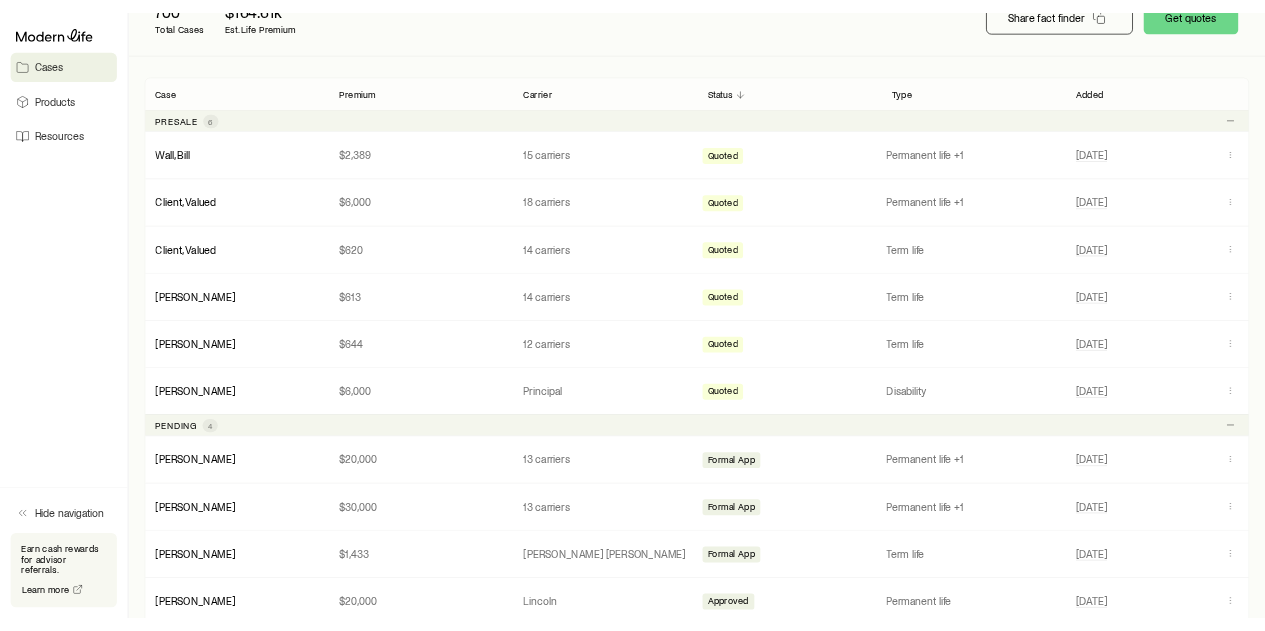 scroll, scrollTop: 0, scrollLeft: 0, axis: both 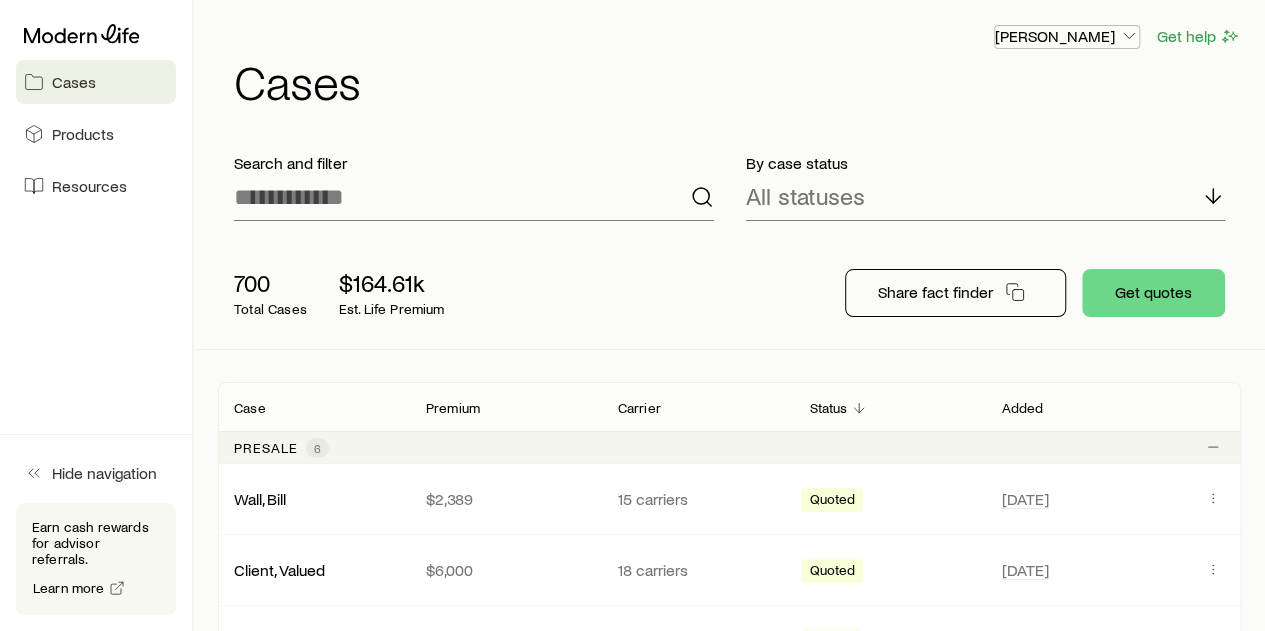 click 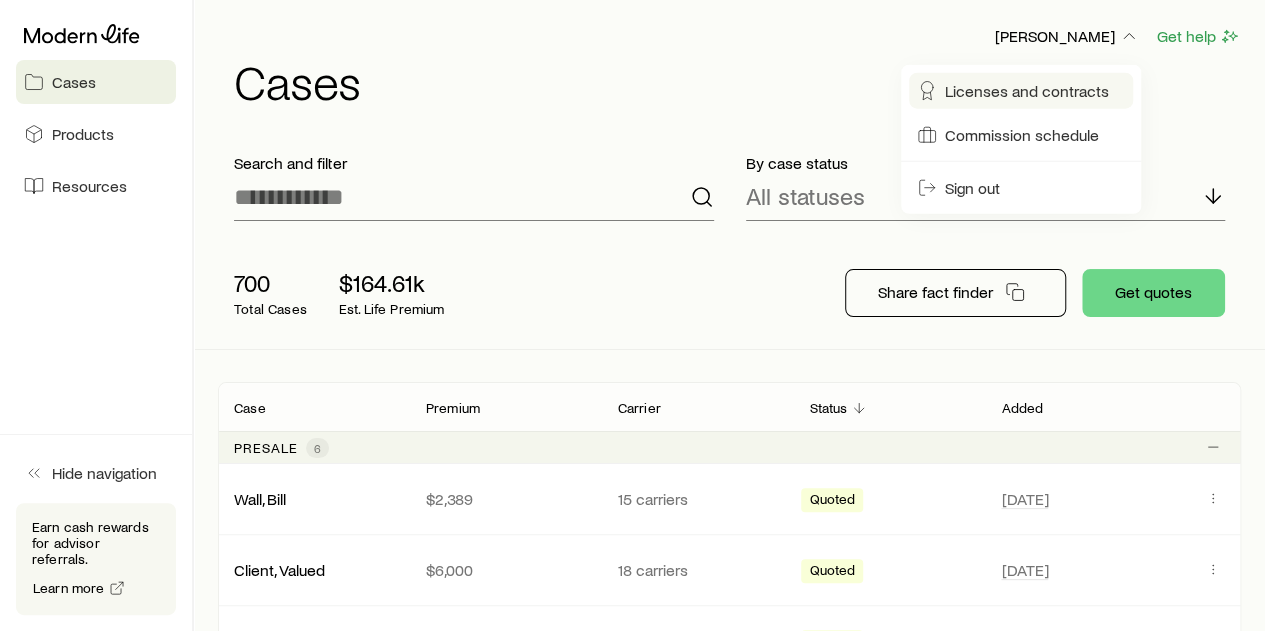 click on "Licenses and contracts" at bounding box center (1027, 91) 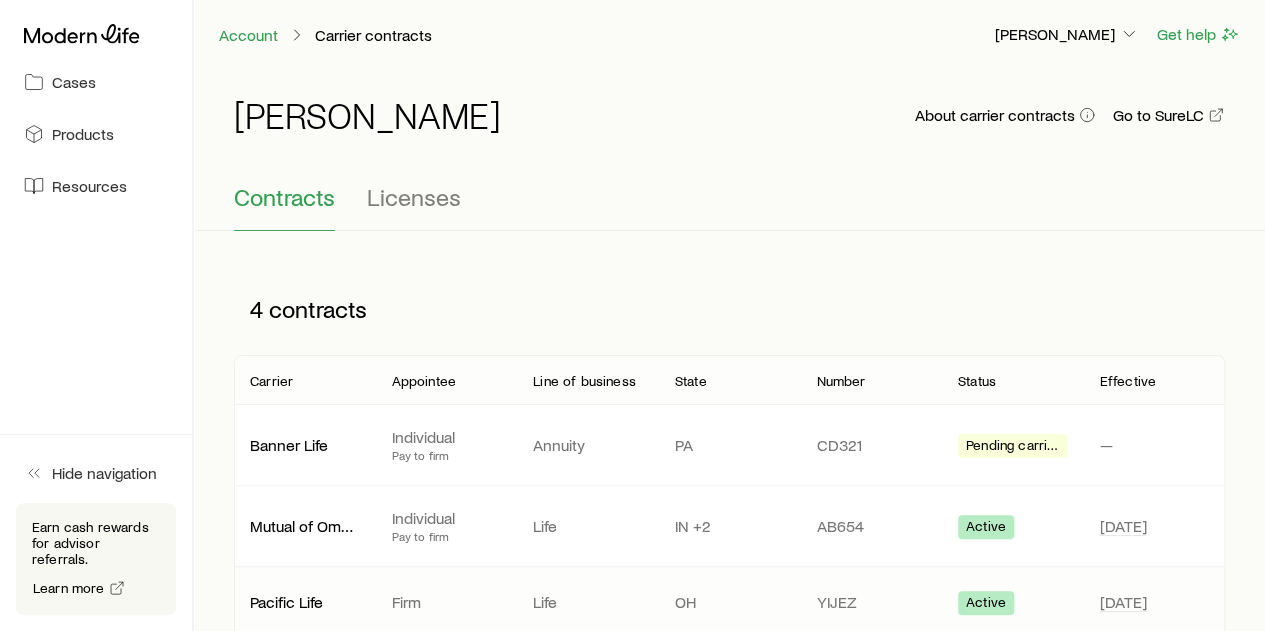 scroll, scrollTop: 0, scrollLeft: 0, axis: both 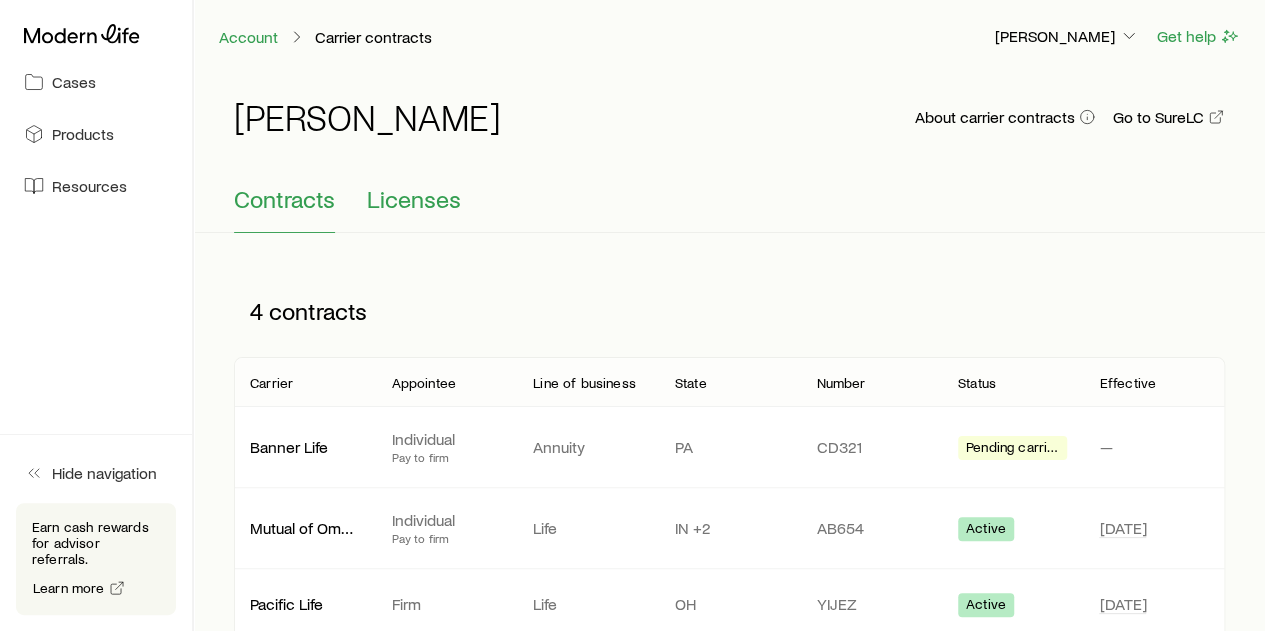 click on "Licenses" at bounding box center (414, 199) 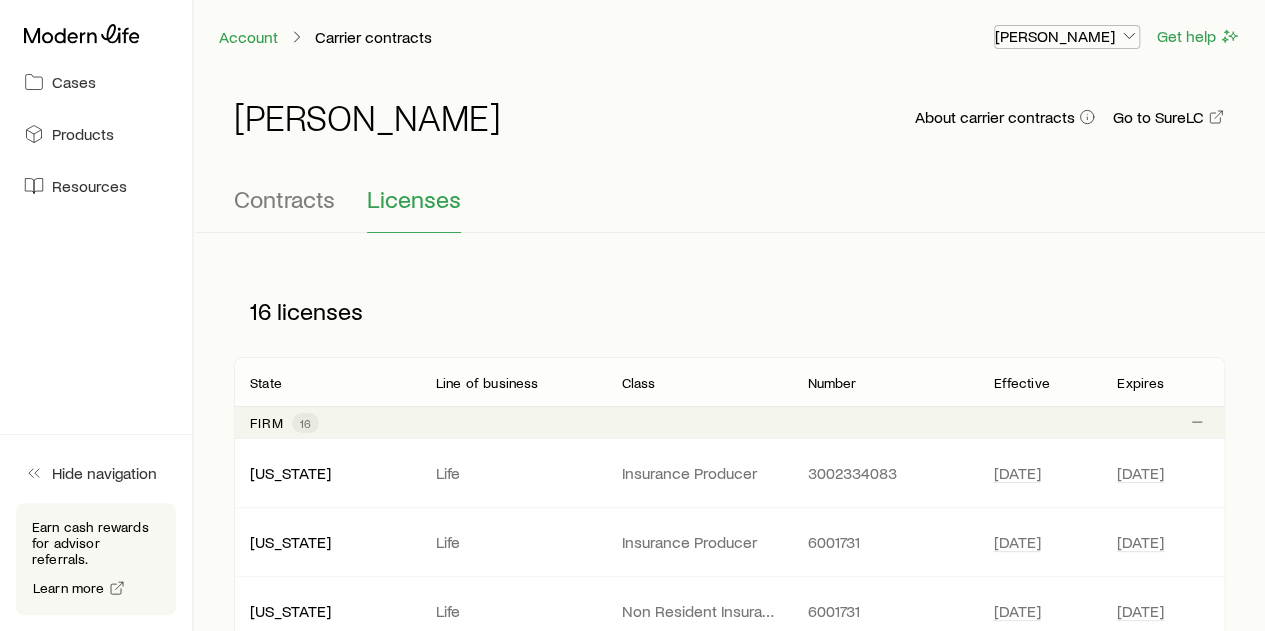 click 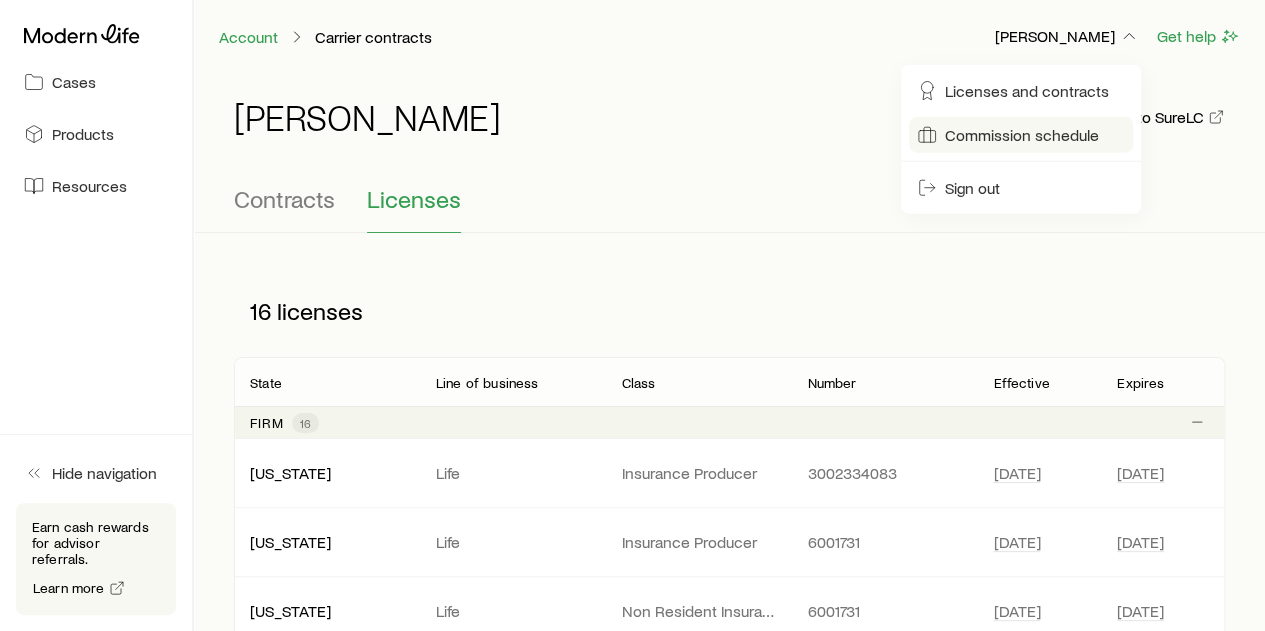 click on "Commission schedule" at bounding box center (1022, 135) 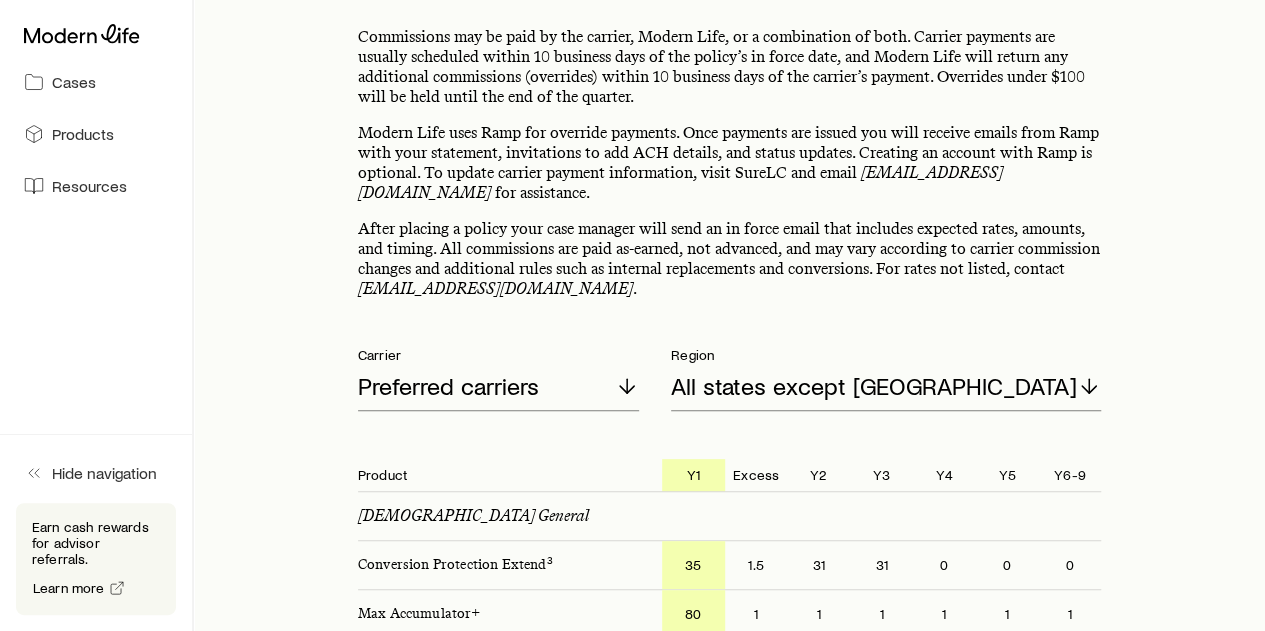 scroll, scrollTop: 0, scrollLeft: 0, axis: both 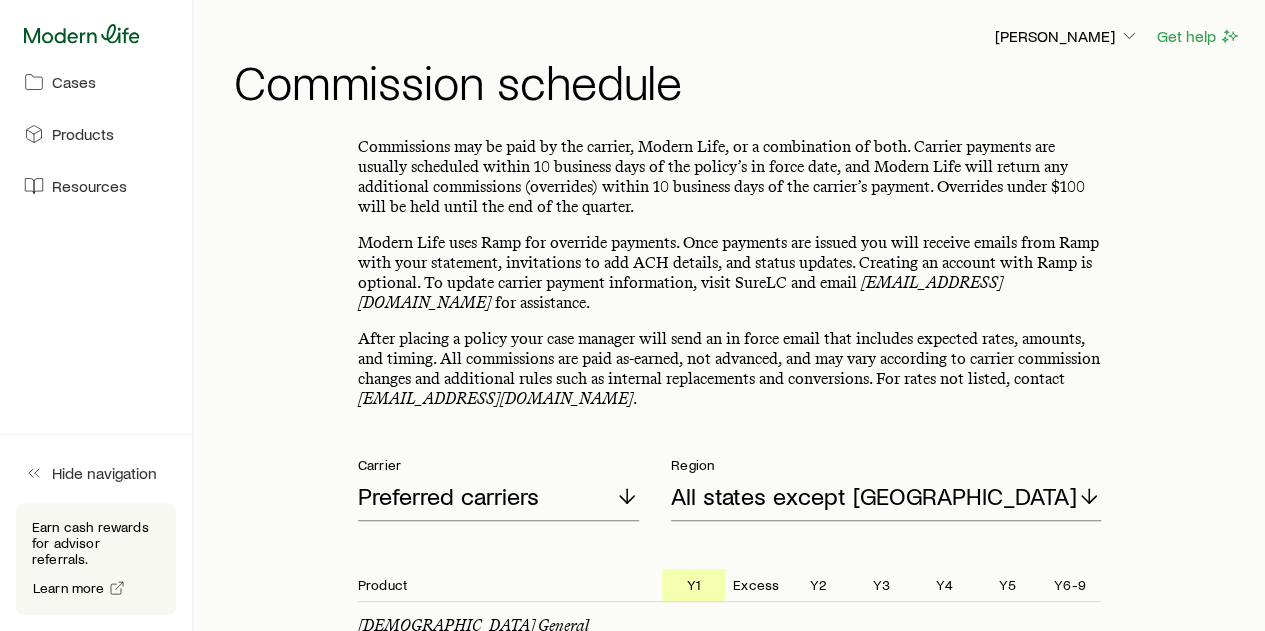 click 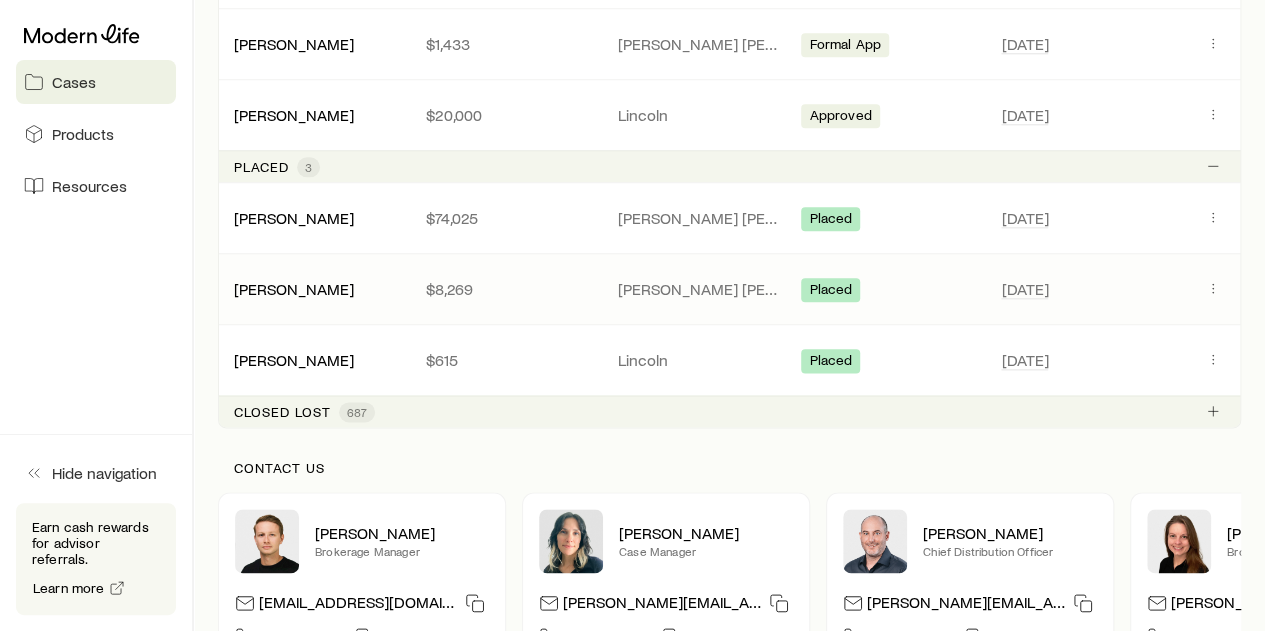 scroll, scrollTop: 1100, scrollLeft: 0, axis: vertical 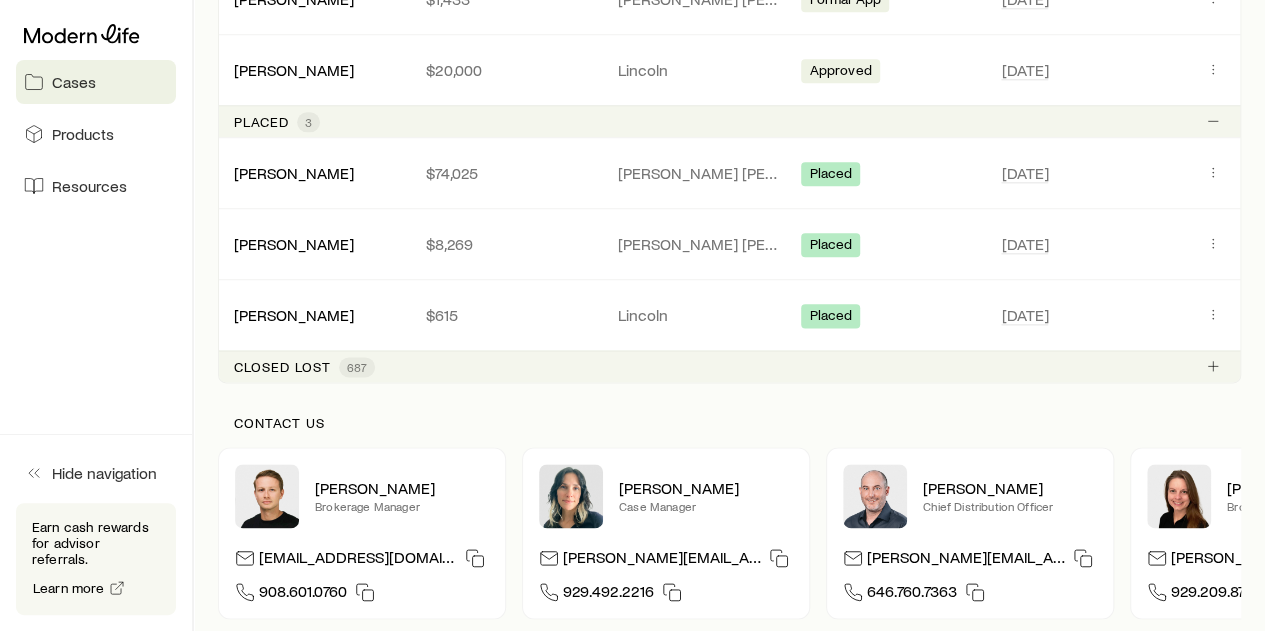 click on "Closed lost" at bounding box center (282, 367) 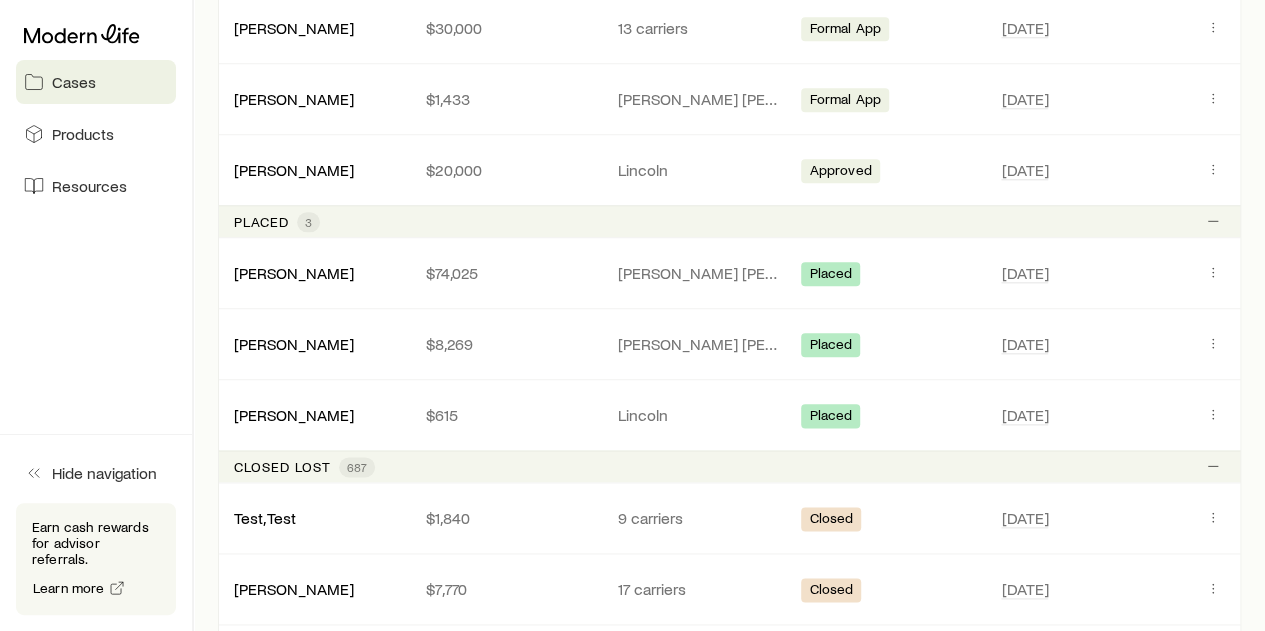 scroll, scrollTop: 1100, scrollLeft: 0, axis: vertical 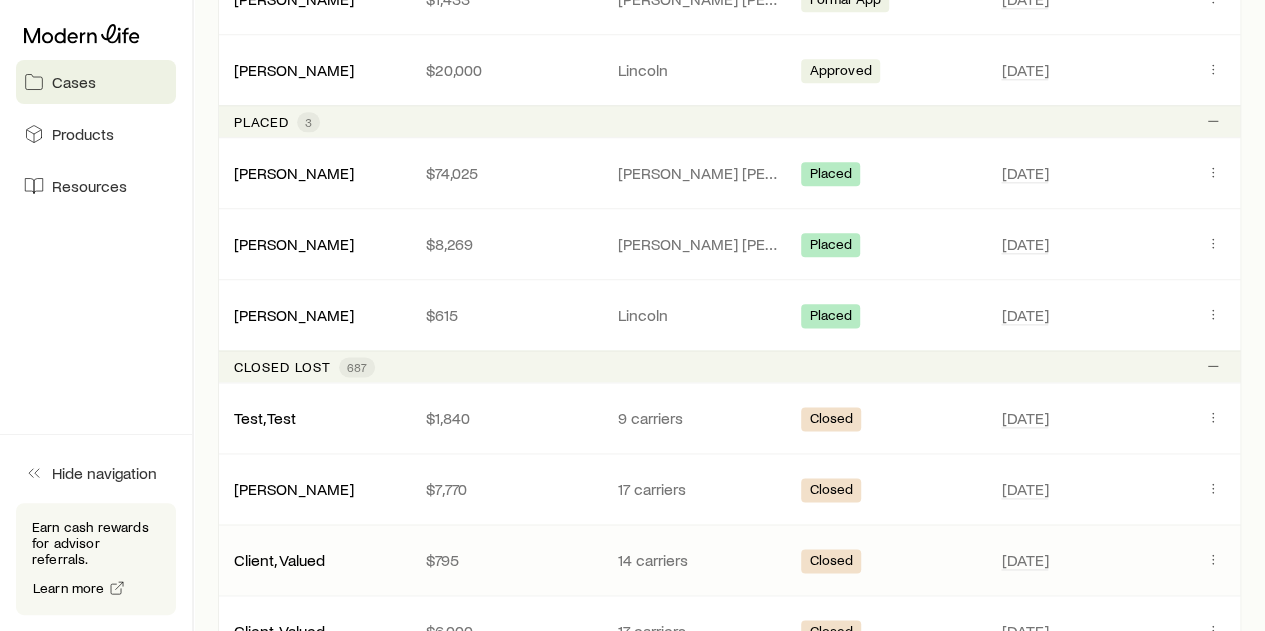click on "Closed" at bounding box center [831, 562] 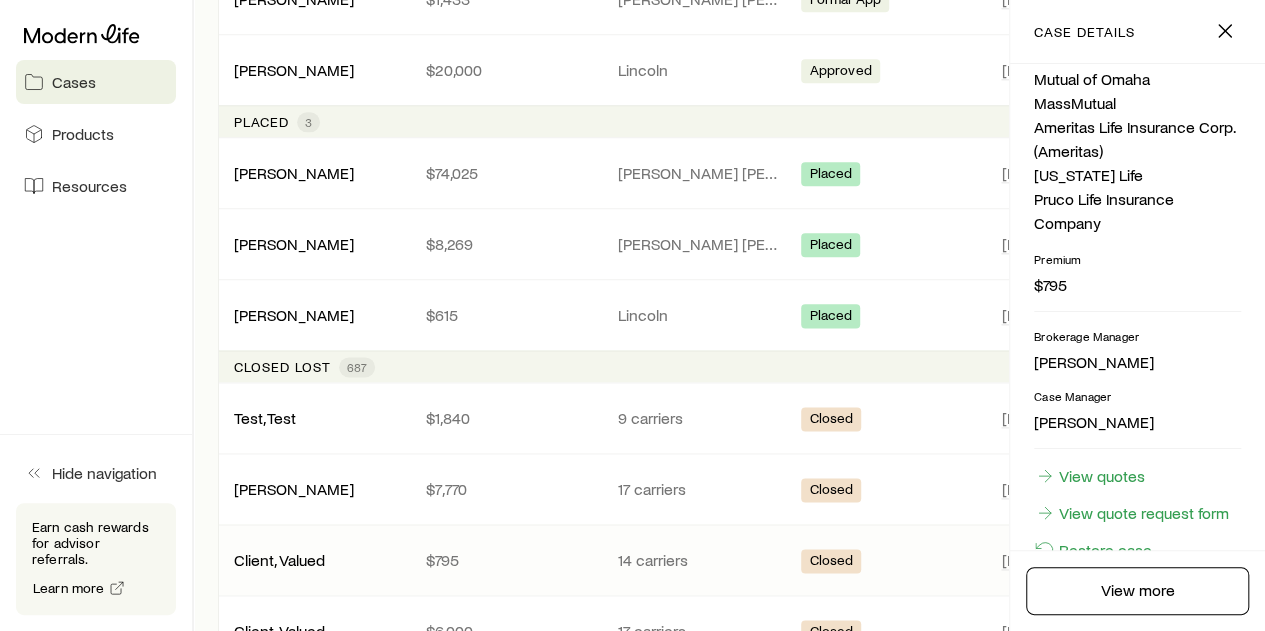 scroll, scrollTop: 695, scrollLeft: 0, axis: vertical 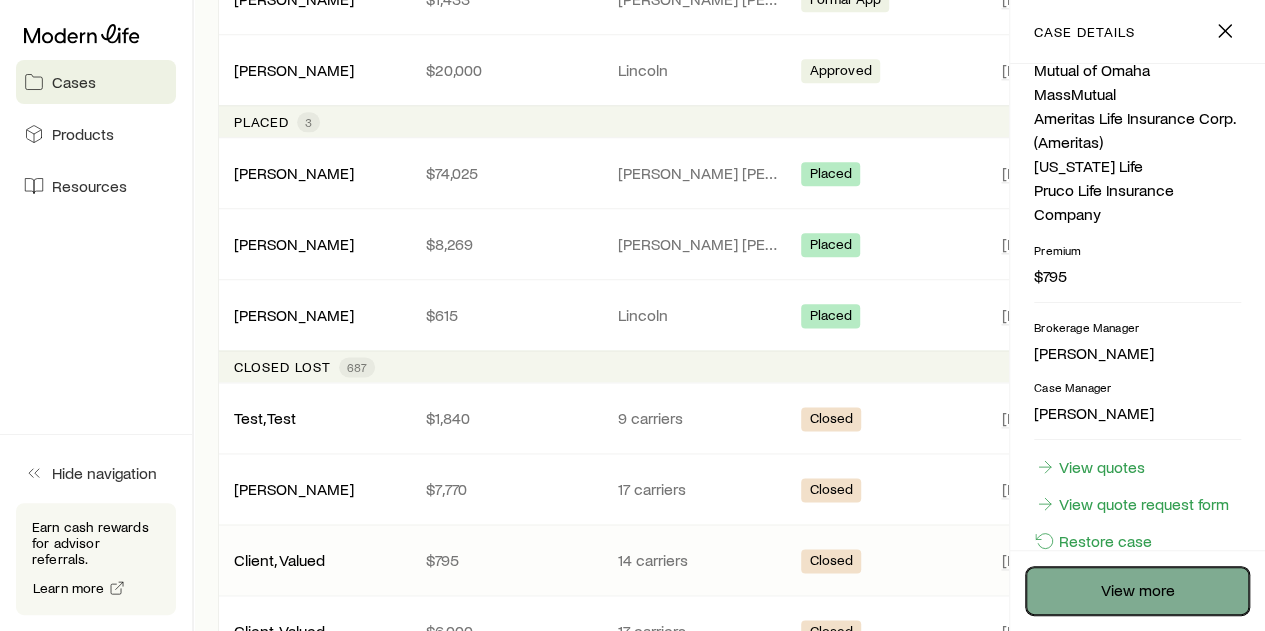 click on "View more" at bounding box center [1137, 591] 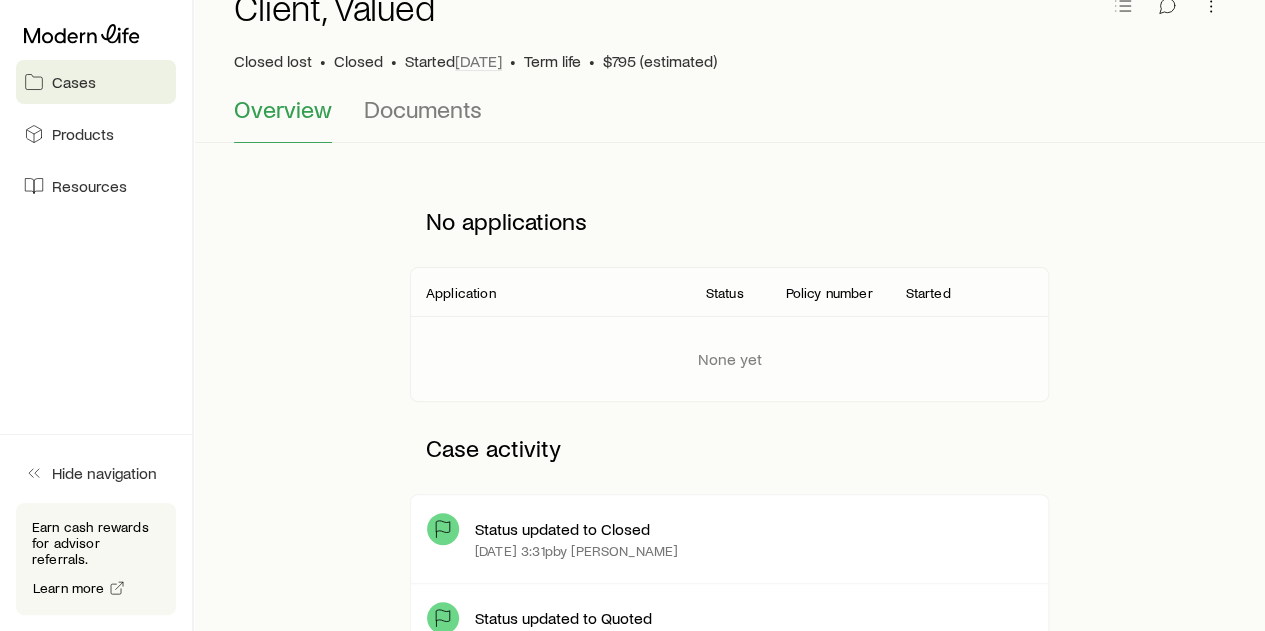 scroll, scrollTop: 0, scrollLeft: 0, axis: both 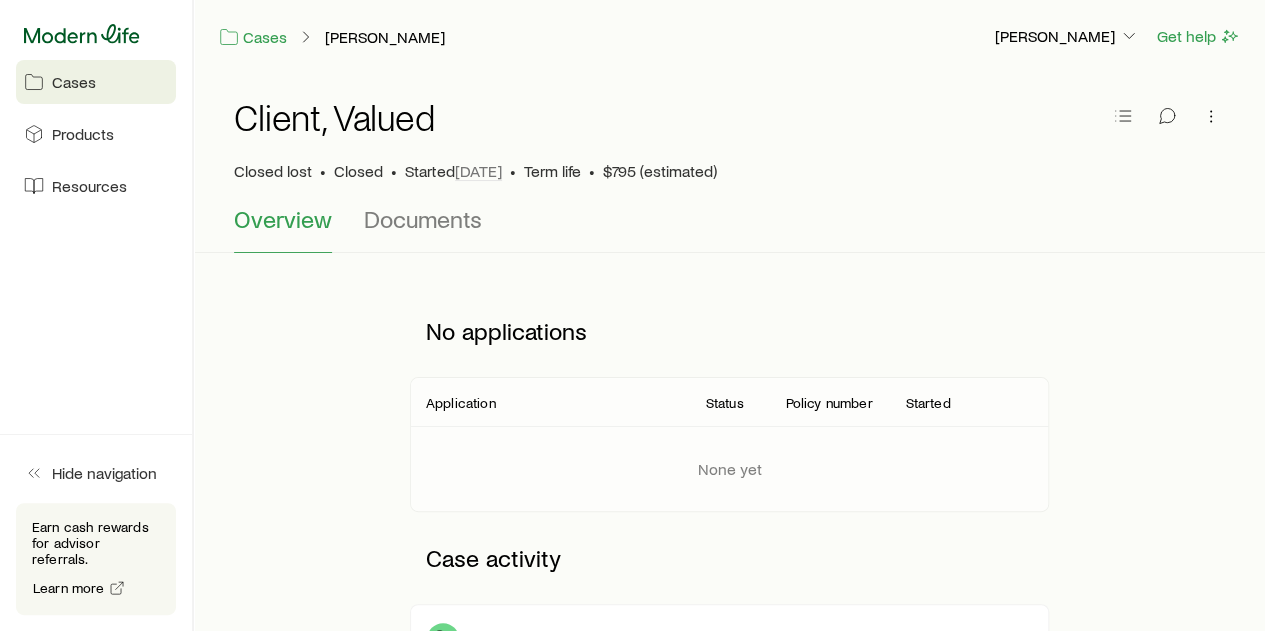 click 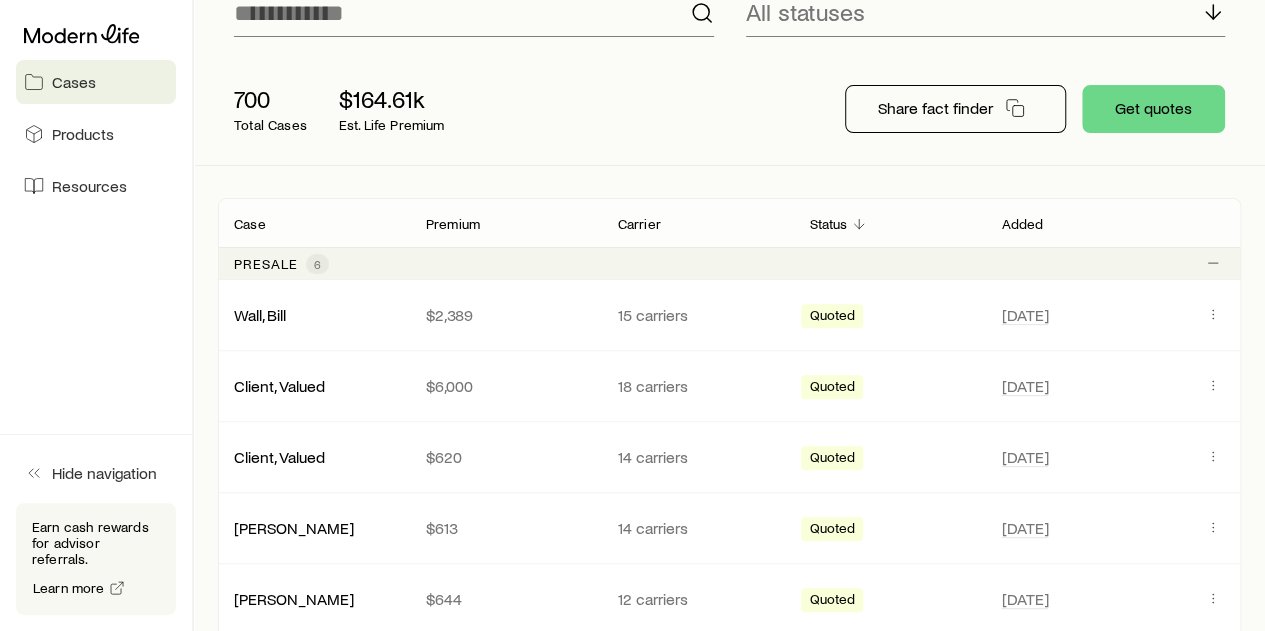 scroll, scrollTop: 200, scrollLeft: 0, axis: vertical 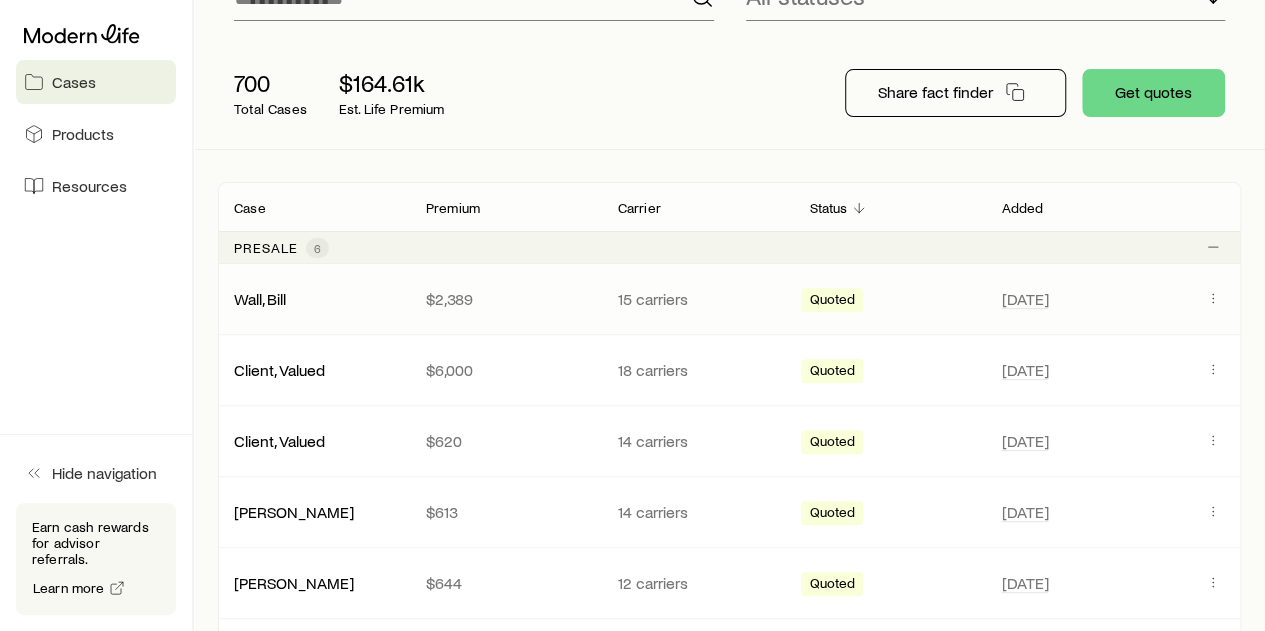 click on "Quoted" at bounding box center [832, 301] 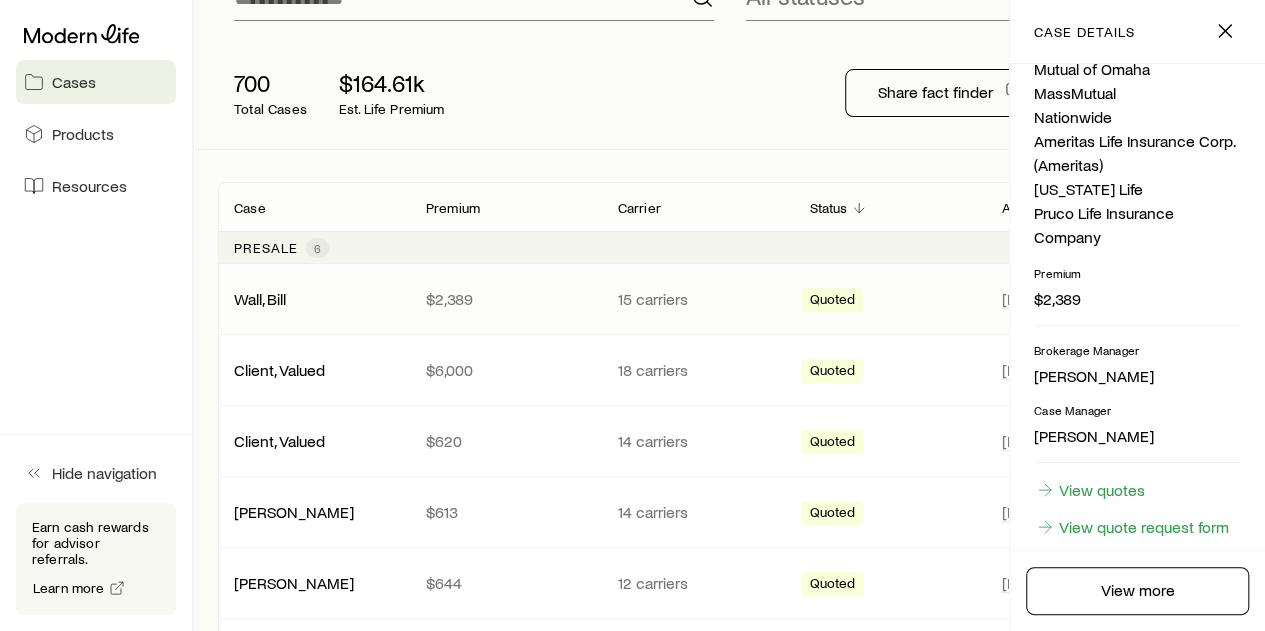 scroll, scrollTop: 743, scrollLeft: 0, axis: vertical 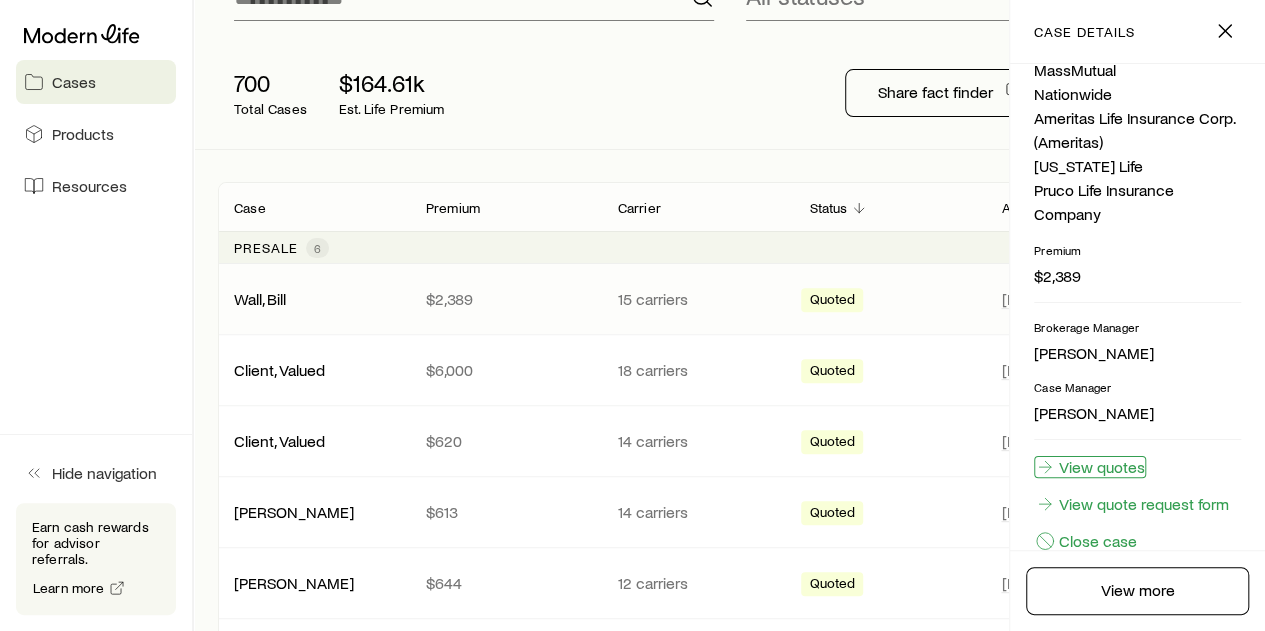 click on "View quotes" at bounding box center (1090, 467) 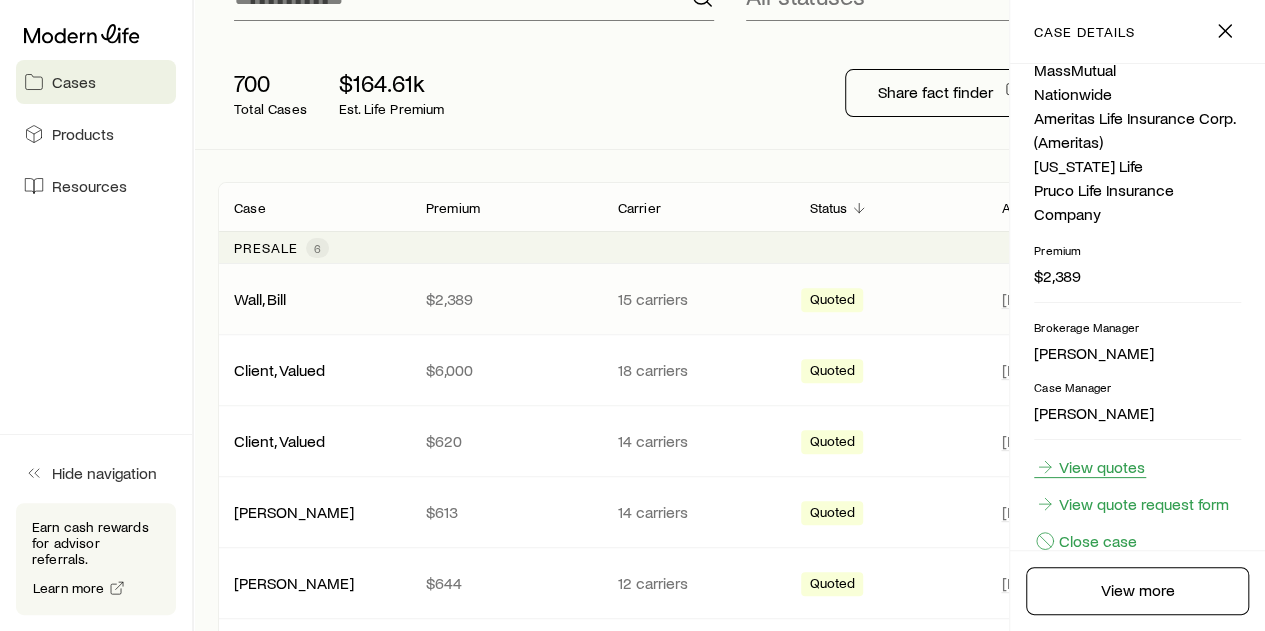 scroll, scrollTop: 0, scrollLeft: 0, axis: both 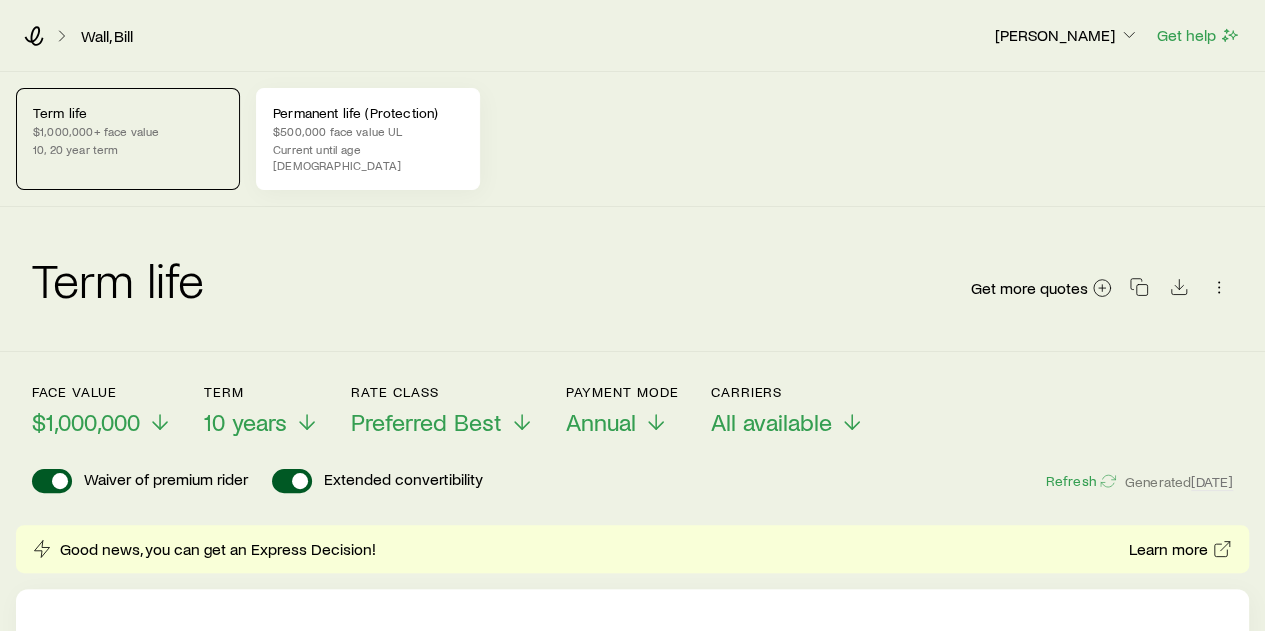click on "Permanent life (Protection)" at bounding box center (368, 113) 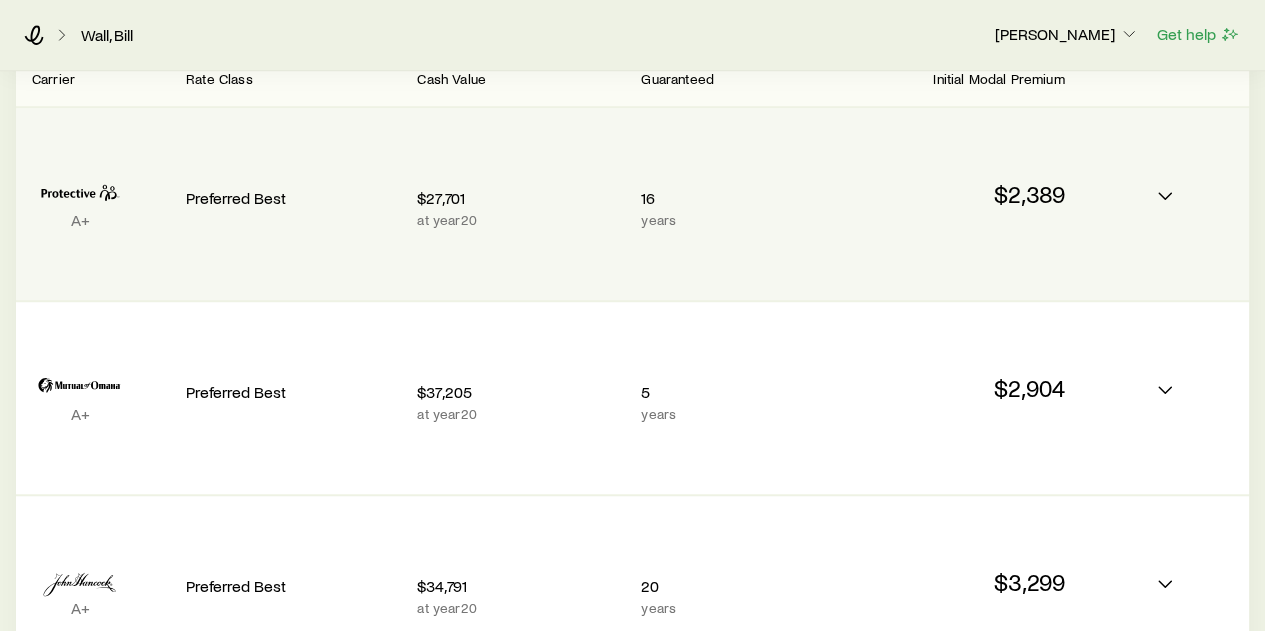 scroll, scrollTop: 500, scrollLeft: 0, axis: vertical 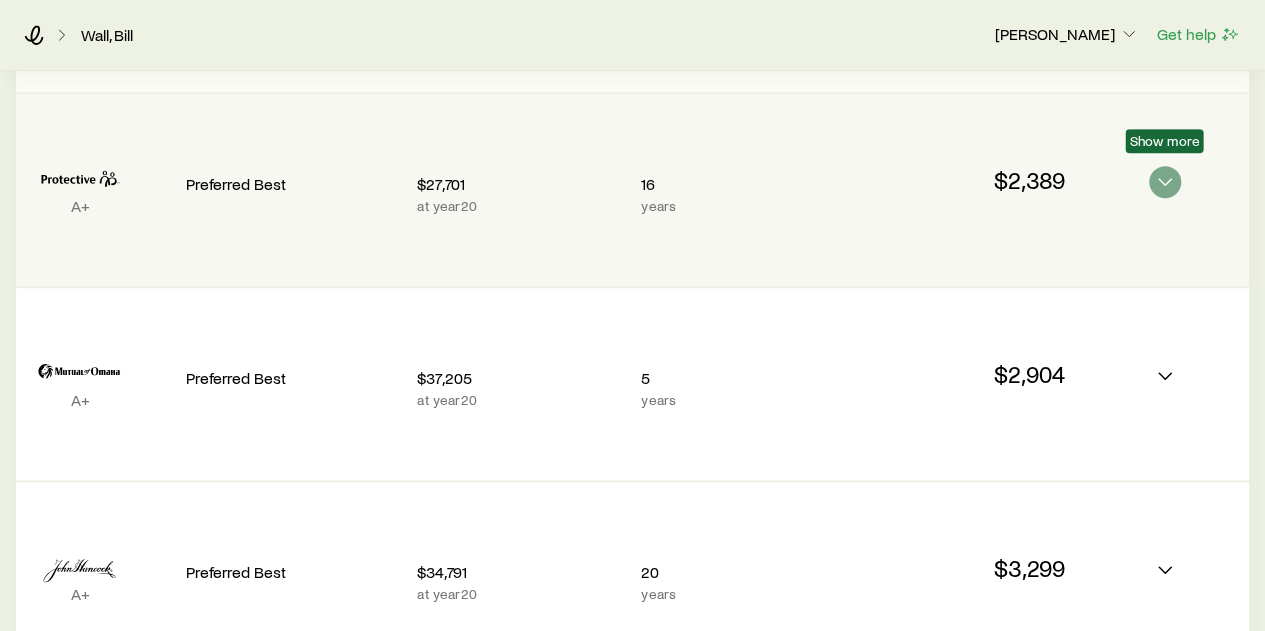 click on "Show more" at bounding box center (1164, 141) 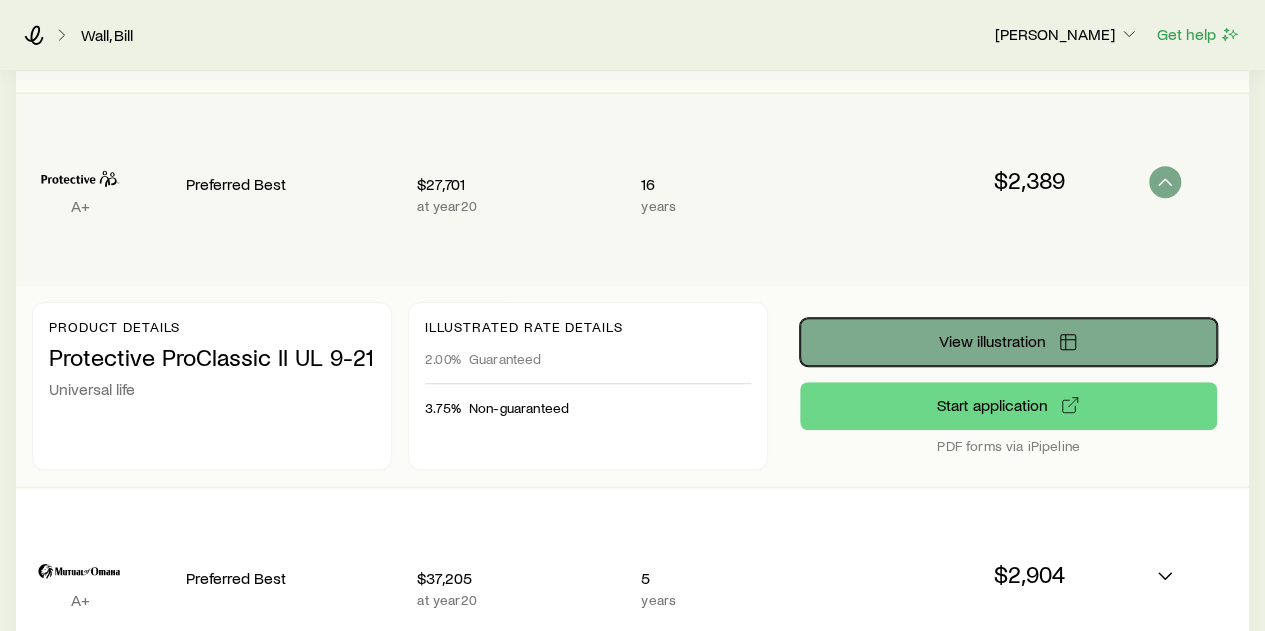 click on "View illustration" at bounding box center [992, 341] 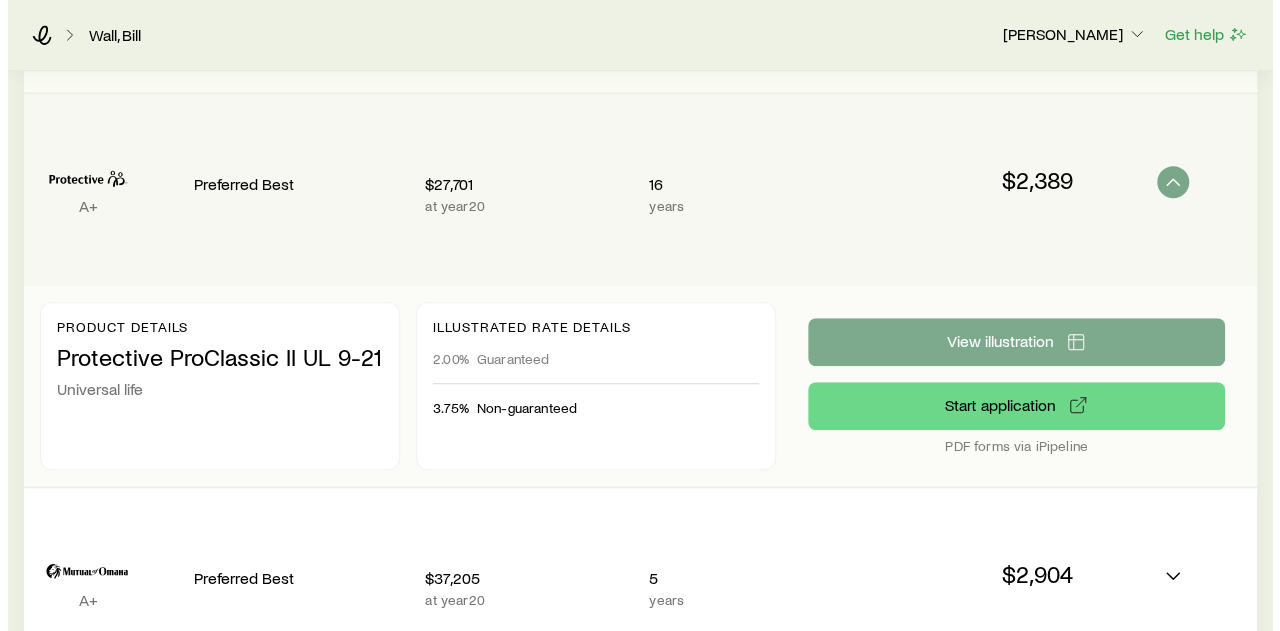 scroll, scrollTop: 0, scrollLeft: 0, axis: both 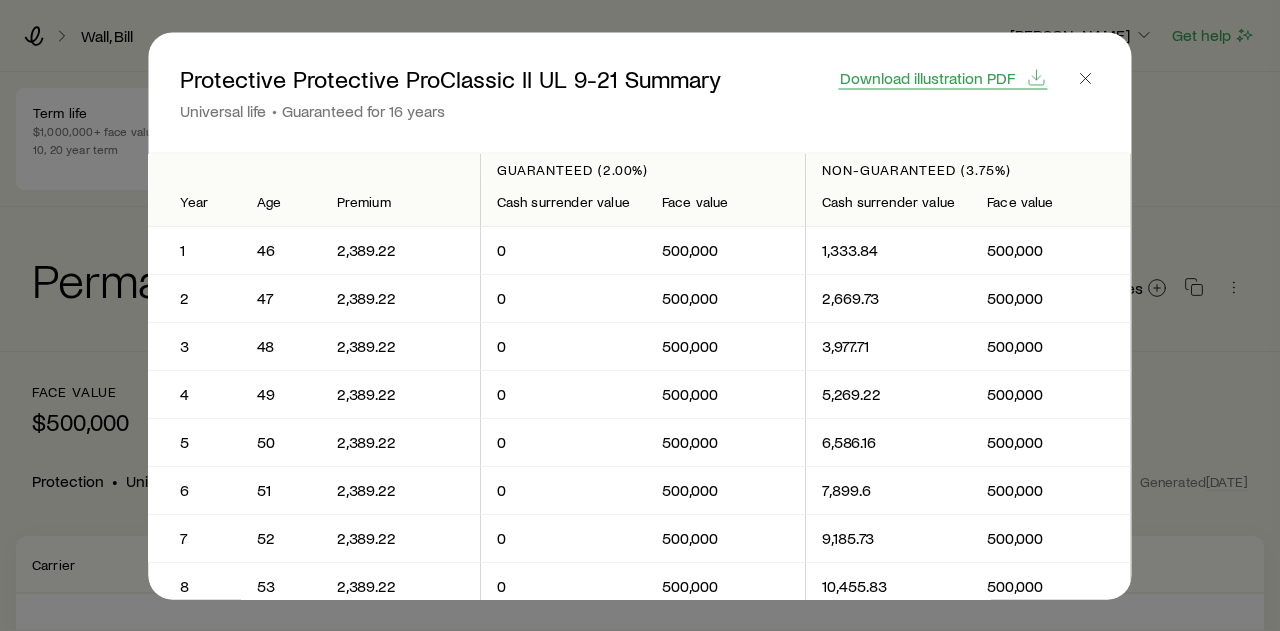 click on "Download illustration PDF" at bounding box center (927, 77) 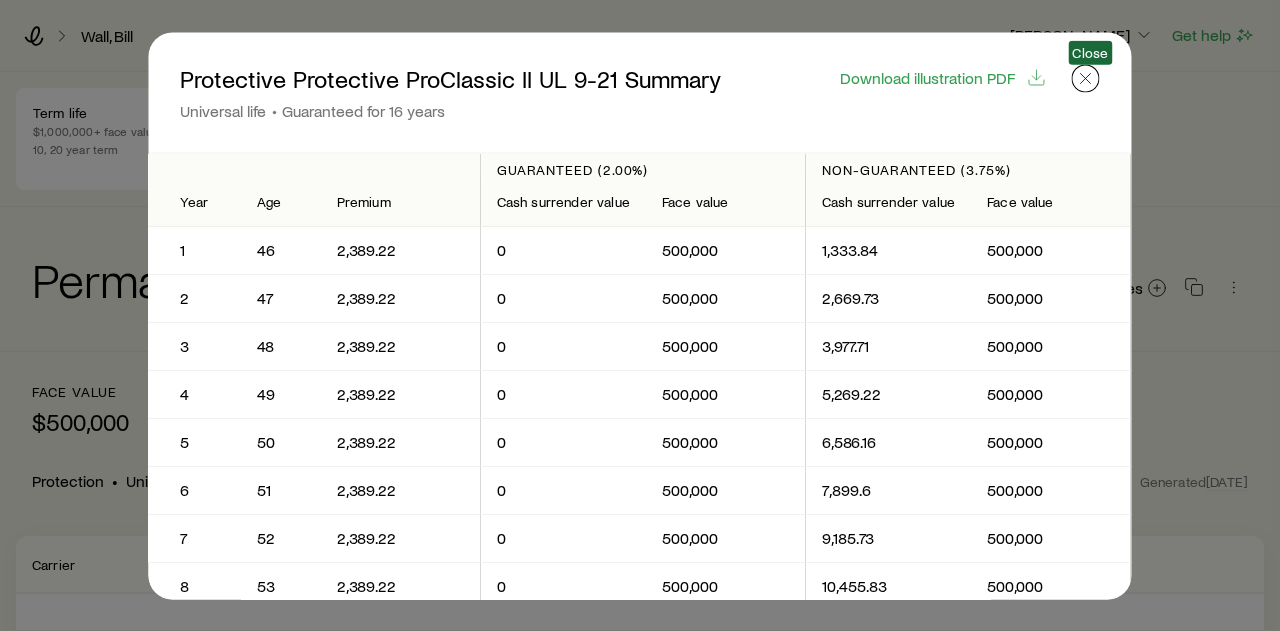 click 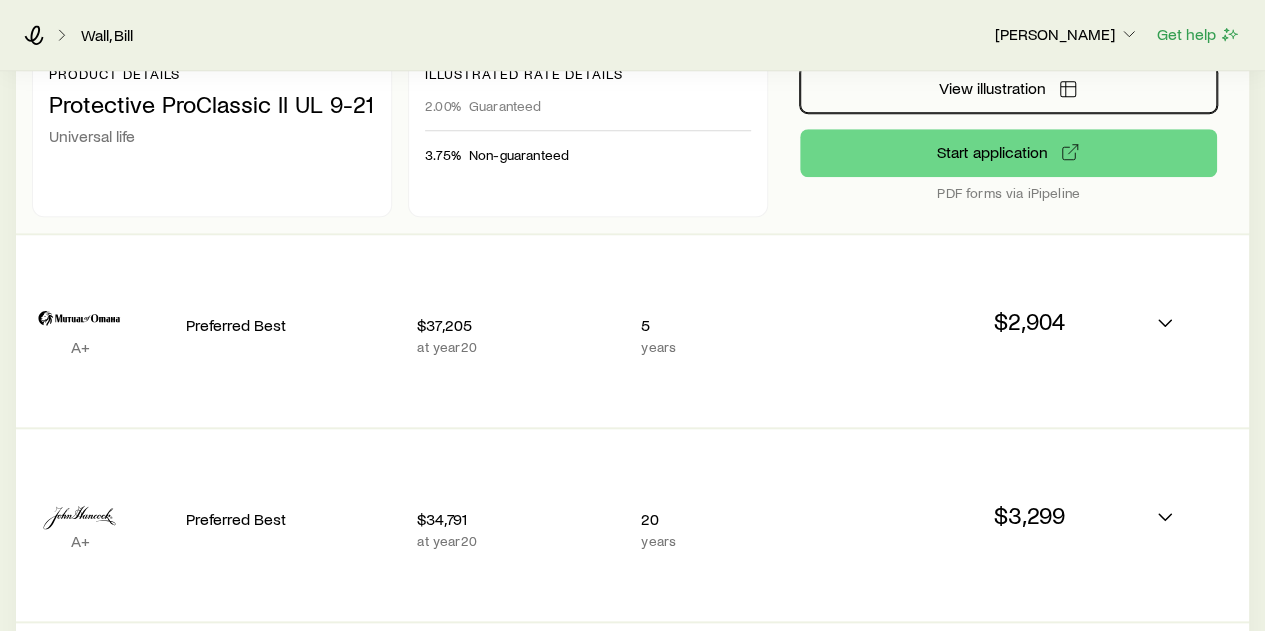 scroll, scrollTop: 800, scrollLeft: 0, axis: vertical 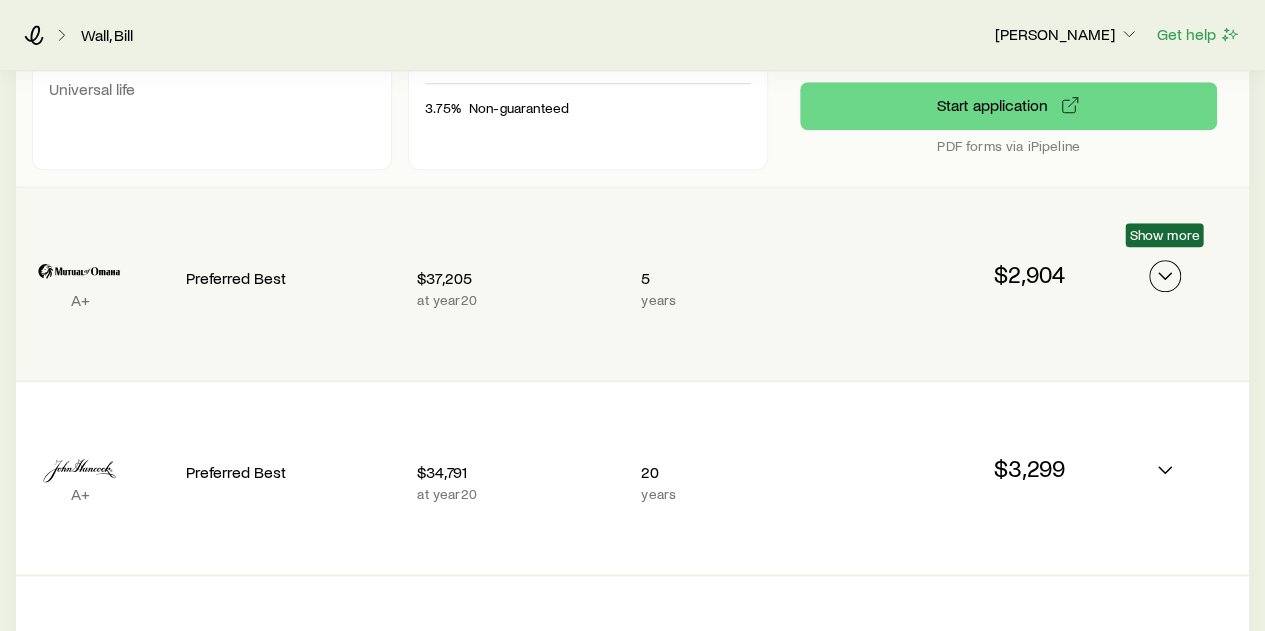 click 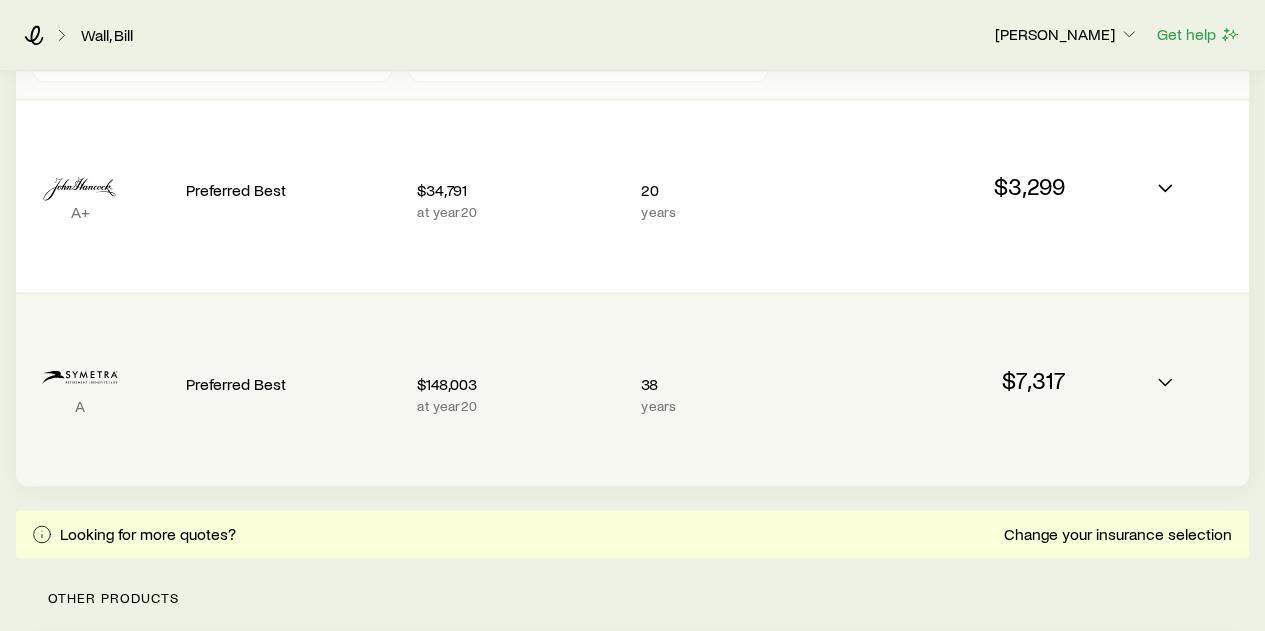 scroll, scrollTop: 1300, scrollLeft: 0, axis: vertical 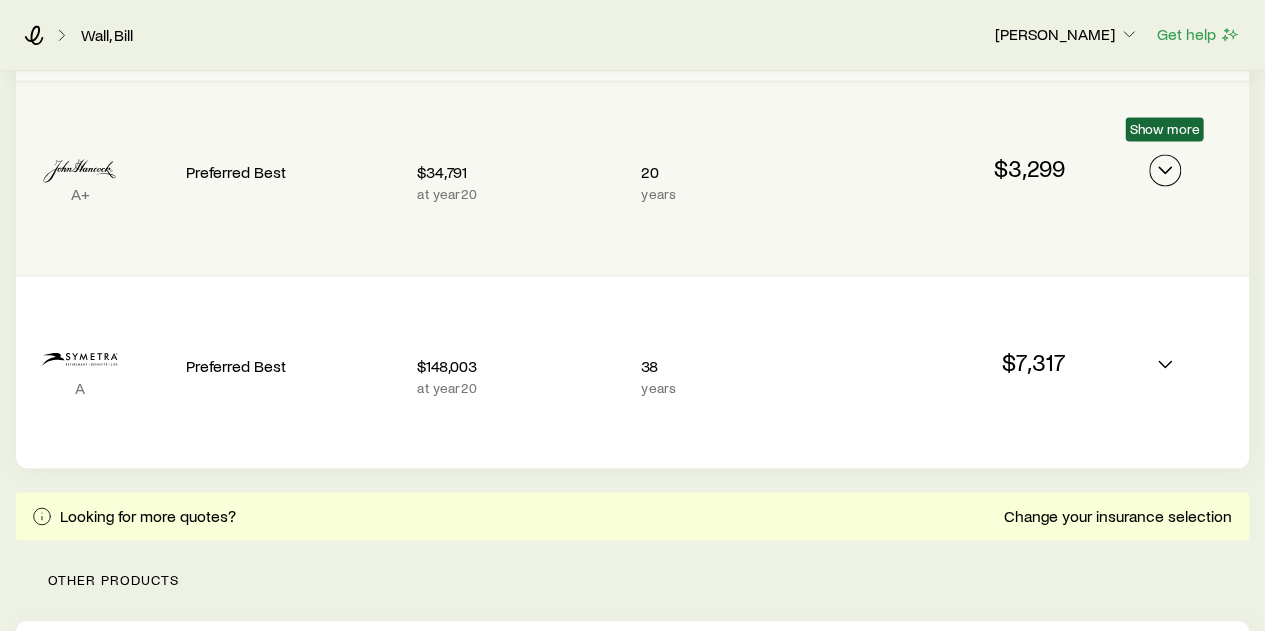 click 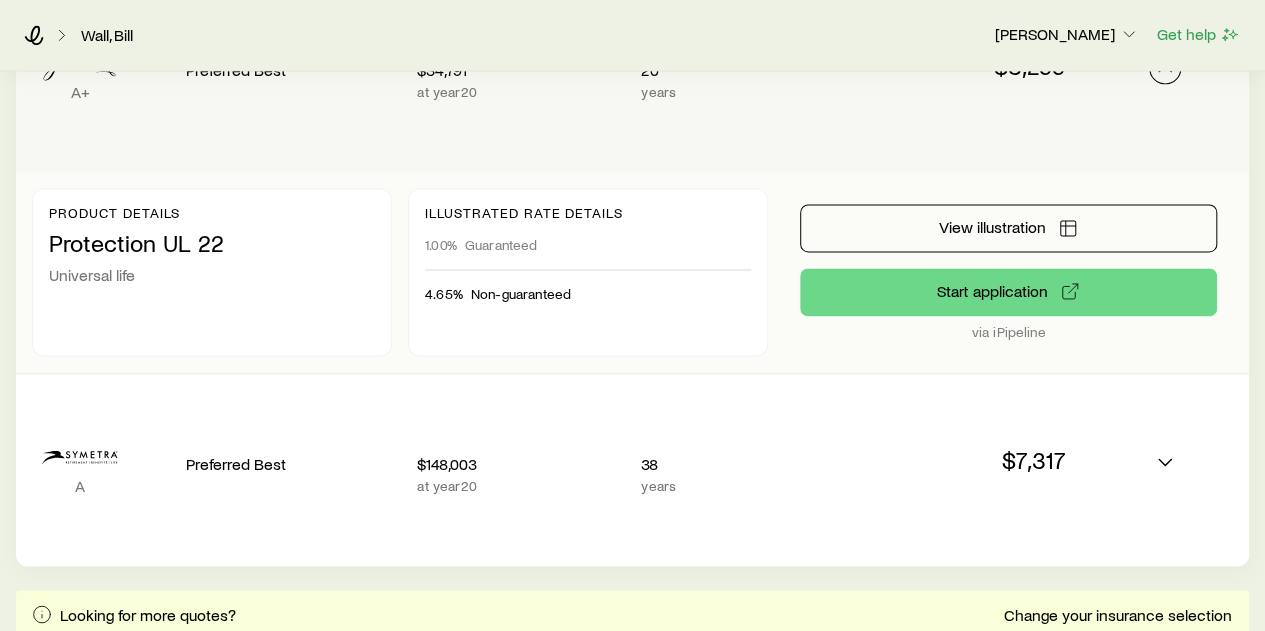 scroll, scrollTop: 1600, scrollLeft: 0, axis: vertical 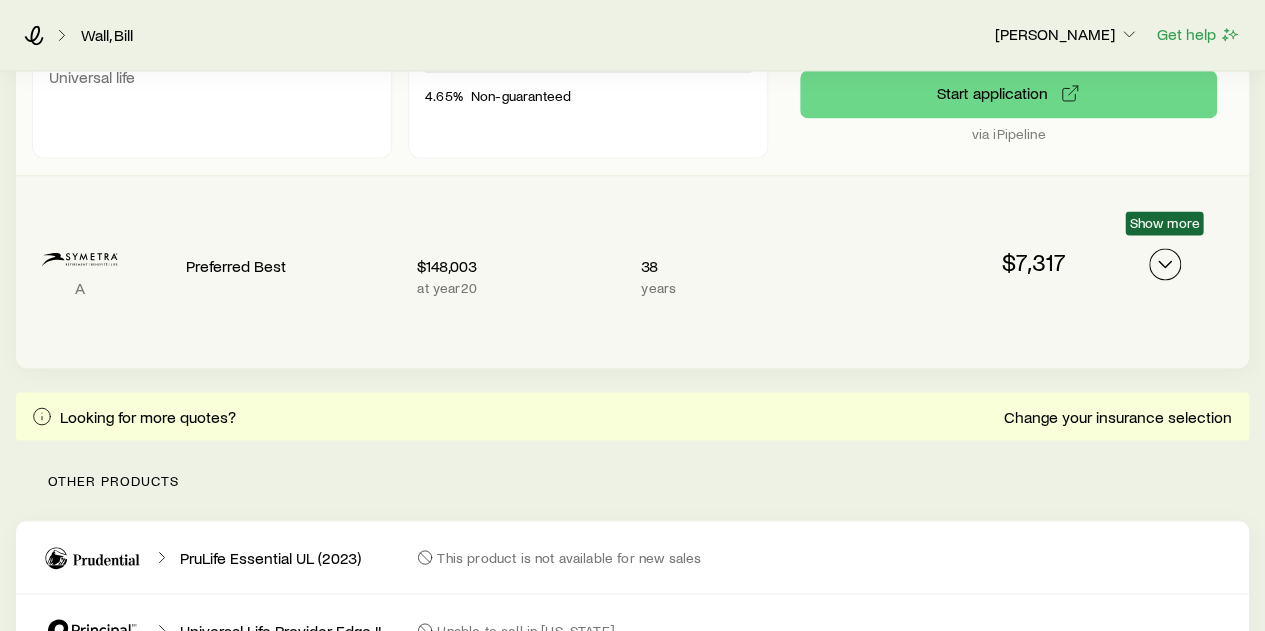 click 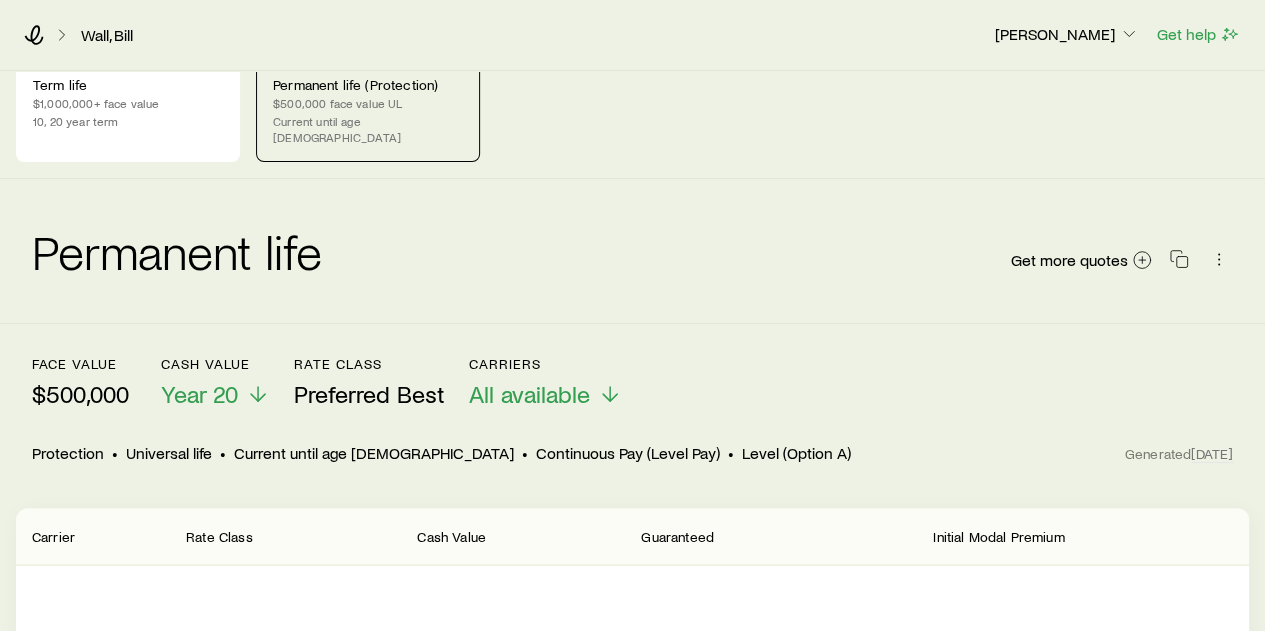 scroll, scrollTop: 0, scrollLeft: 0, axis: both 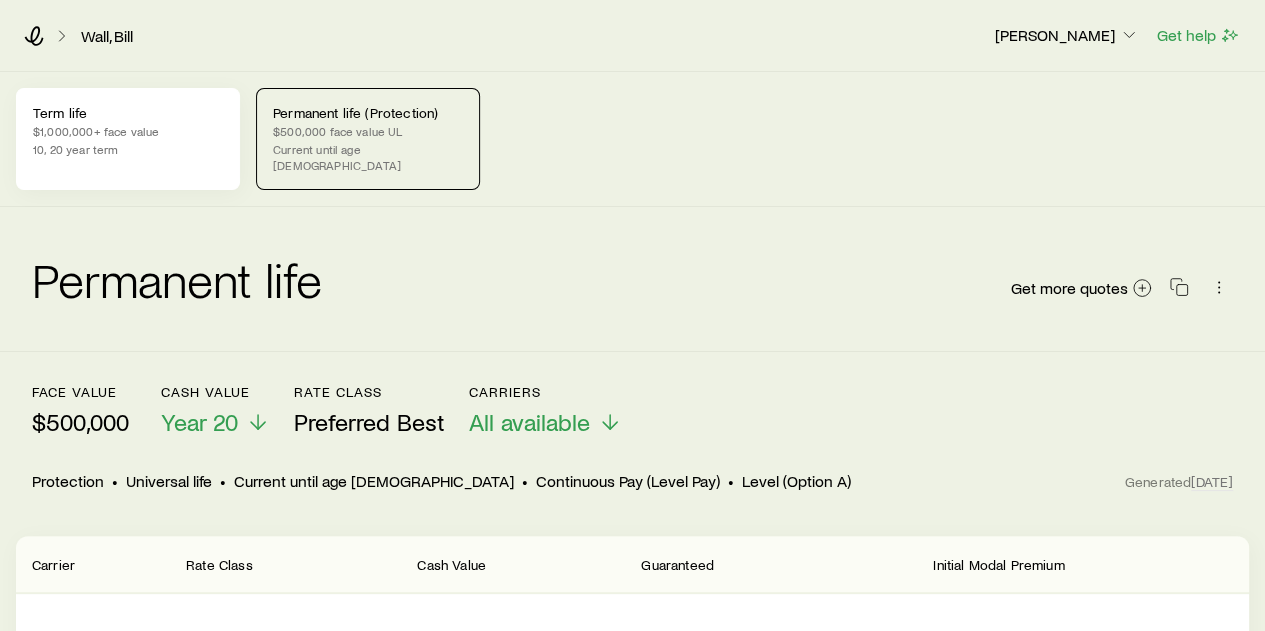 click on "10, 20 year term" at bounding box center [128, 149] 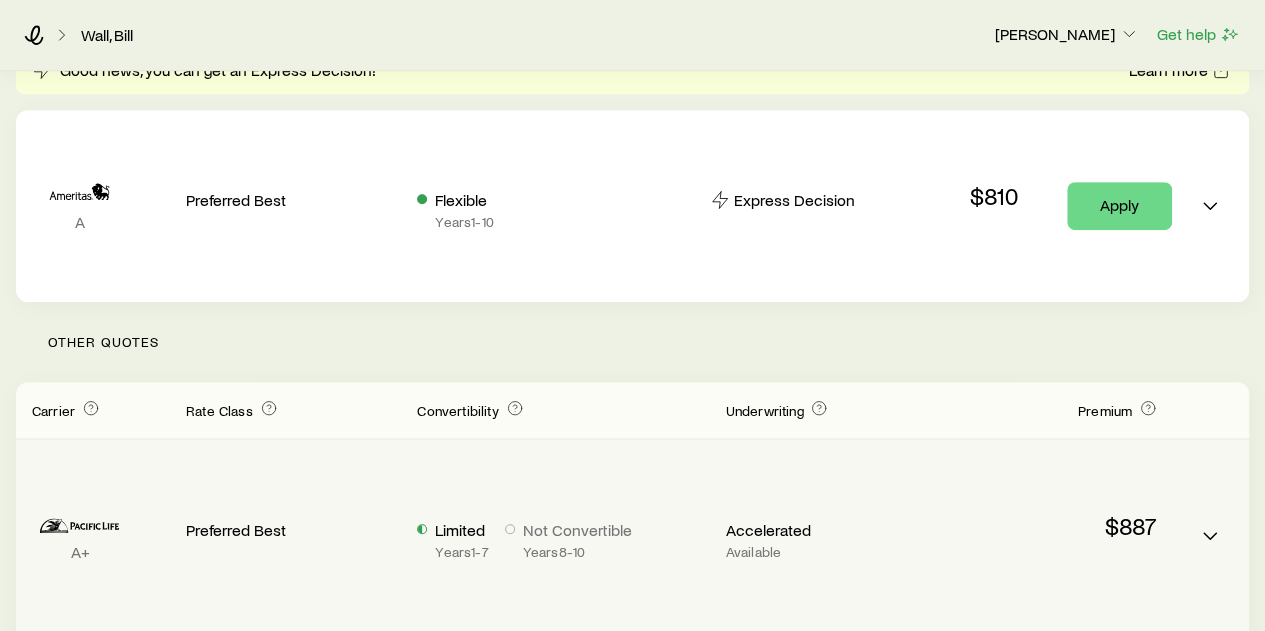 scroll, scrollTop: 700, scrollLeft: 0, axis: vertical 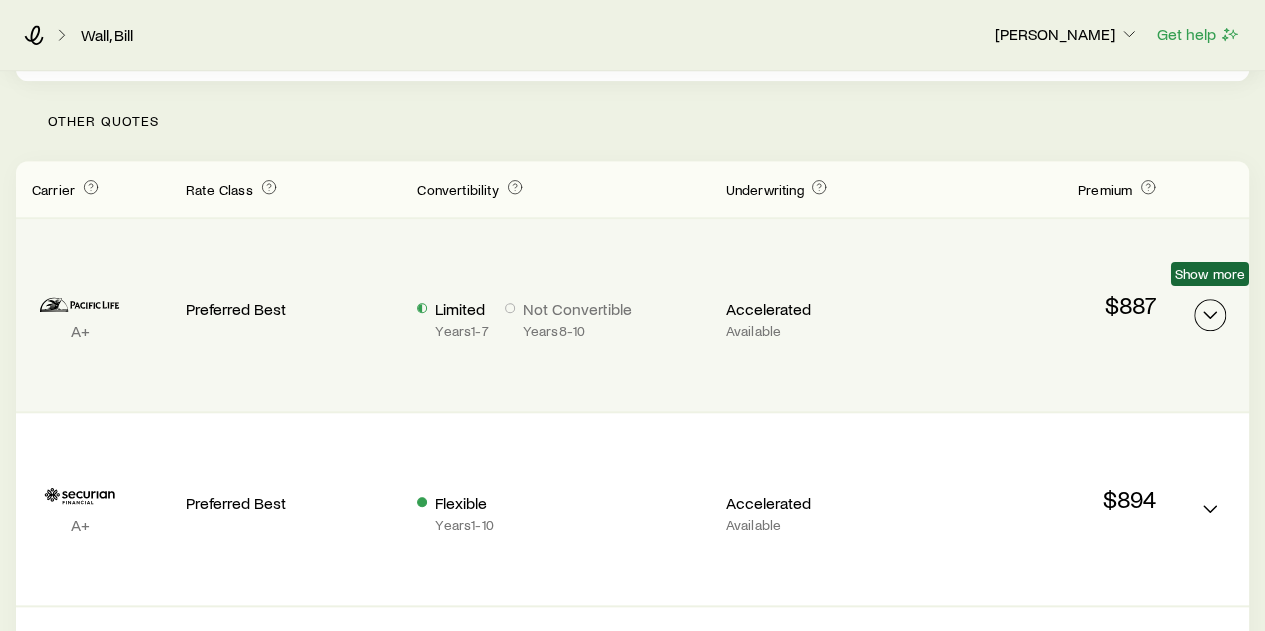 click 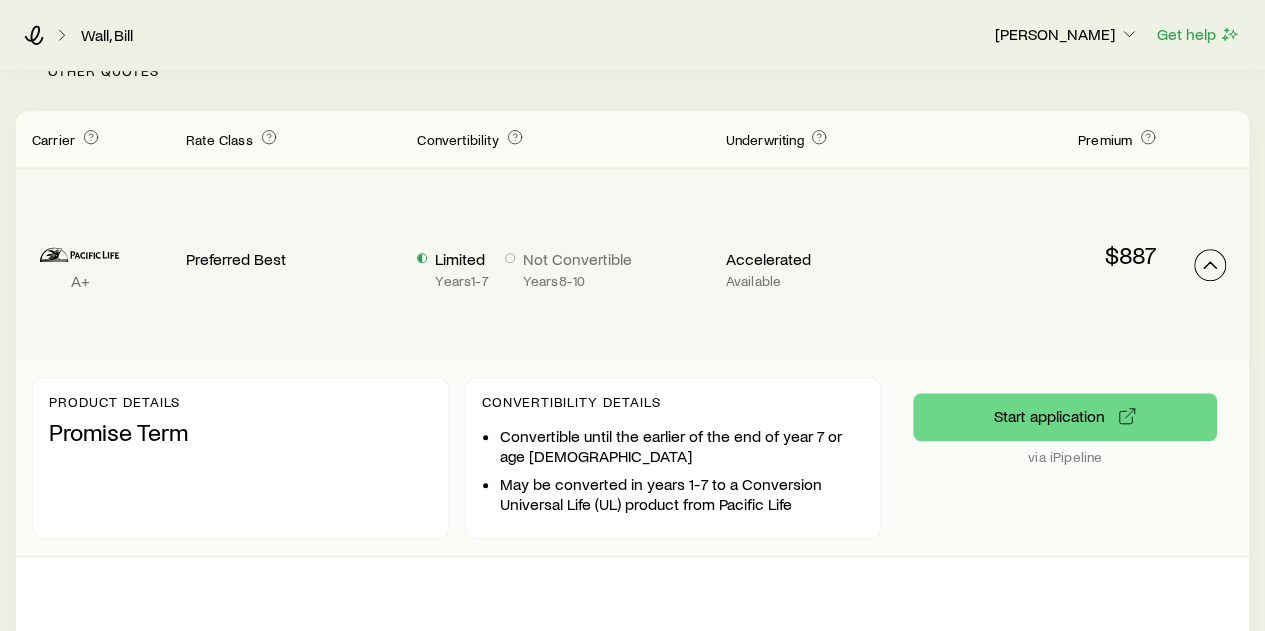 scroll, scrollTop: 1000, scrollLeft: 0, axis: vertical 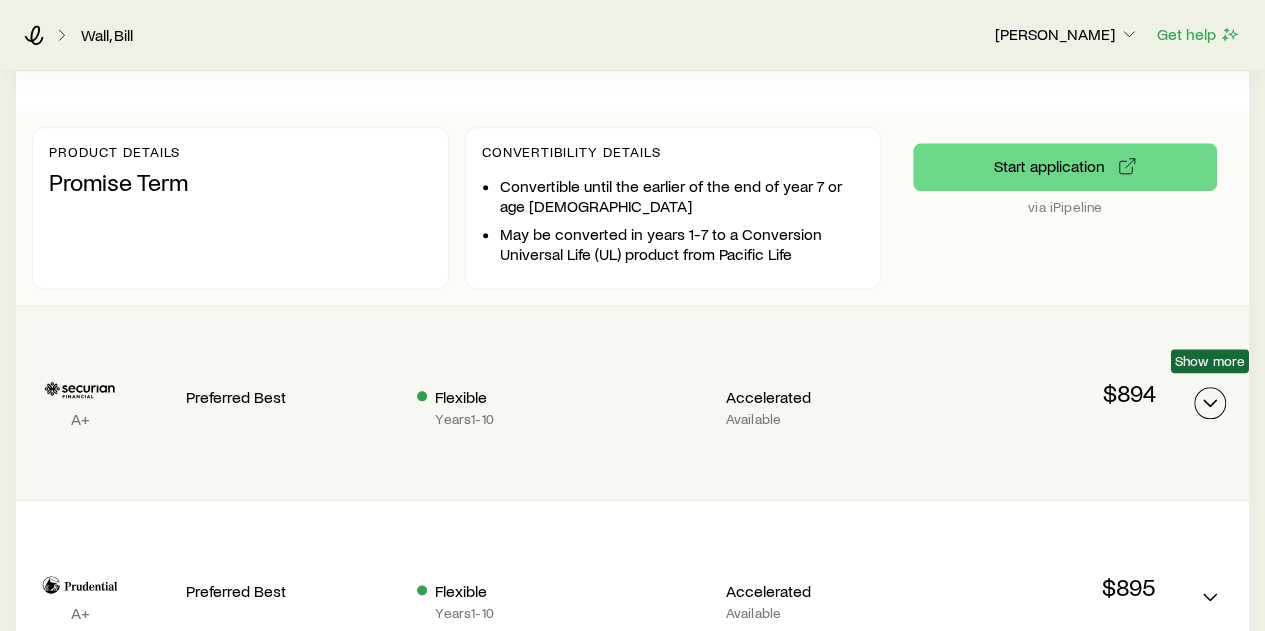 click 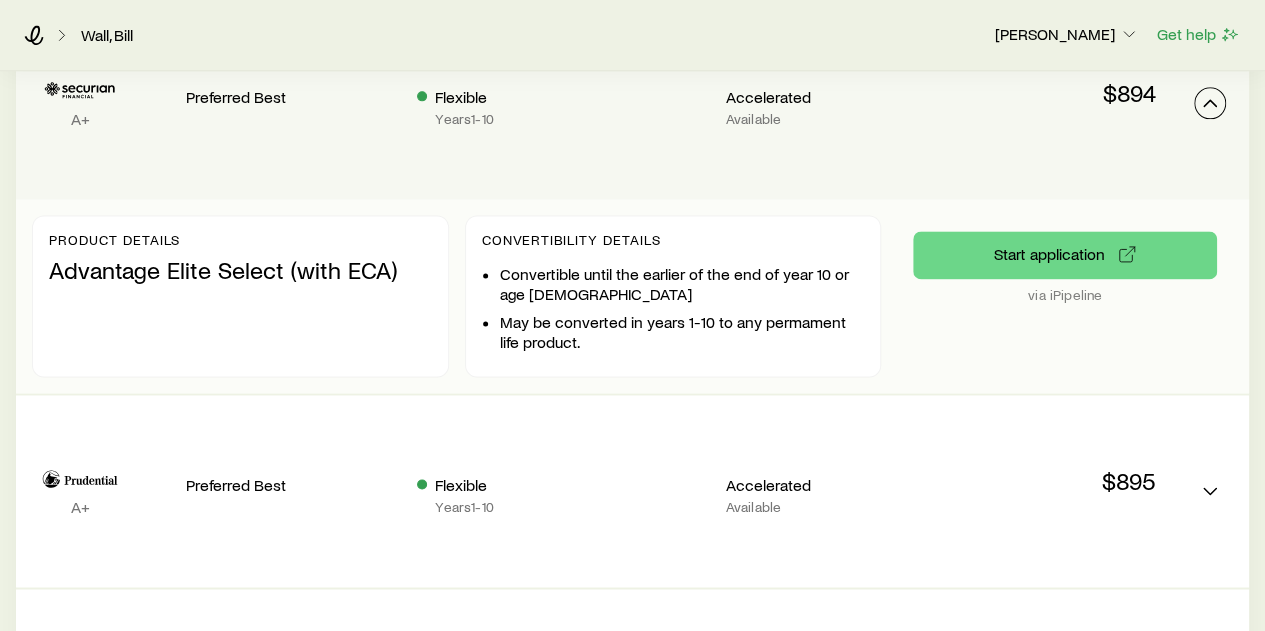 scroll, scrollTop: 1400, scrollLeft: 0, axis: vertical 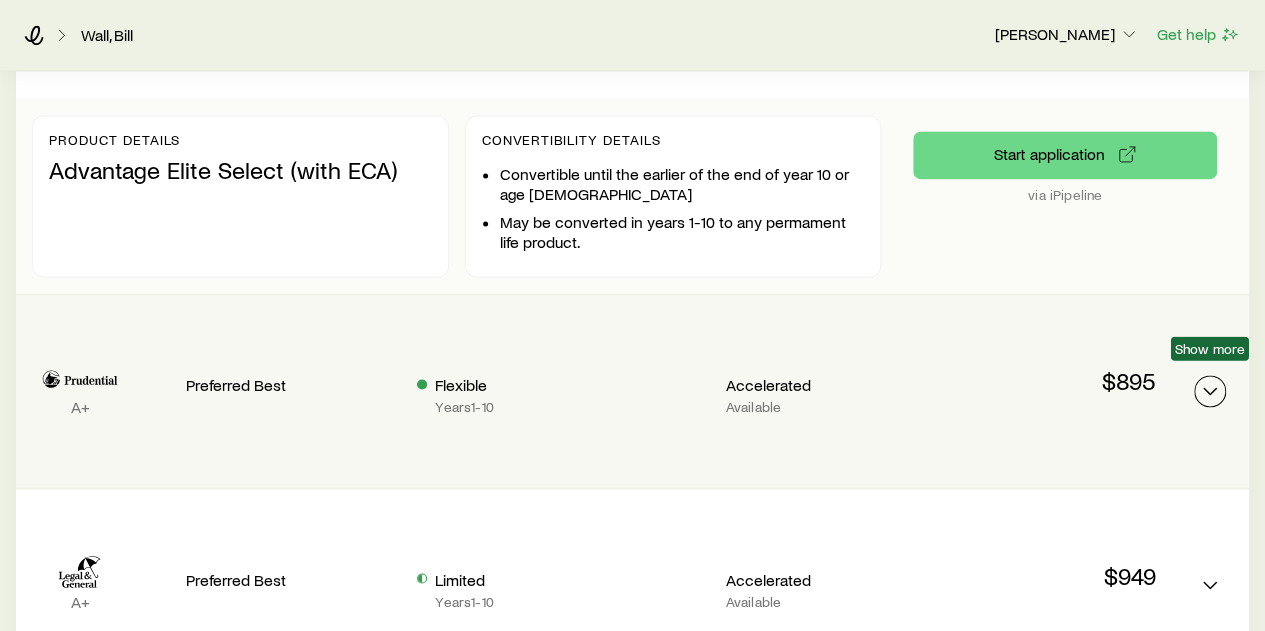 click 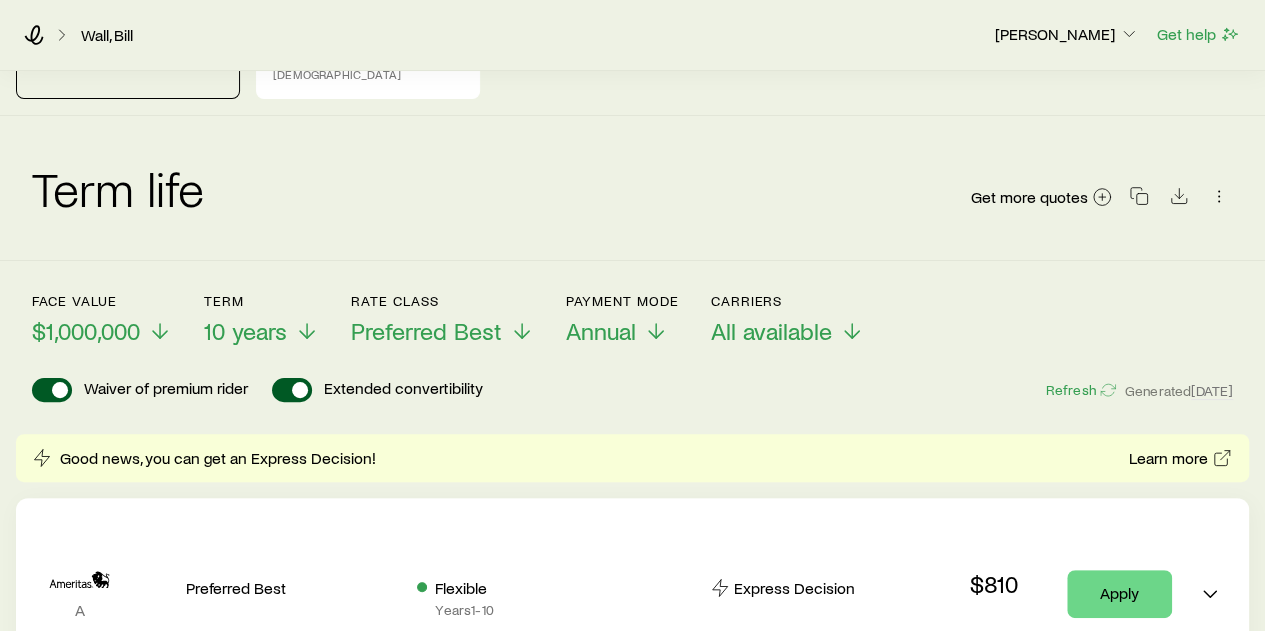 scroll, scrollTop: 0, scrollLeft: 0, axis: both 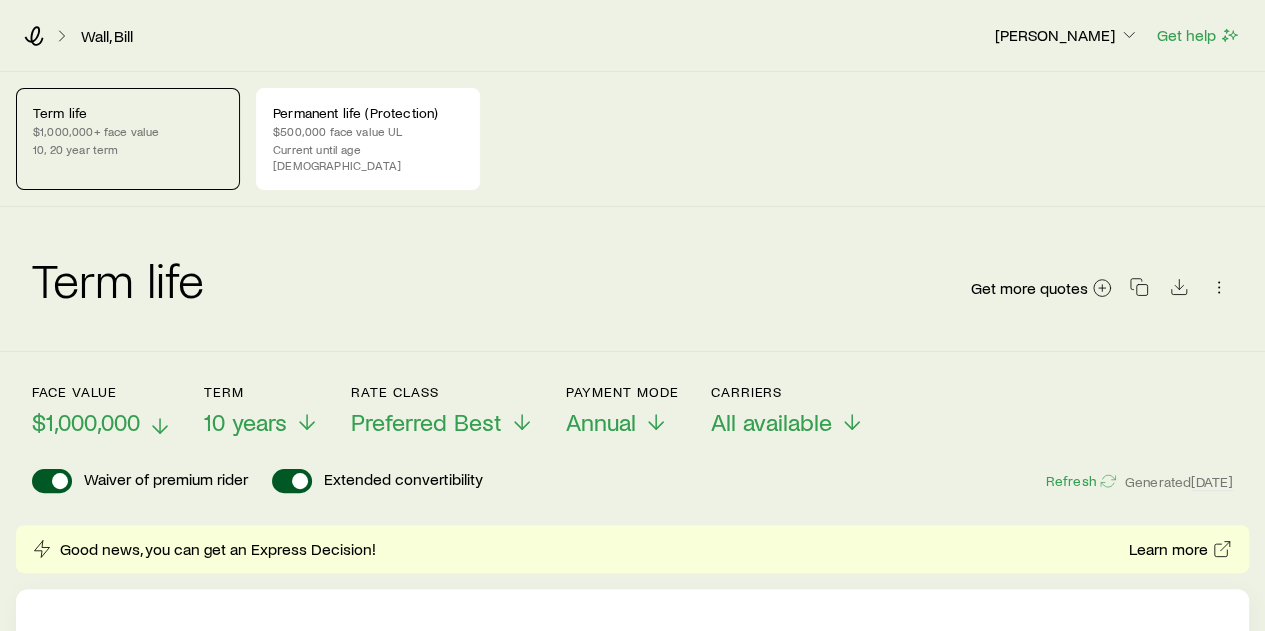 click 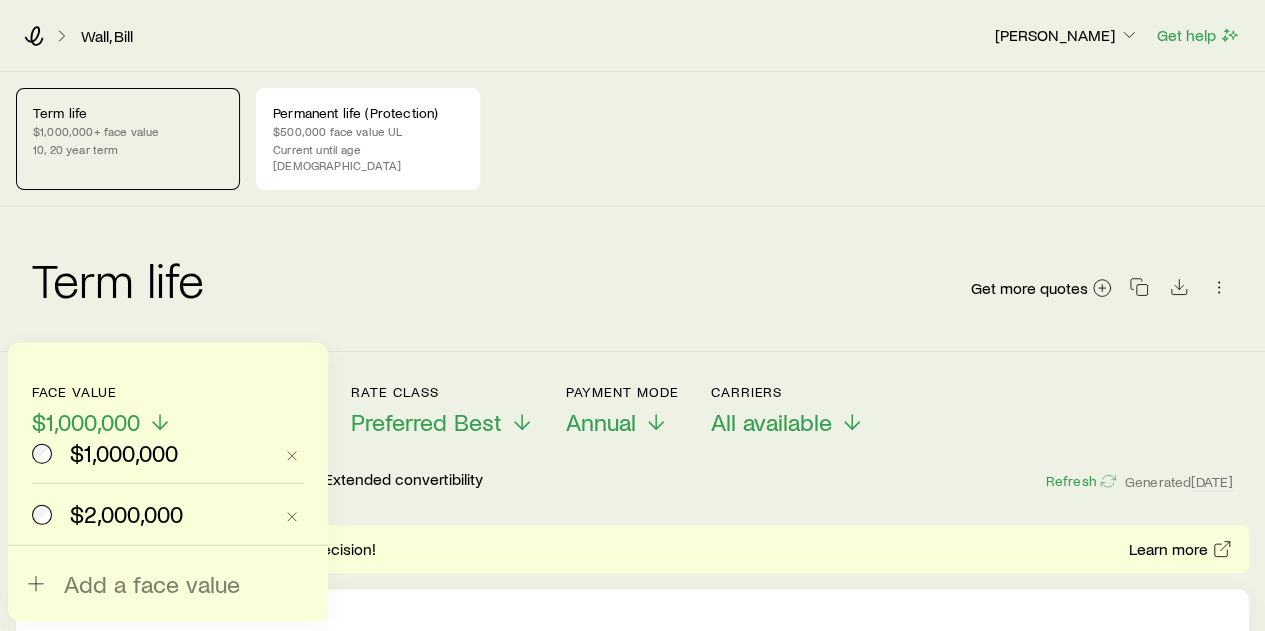click on "Term life $1,000,000+ face value 10, 20 year term Permanent life (Protection) $500,000 face value UL Current until age [DEMOGRAPHIC_DATA] Term life Get more quotes Face value $1,000,000 $1,000,000 $2,000,000 Add a face value Term 10 years Rate Class Preferred Best Payment Mode Annual Carriers All available Waiver of premium rider Extended convertibility Refresh Generated  [DATE] Good news, you can get an Express Decision! Learn more A Preferred Best Flexible Years  1 - 10 Express Decision $810 Apply Other Quotes Carrier Rate Class Convertibility Underwriting Premium A+ Preferred Best Limited Years  1 - 7 Not Convertible Years  8 - 10 Accelerated Available $887 Product details Promise Term Convertibility Details Convertible until the earlier of the end of year 7 or age [DEMOGRAPHIC_DATA] May be converted in years 1-7 to a Conversion Universal Life (UL) product from Pacific Life
Start application via iPipeline A+ Preferred Best Flexible Years  1 - 10 Accelerated Available $894 Product details Advantage Elite Select (with ECA) via iPipeline" at bounding box center [632, 1464] 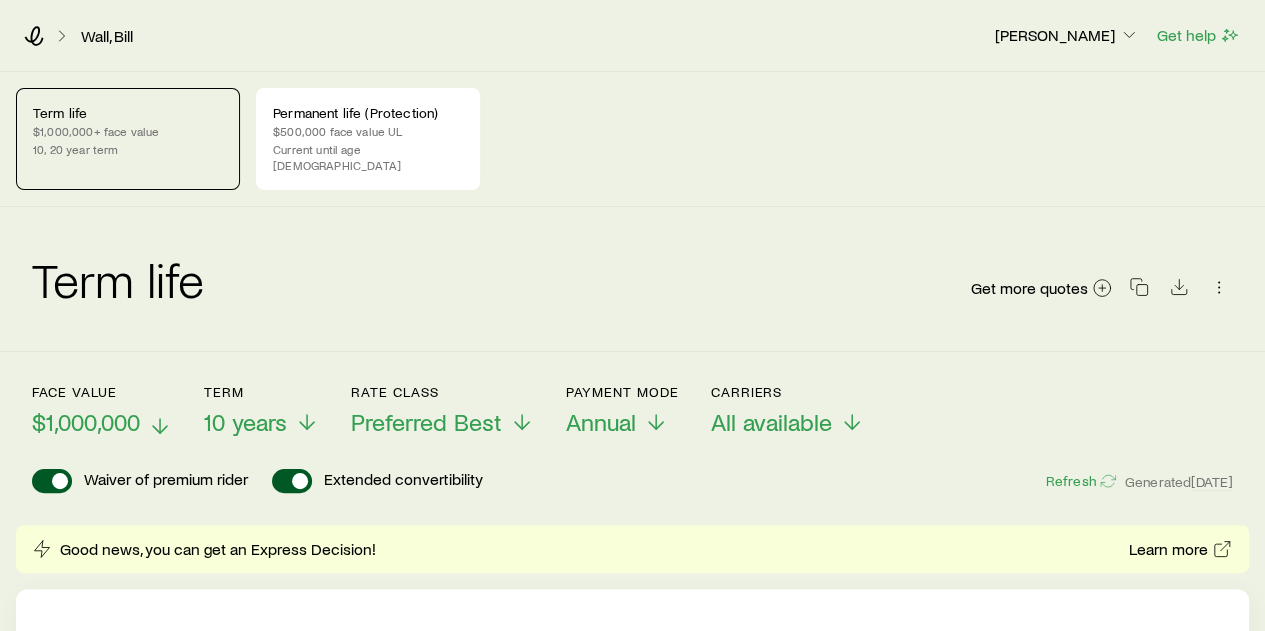 click 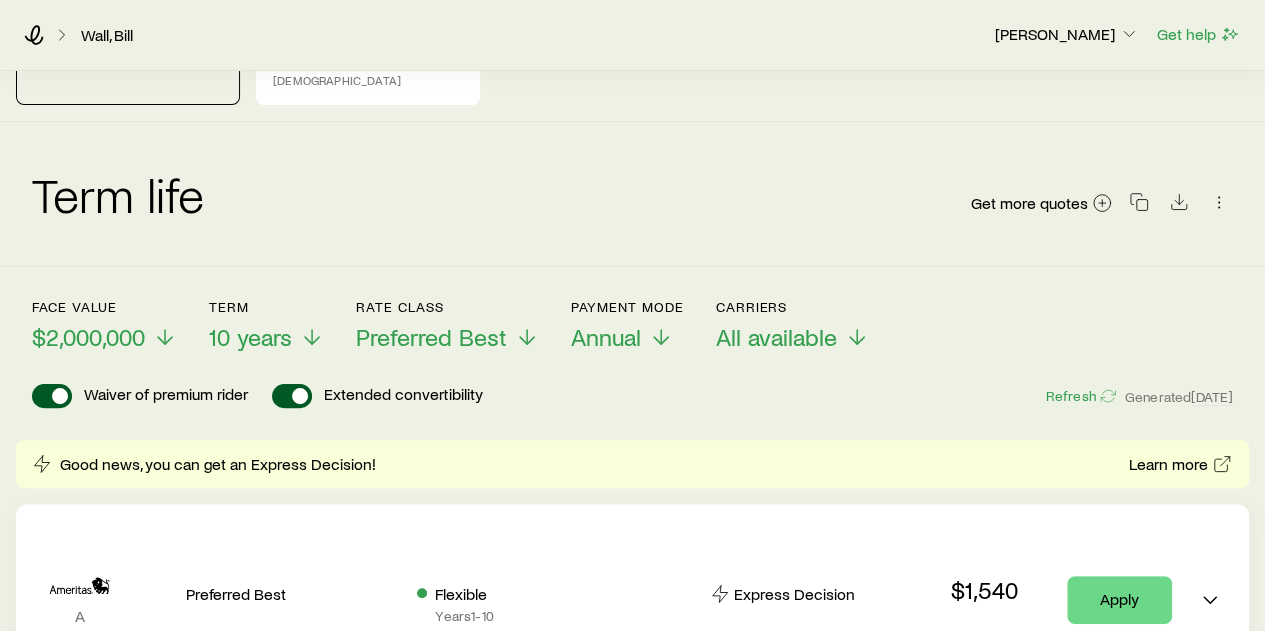 scroll, scrollTop: 0, scrollLeft: 0, axis: both 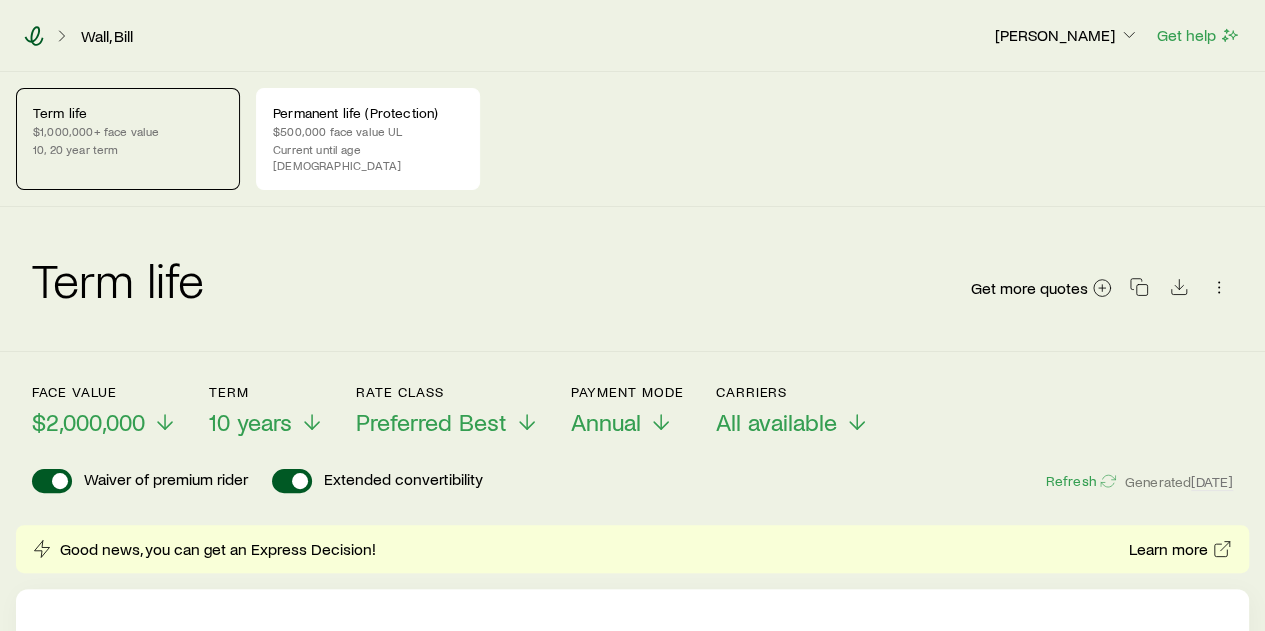 click 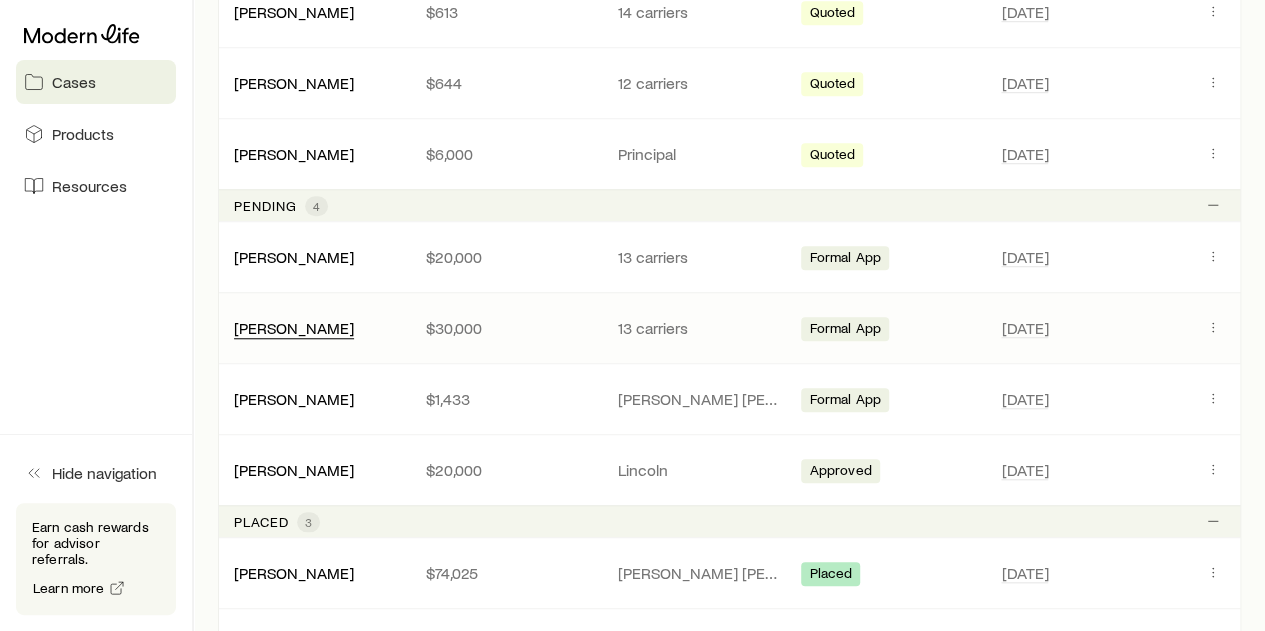 scroll, scrollTop: 900, scrollLeft: 0, axis: vertical 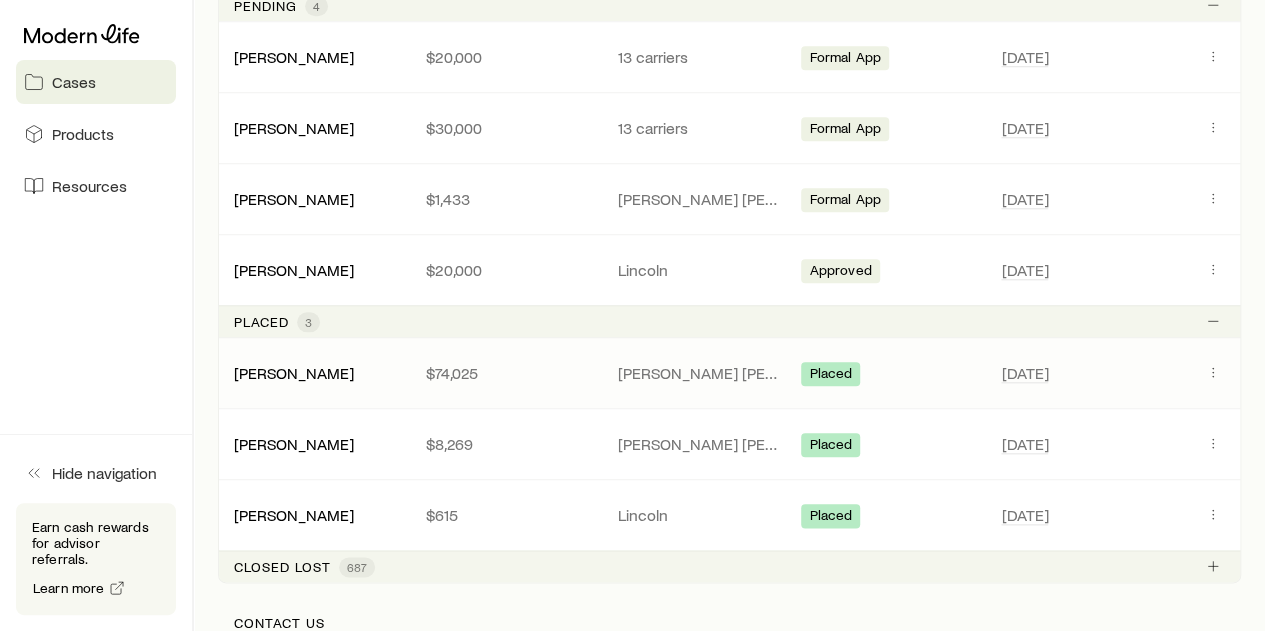 click on "Placed" at bounding box center [830, 375] 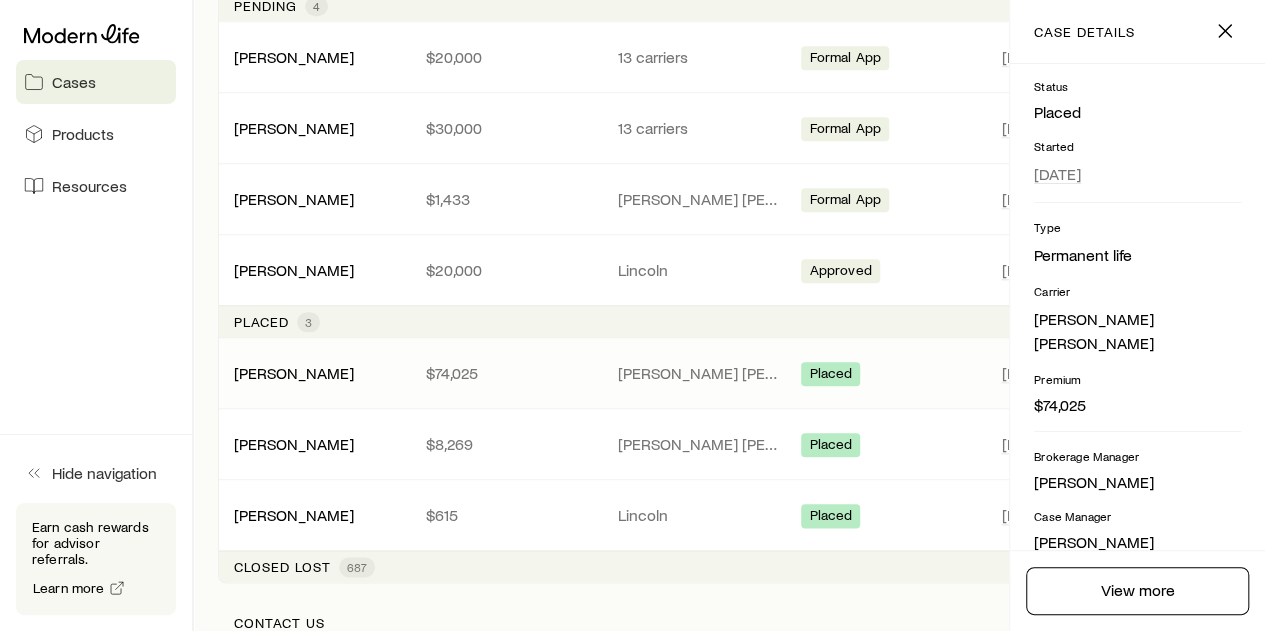 scroll, scrollTop: 335, scrollLeft: 0, axis: vertical 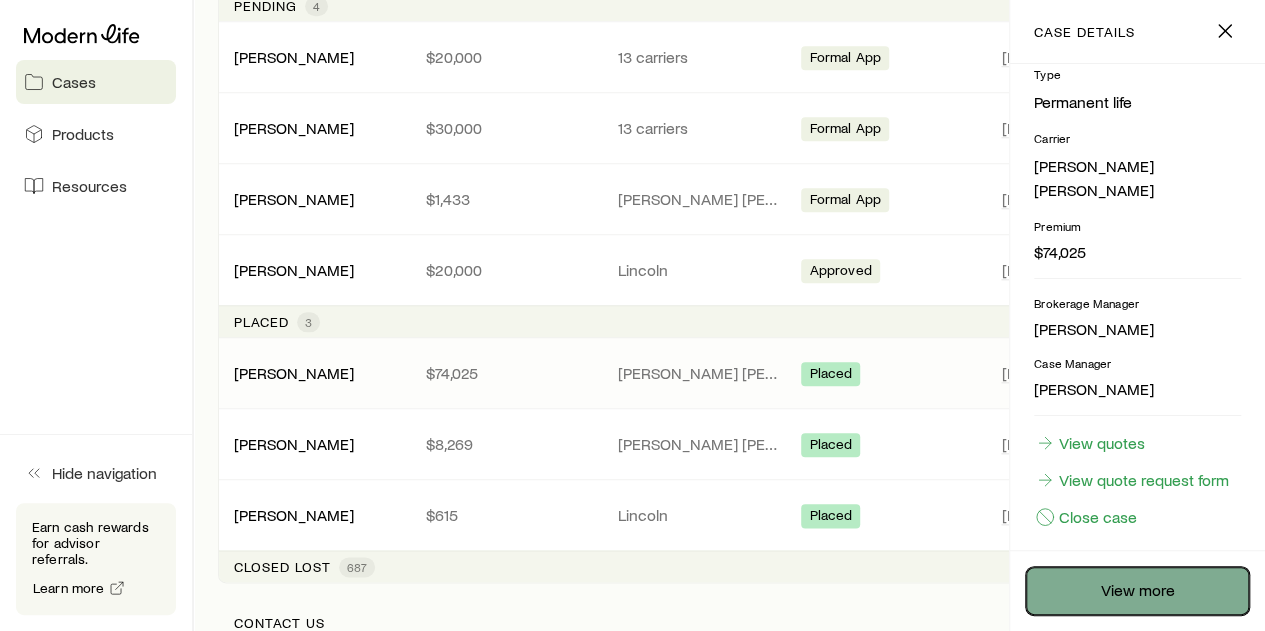 click on "View more" at bounding box center (1137, 591) 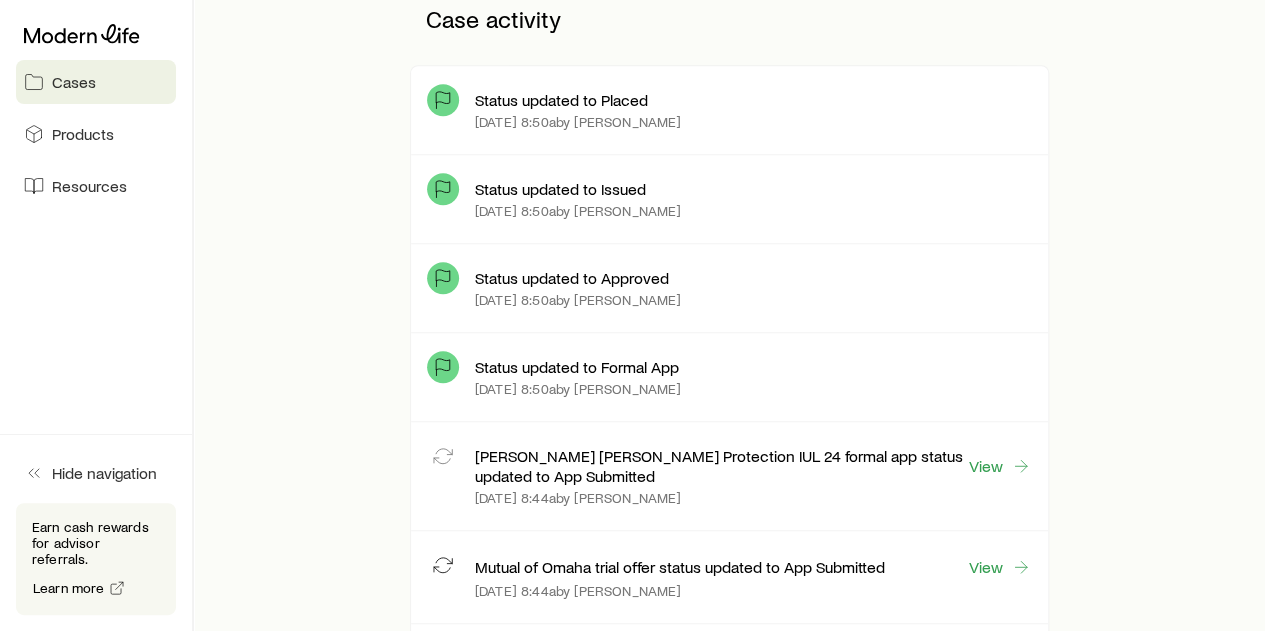 scroll, scrollTop: 700, scrollLeft: 0, axis: vertical 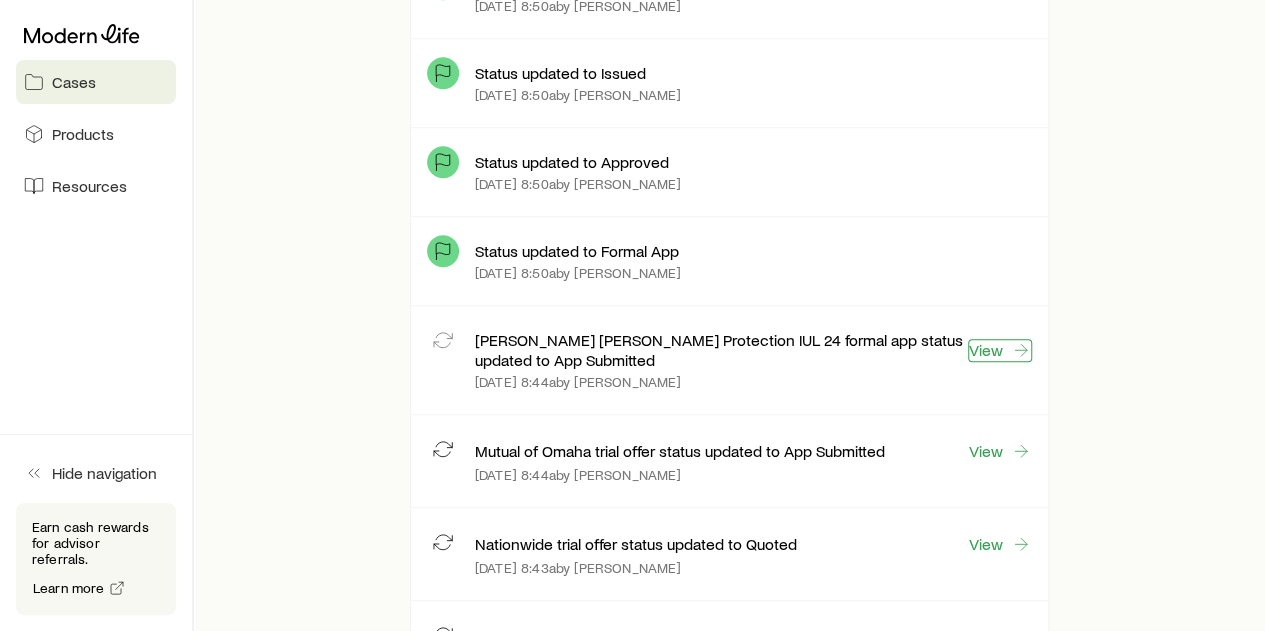 click on "View" at bounding box center (1000, 350) 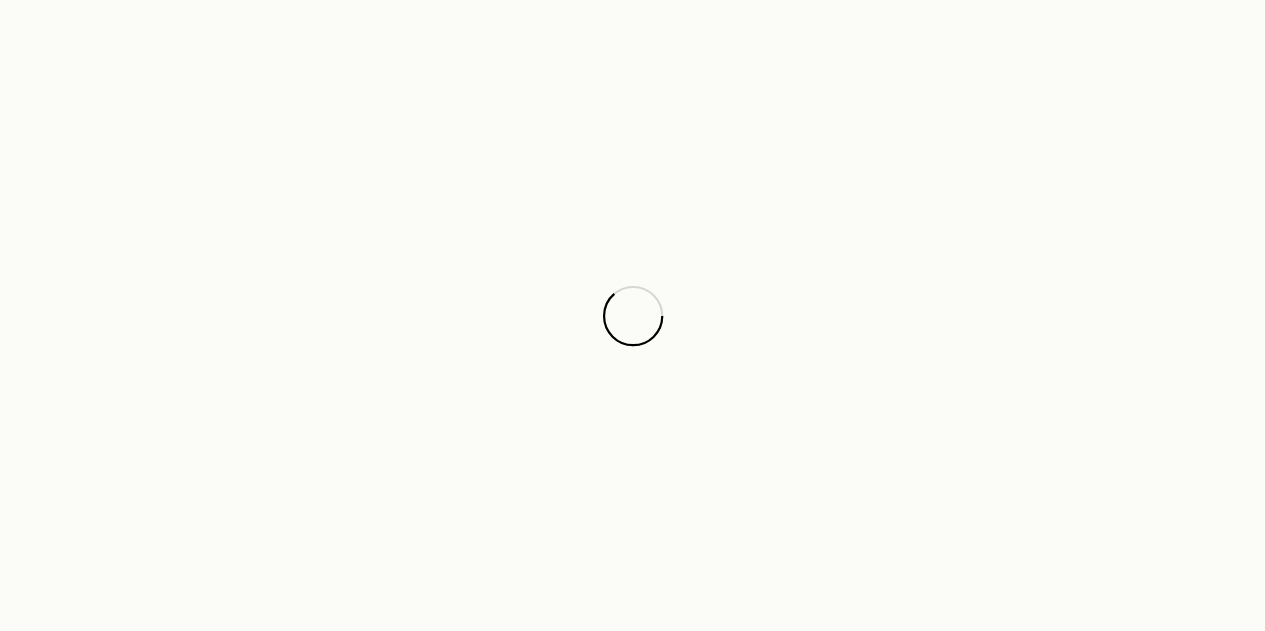 scroll, scrollTop: 0, scrollLeft: 0, axis: both 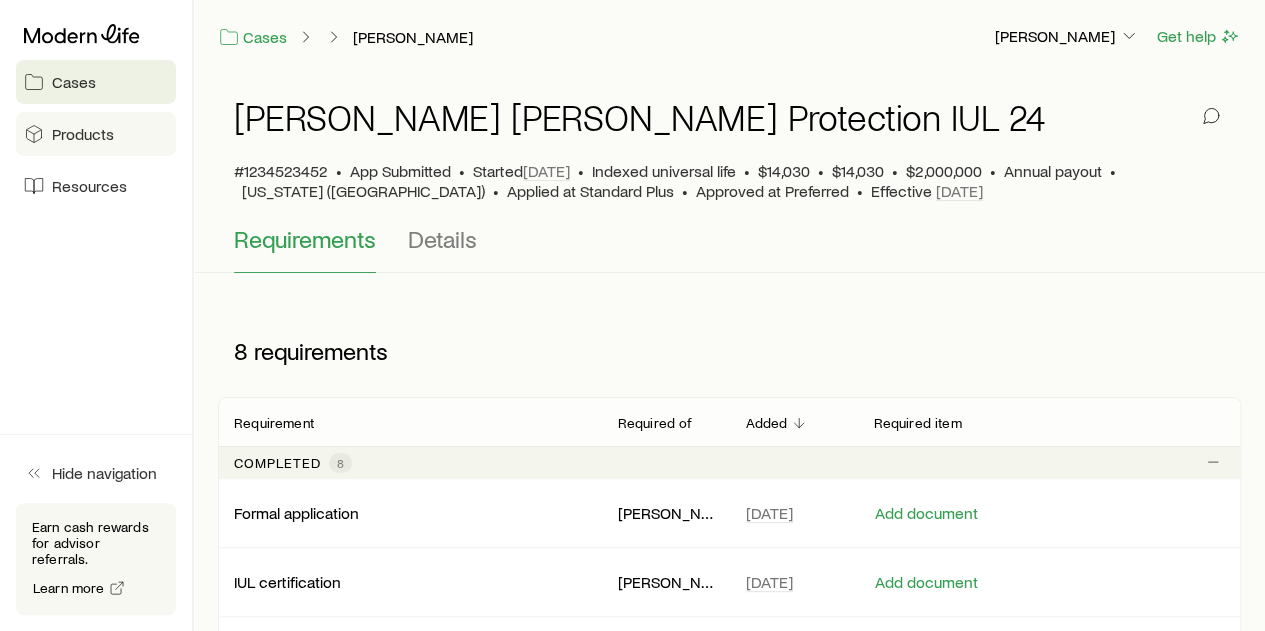 click on "Products" at bounding box center (83, 134) 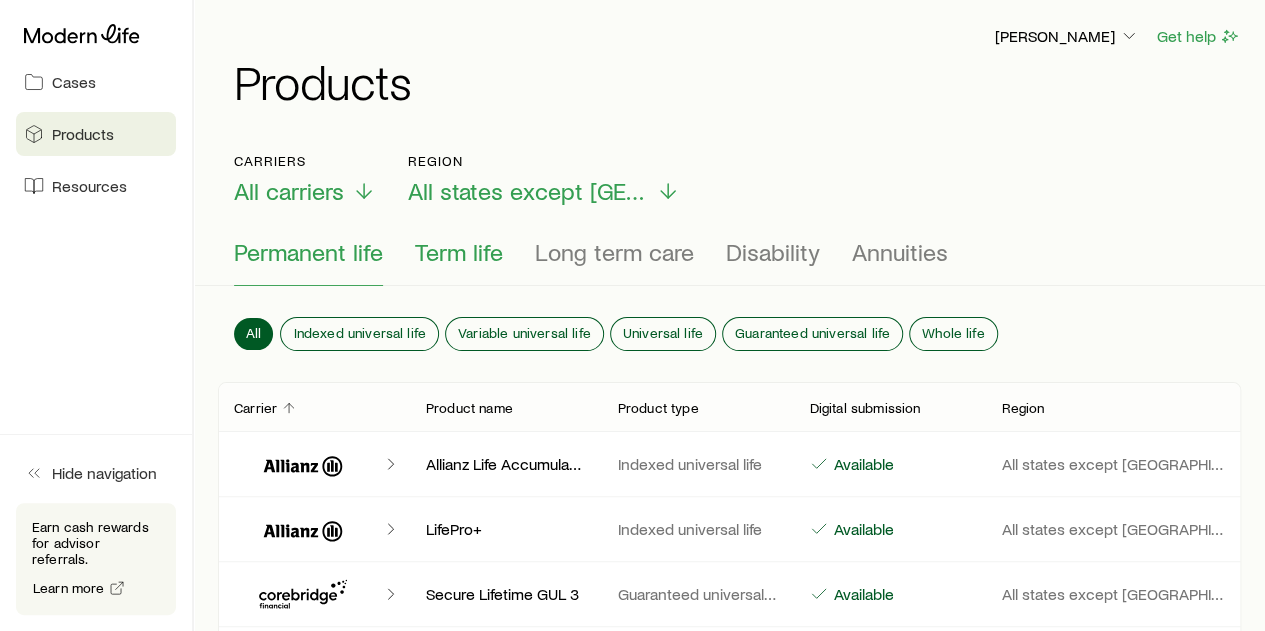 click on "Term life" at bounding box center (459, 252) 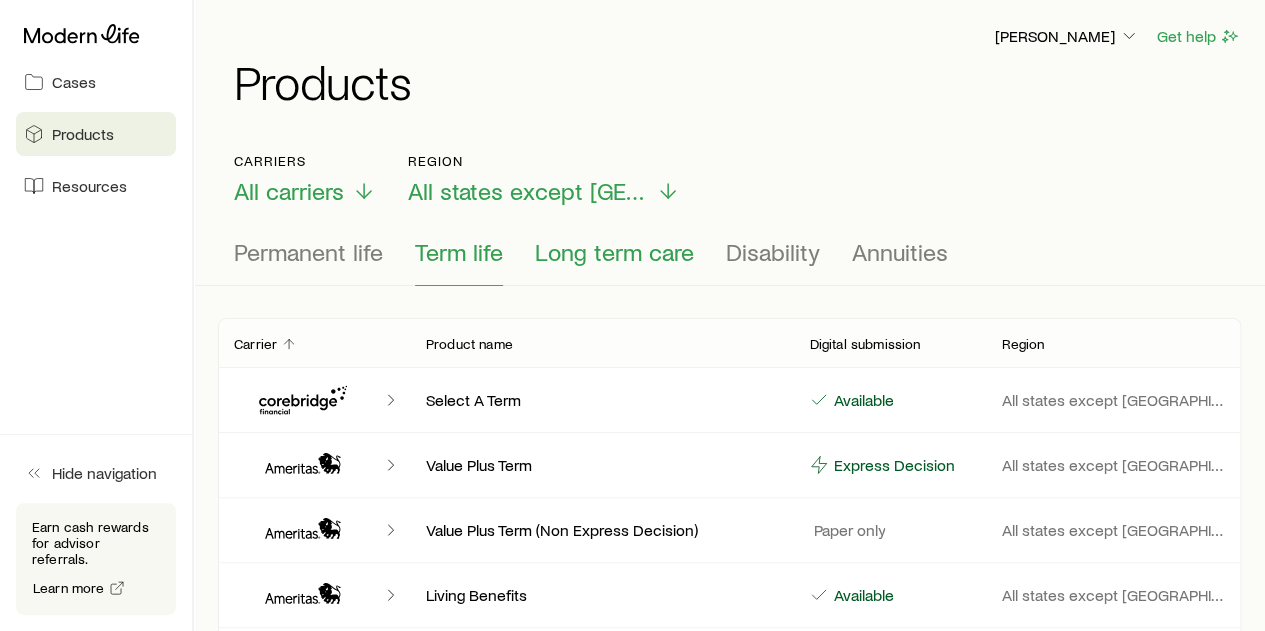 click on "Long term care" at bounding box center (614, 252) 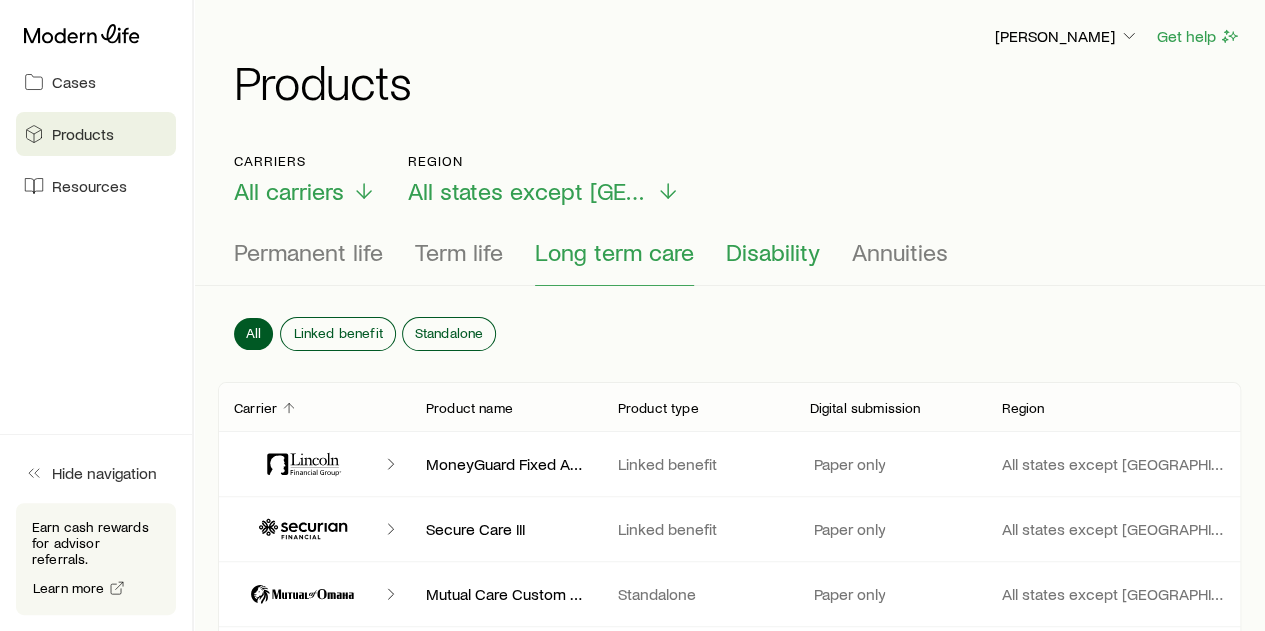 click on "Disability" at bounding box center [773, 252] 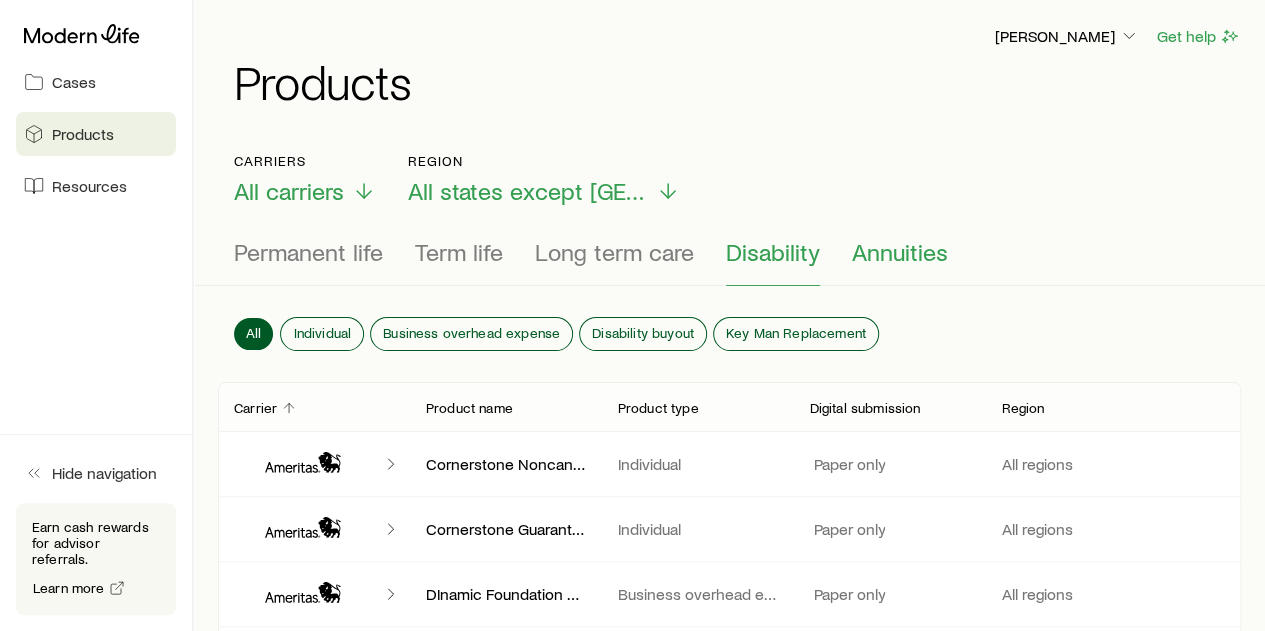click on "Annuities" at bounding box center (900, 252) 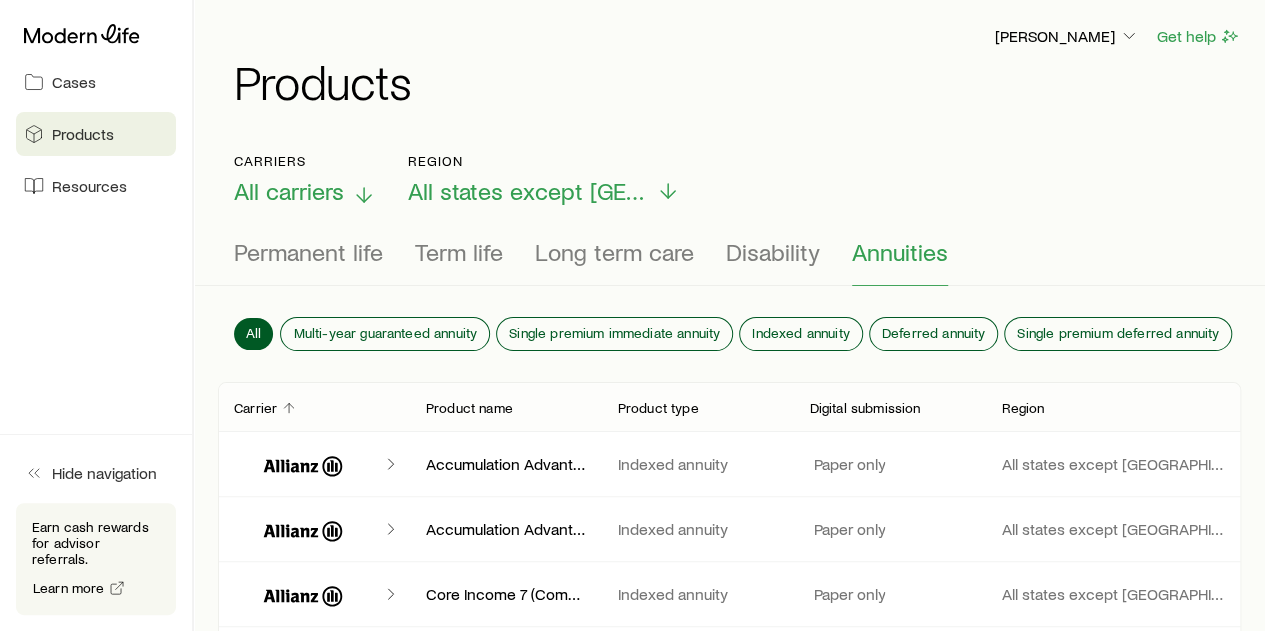 click 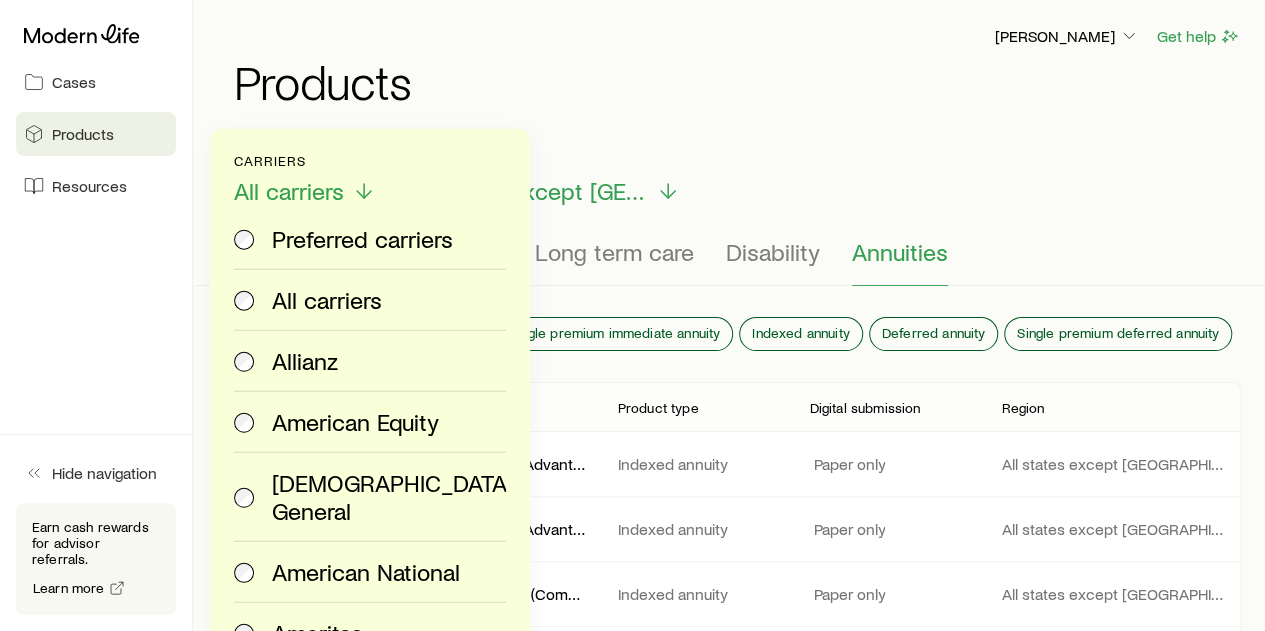click on "Products" at bounding box center [737, 81] 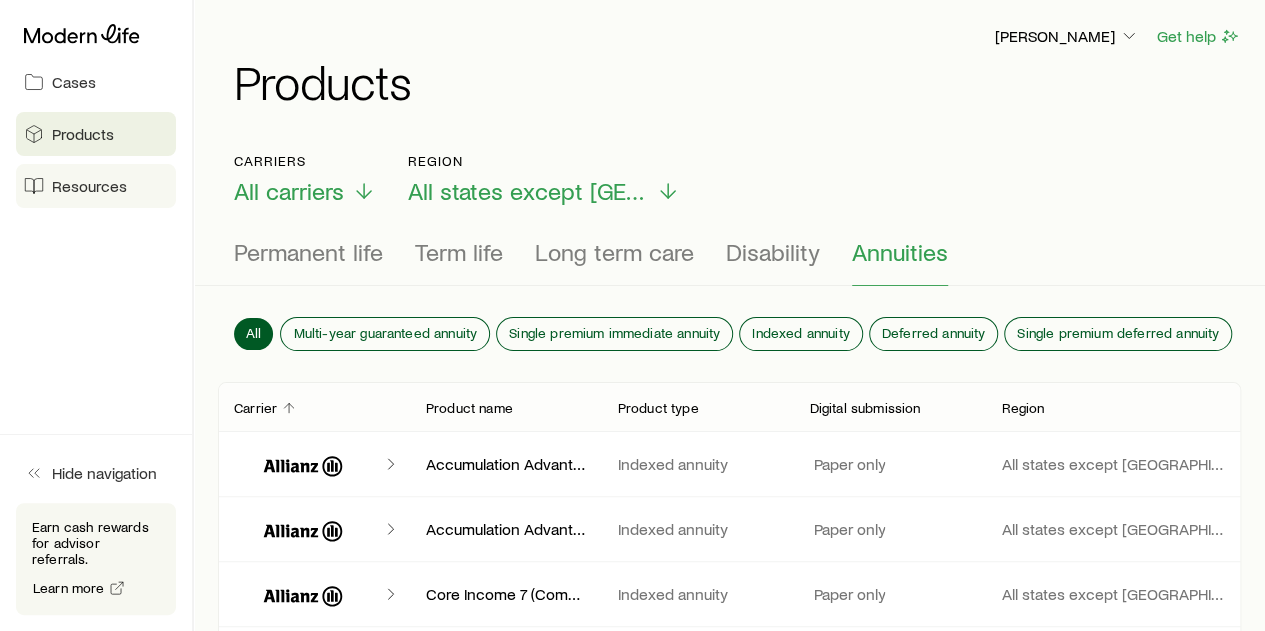 click on "Resources" at bounding box center [89, 186] 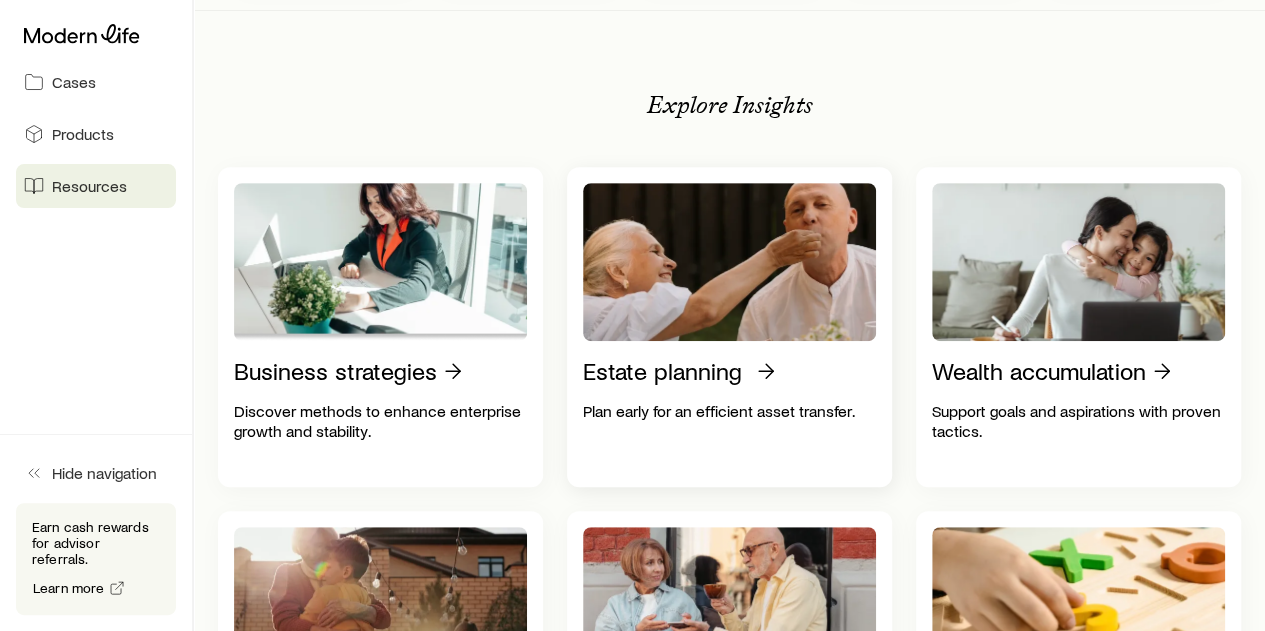 scroll, scrollTop: 300, scrollLeft: 0, axis: vertical 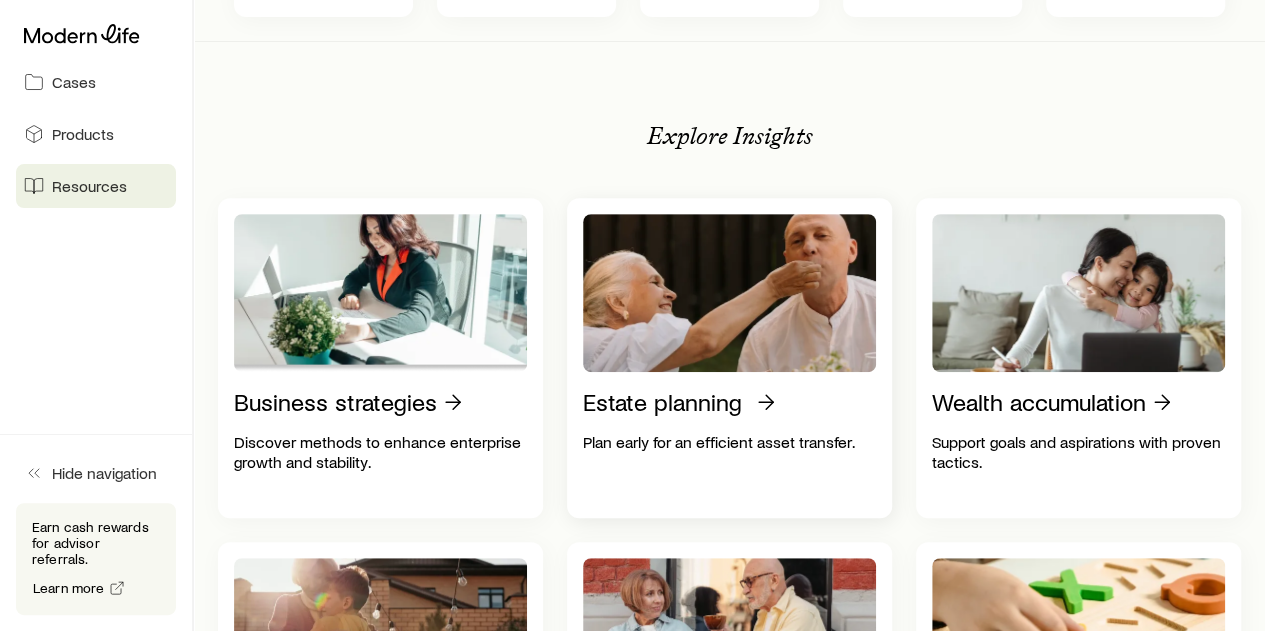 click on "Estate planning" at bounding box center (662, 402) 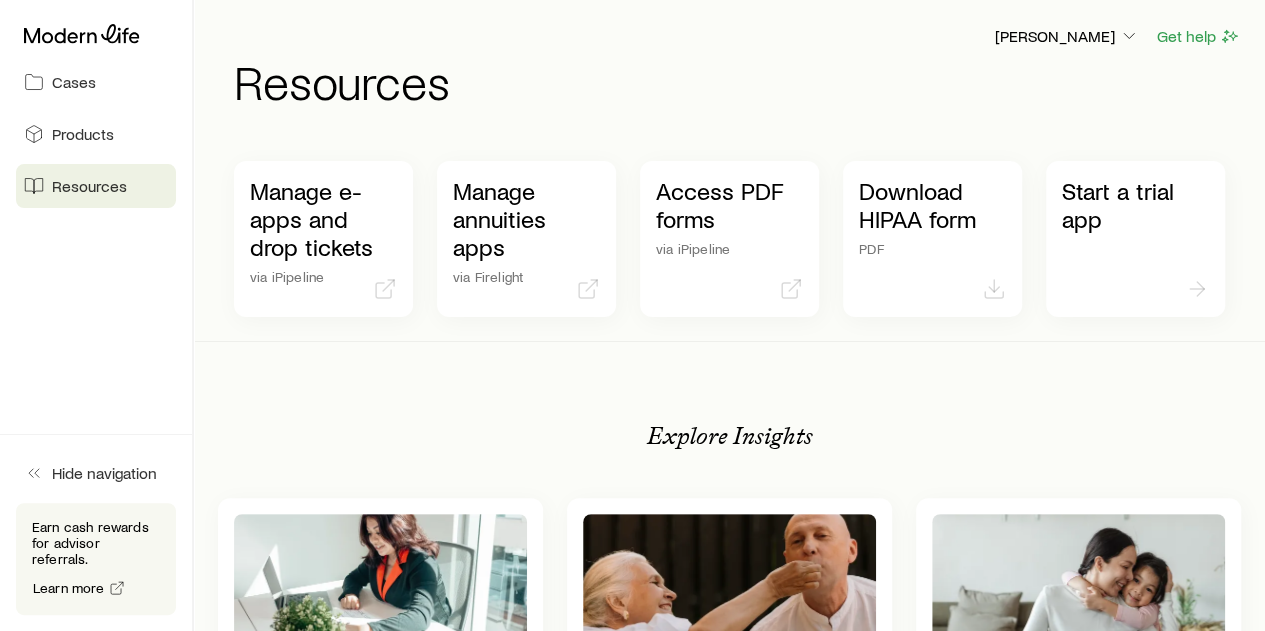 scroll, scrollTop: 0, scrollLeft: 0, axis: both 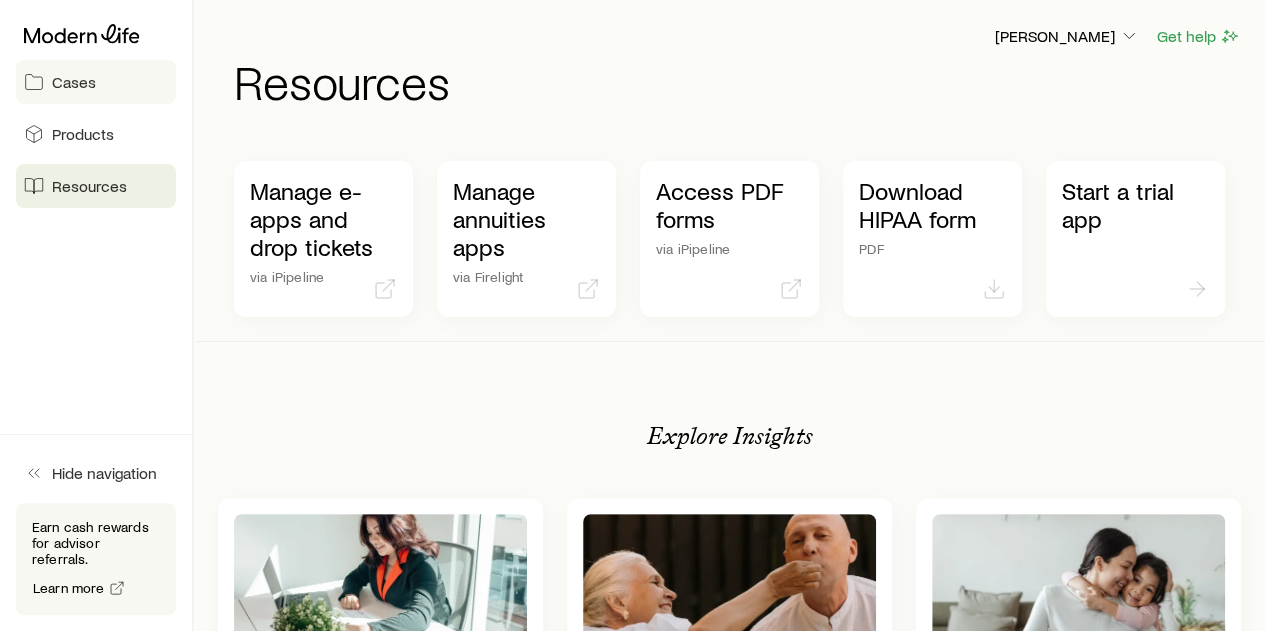 click on "Cases" at bounding box center [74, 82] 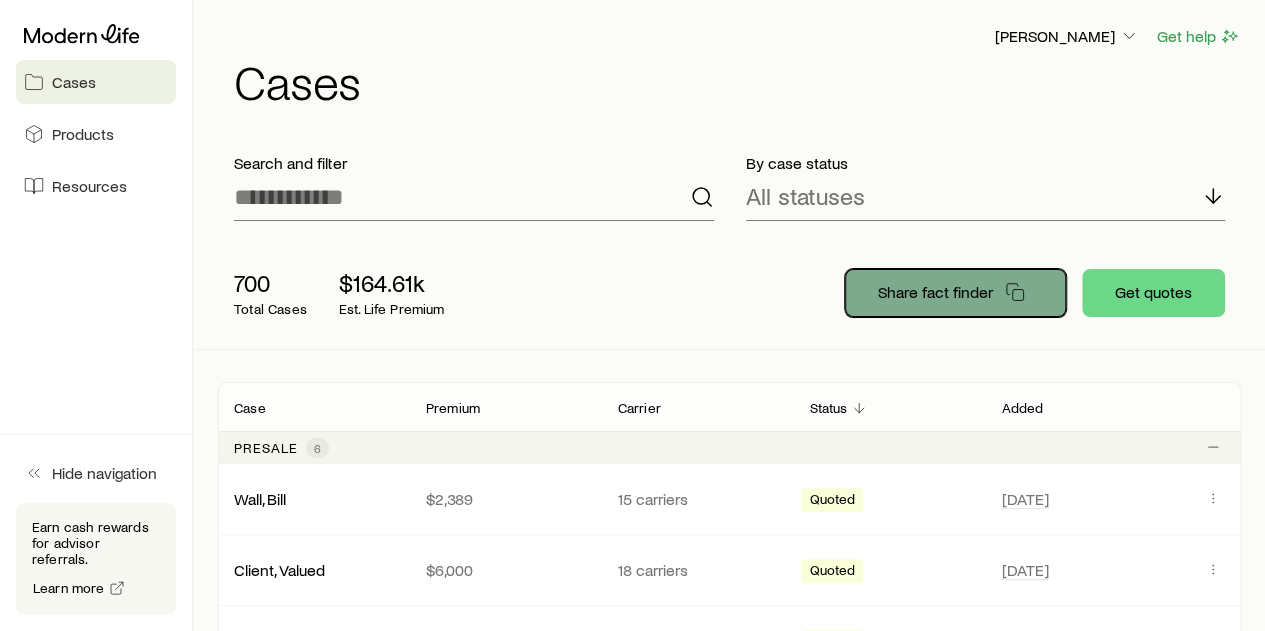 click on "Share fact finder" at bounding box center [935, 292] 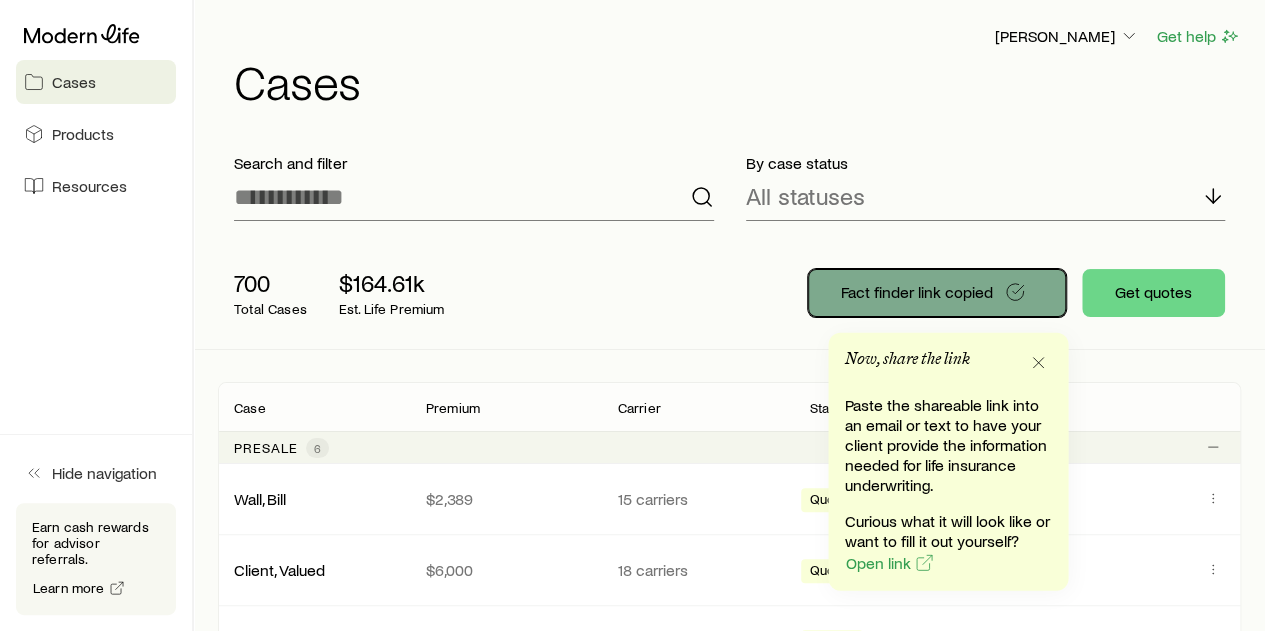 scroll, scrollTop: 100, scrollLeft: 0, axis: vertical 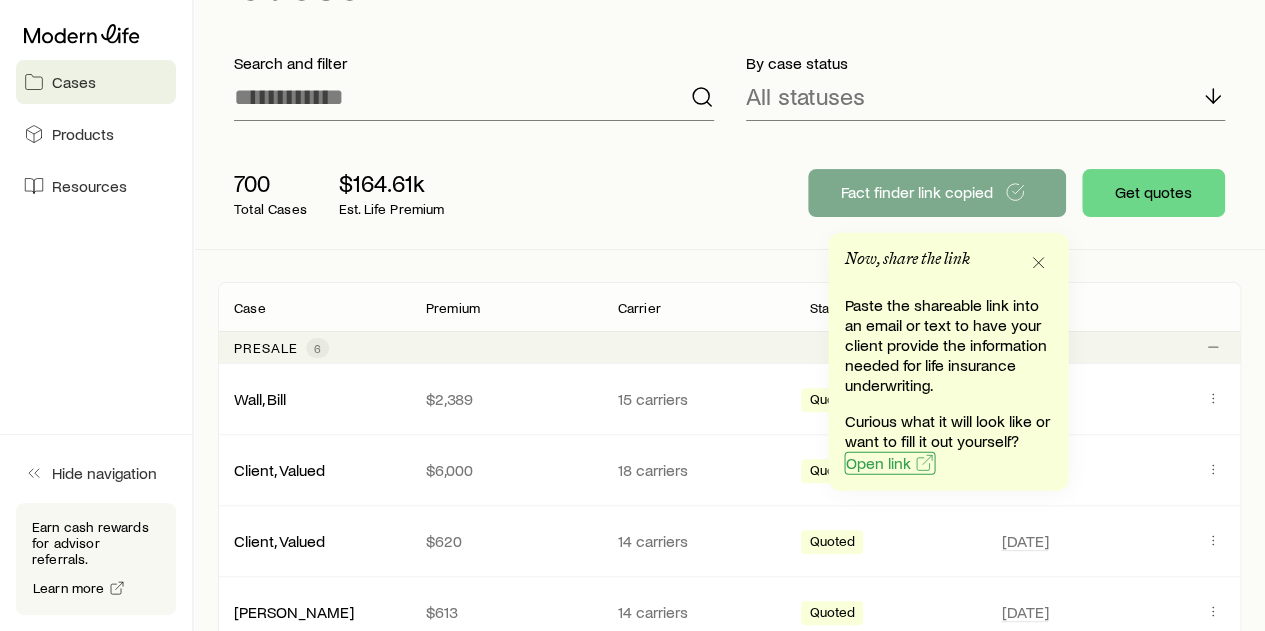 click on "Open link" at bounding box center [877, 463] 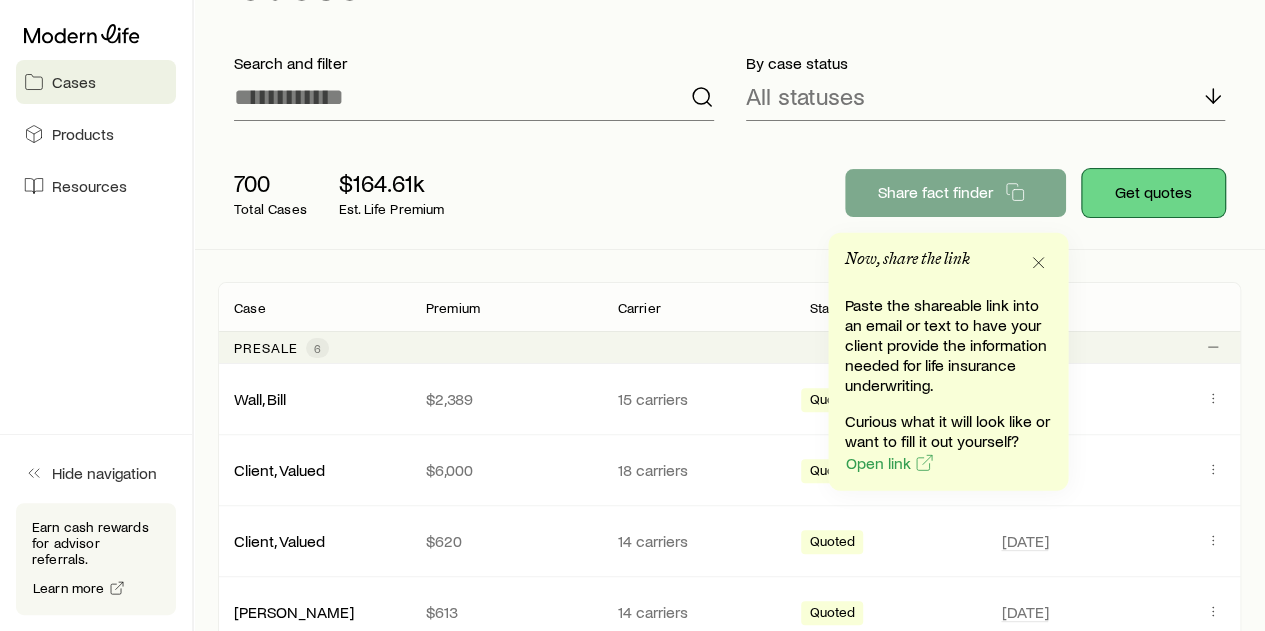 click on "Get quotes" at bounding box center (1153, 193) 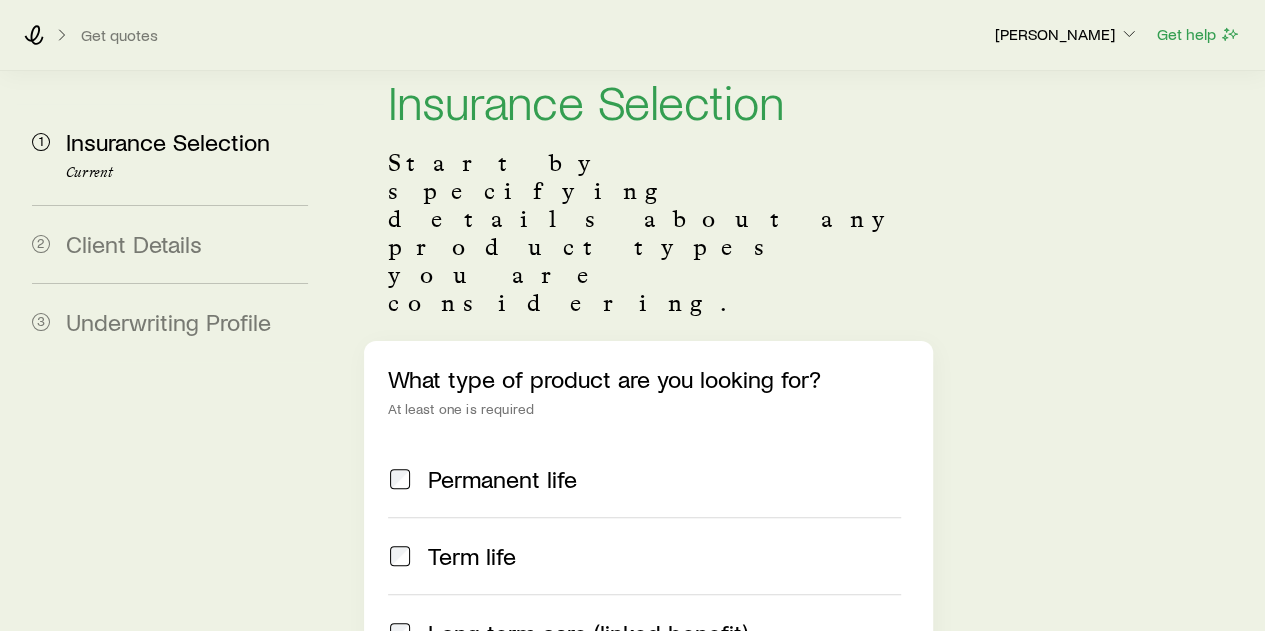 scroll, scrollTop: 100, scrollLeft: 0, axis: vertical 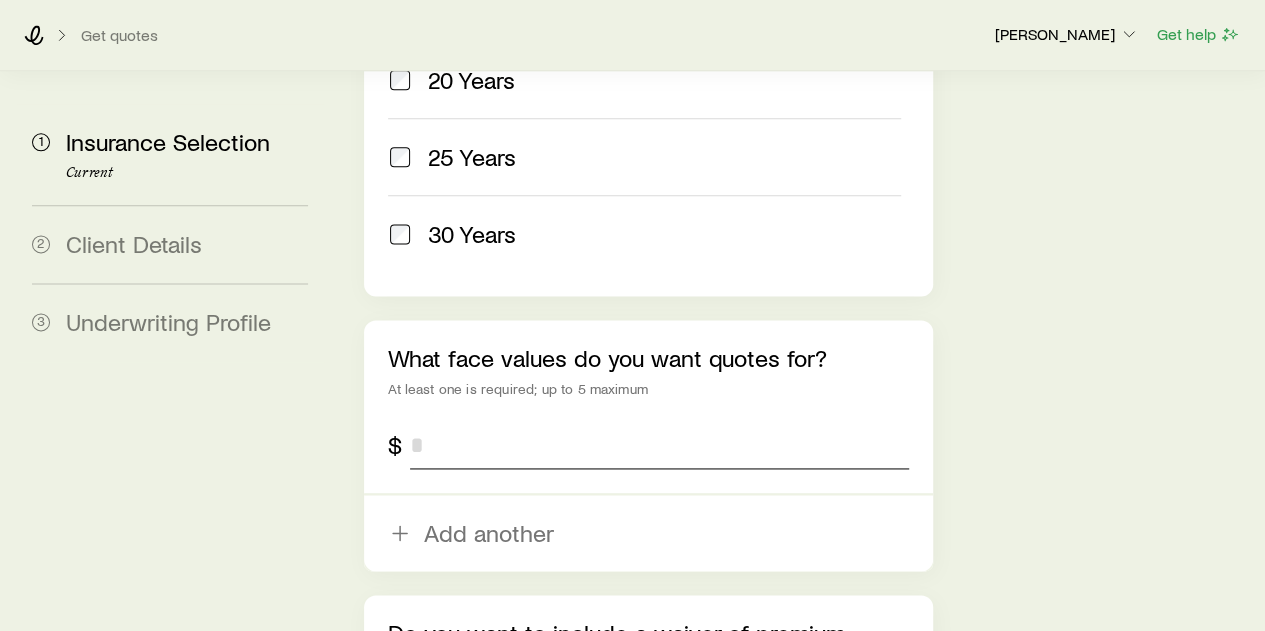 click at bounding box center [659, 445] 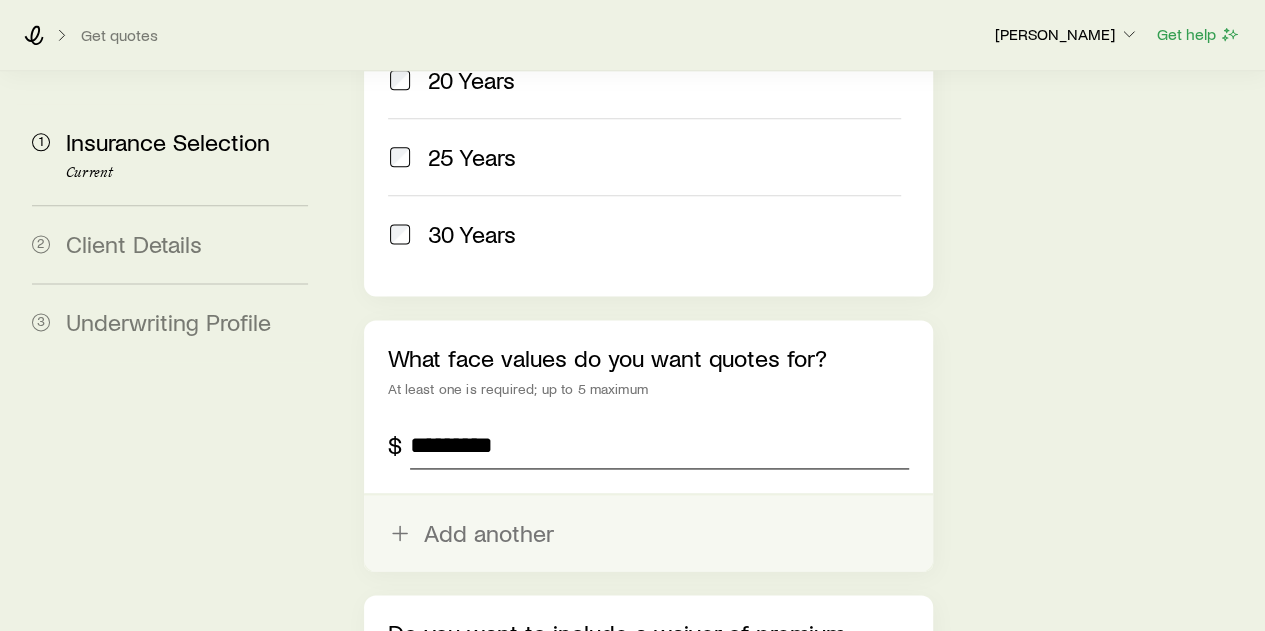 type on "*********" 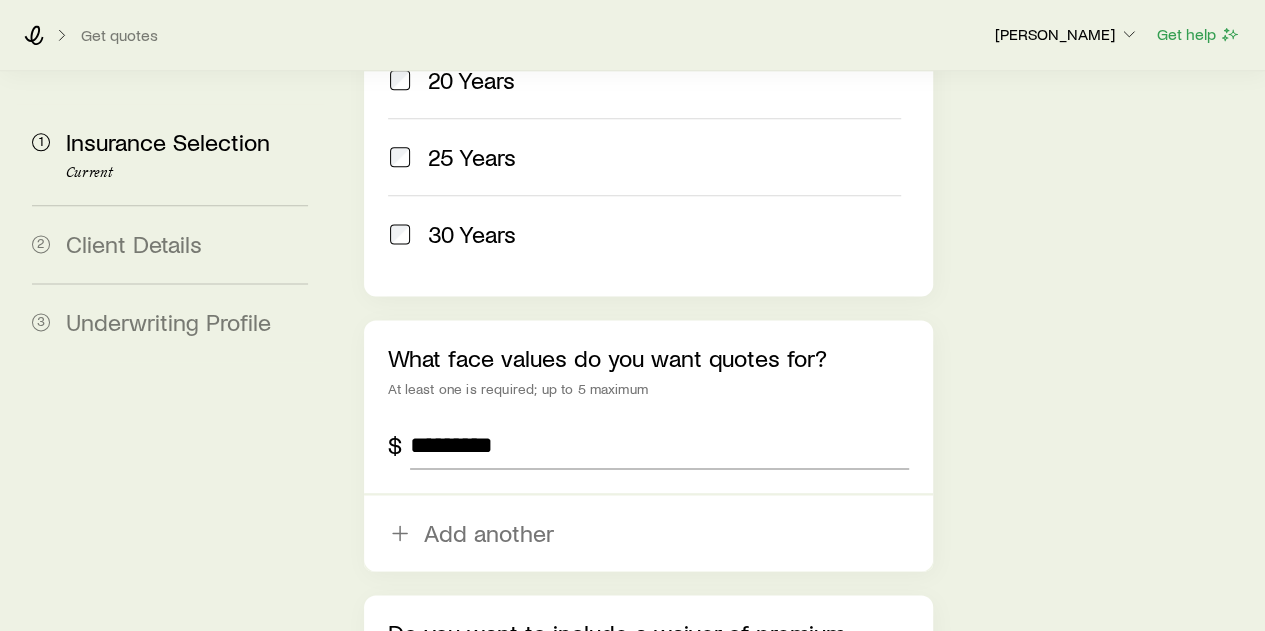 click 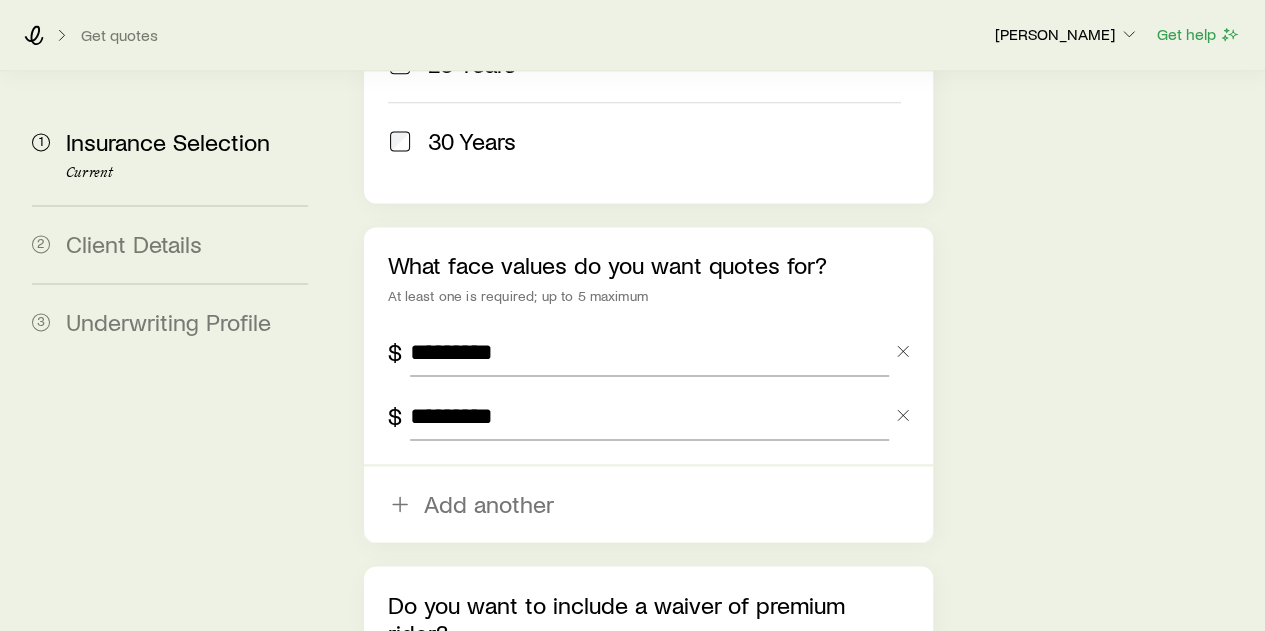 scroll, scrollTop: 1400, scrollLeft: 0, axis: vertical 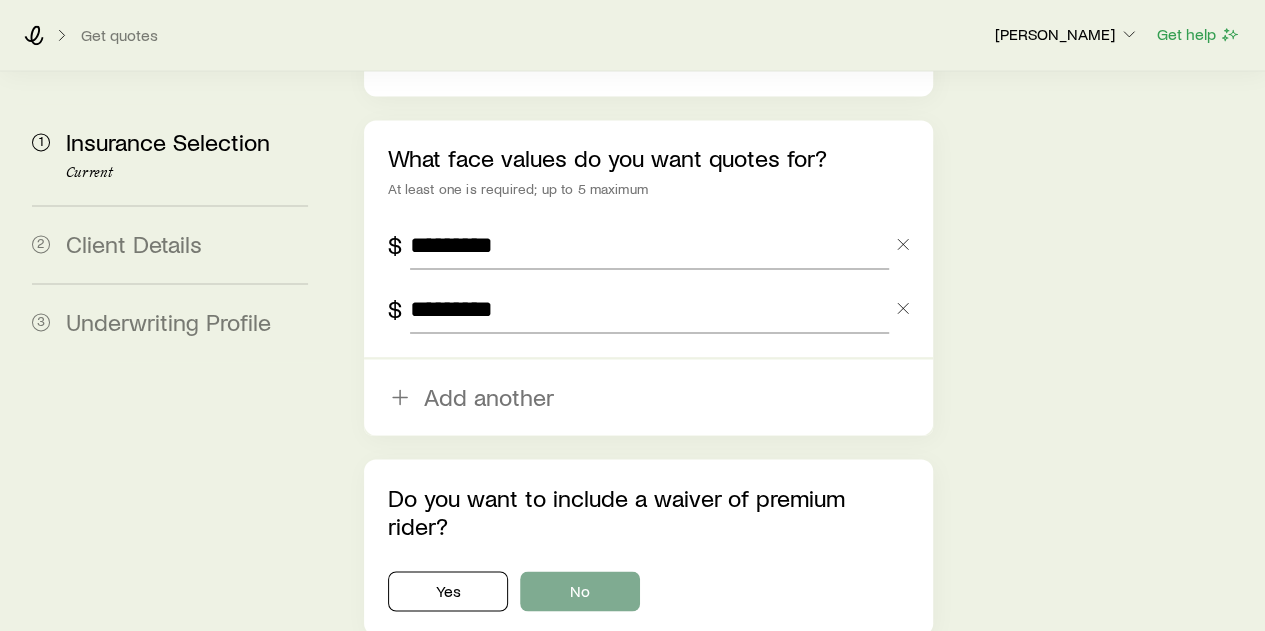 type on "*********" 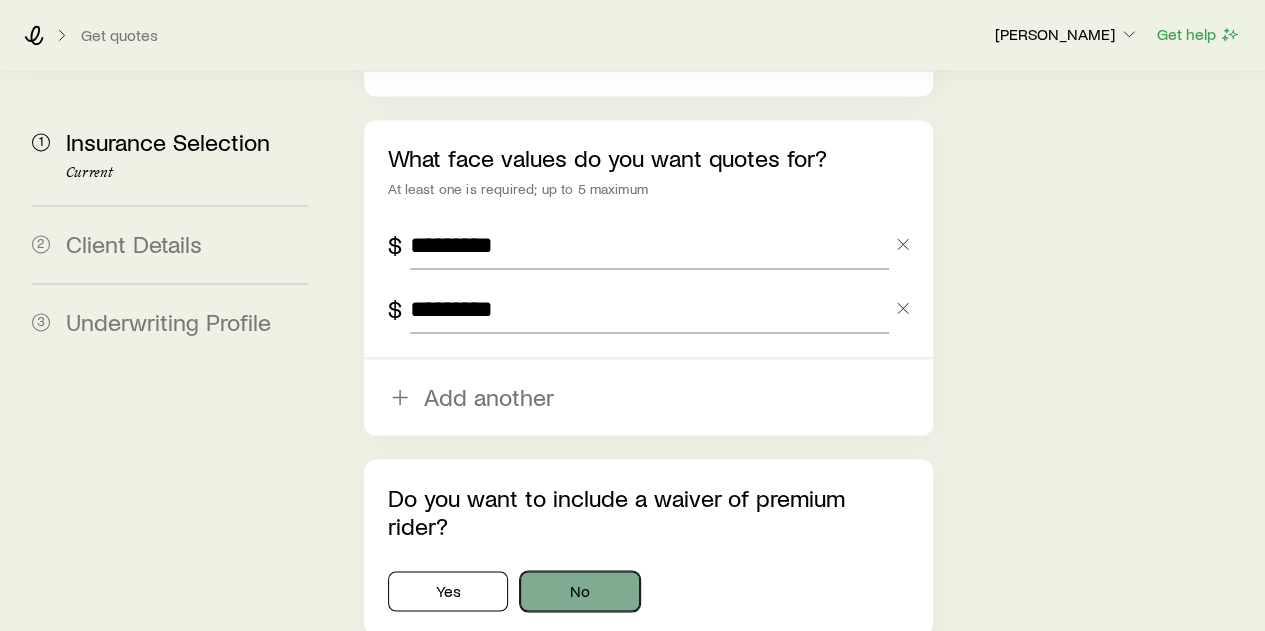 click on "No" at bounding box center (580, 591) 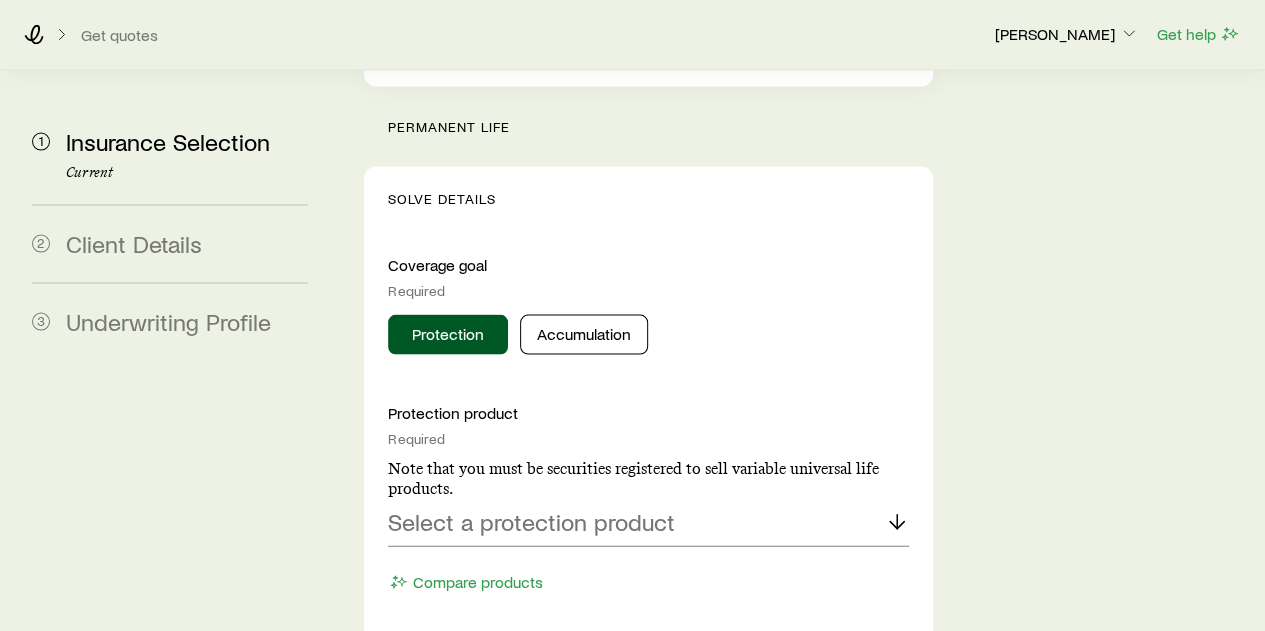 scroll, scrollTop: 2000, scrollLeft: 0, axis: vertical 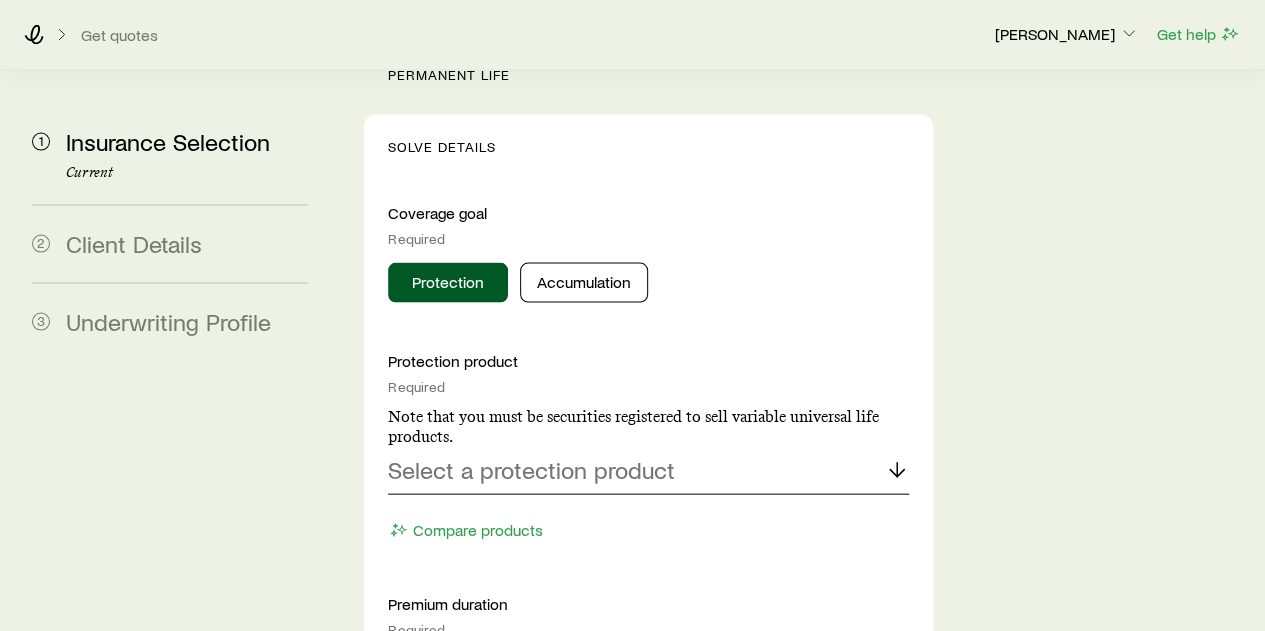 click 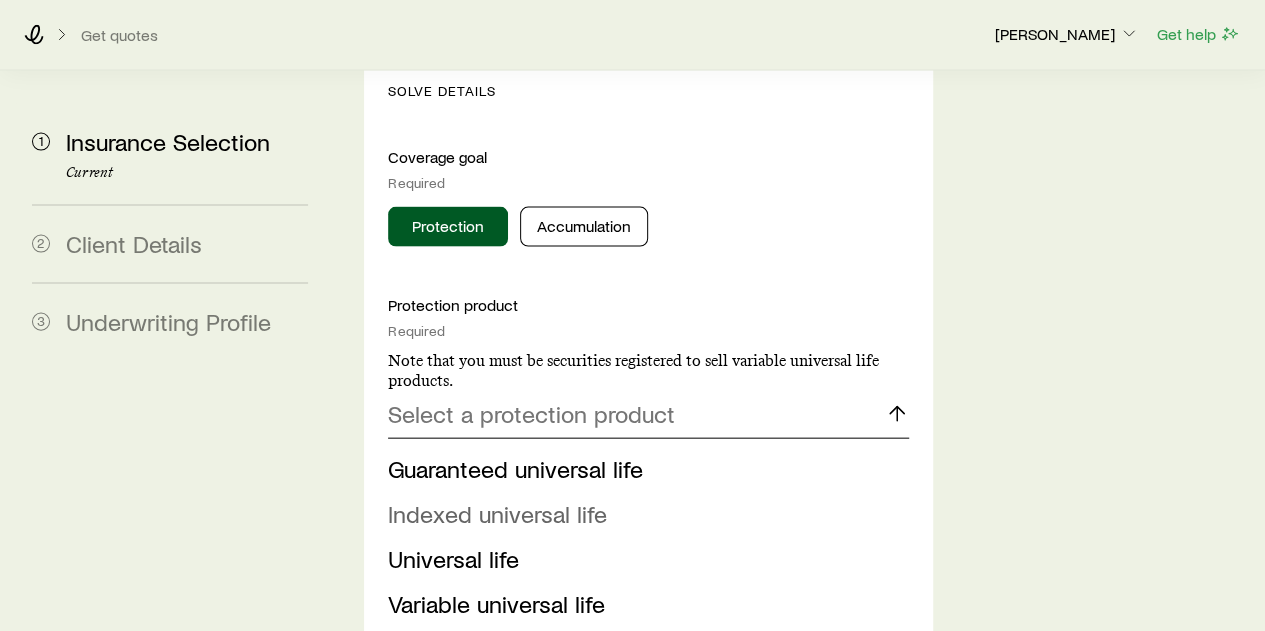 scroll, scrollTop: 2100, scrollLeft: 0, axis: vertical 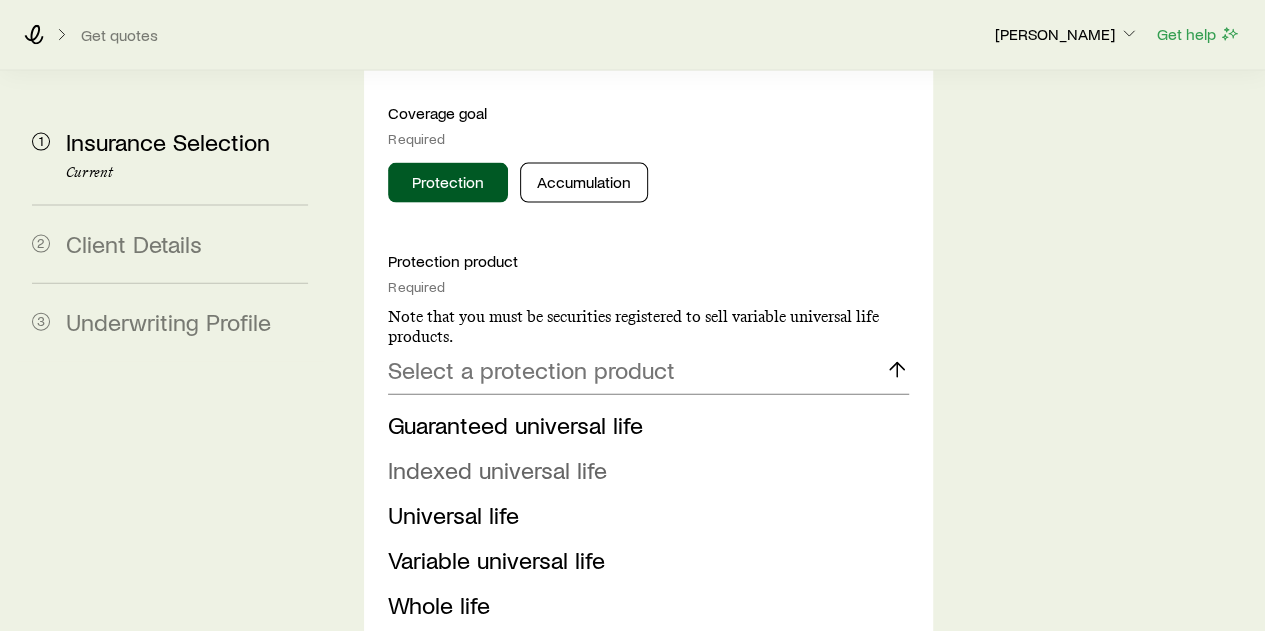 click on "Indexed universal life" at bounding box center [497, 469] 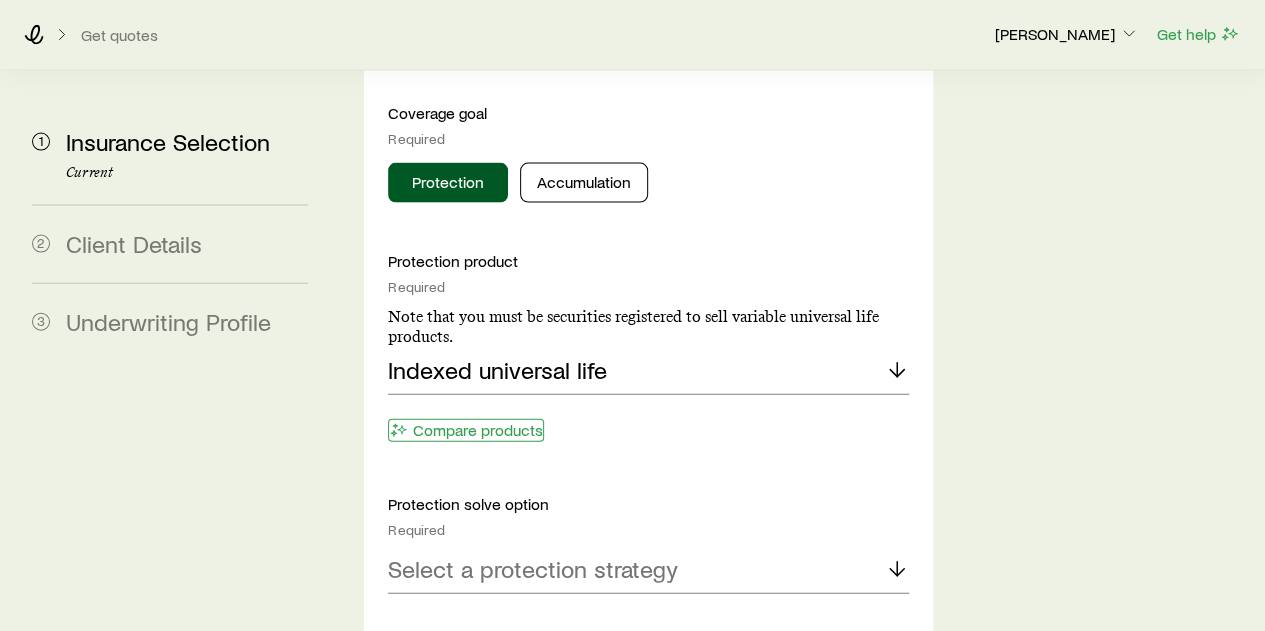 click on "Compare products" at bounding box center [466, 430] 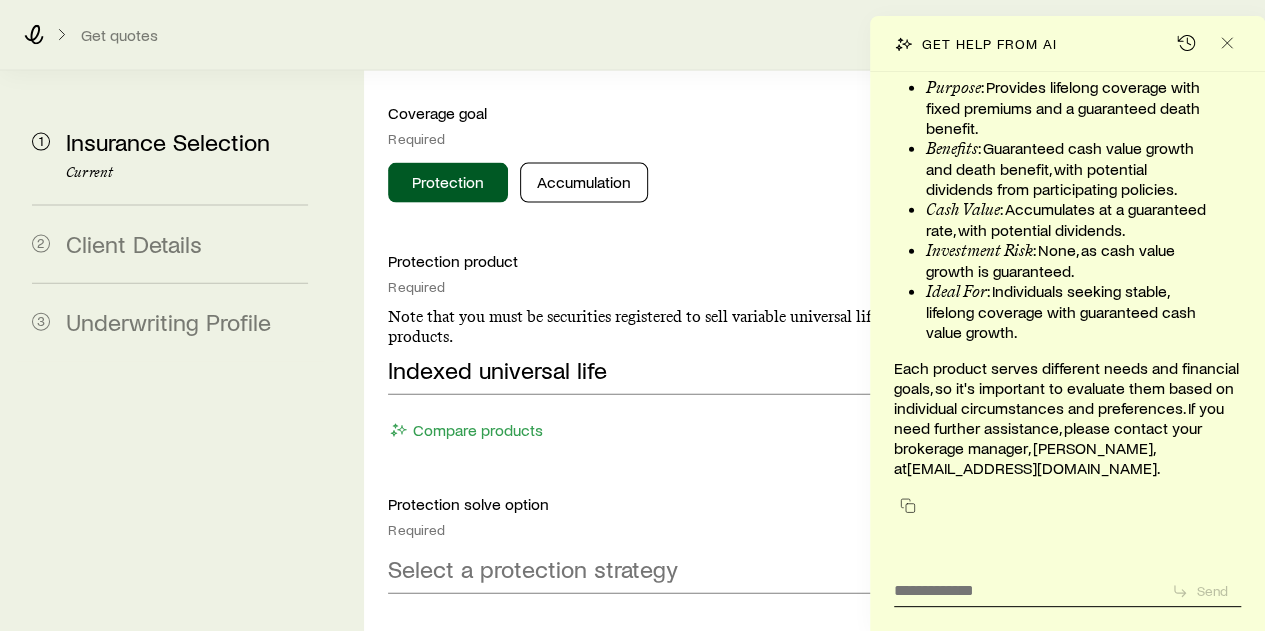 scroll, scrollTop: 110684, scrollLeft: 0, axis: vertical 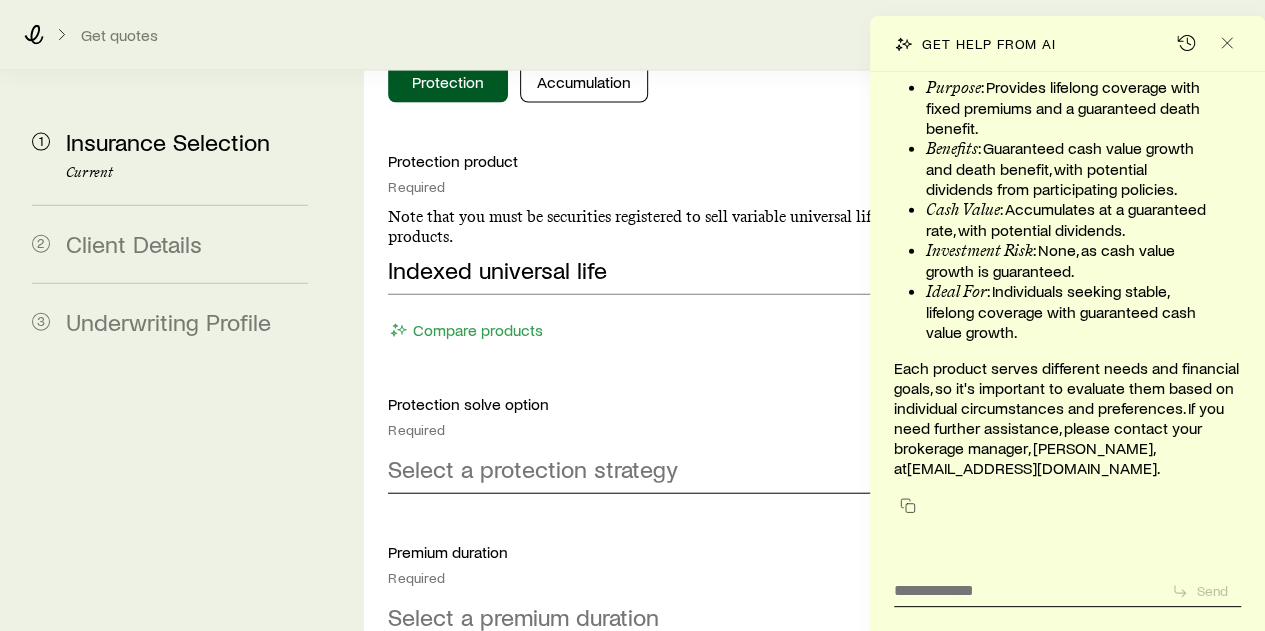 click on "Select a protection strategy" at bounding box center [533, 469] 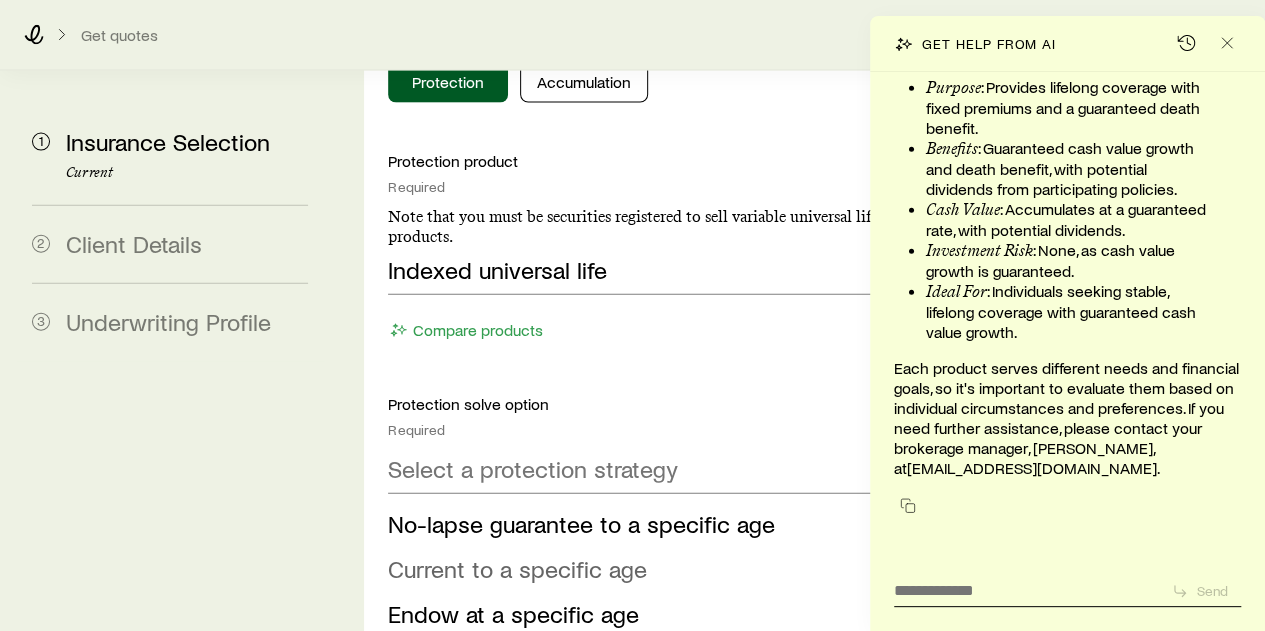 click on "Current to a specific age" at bounding box center (517, 568) 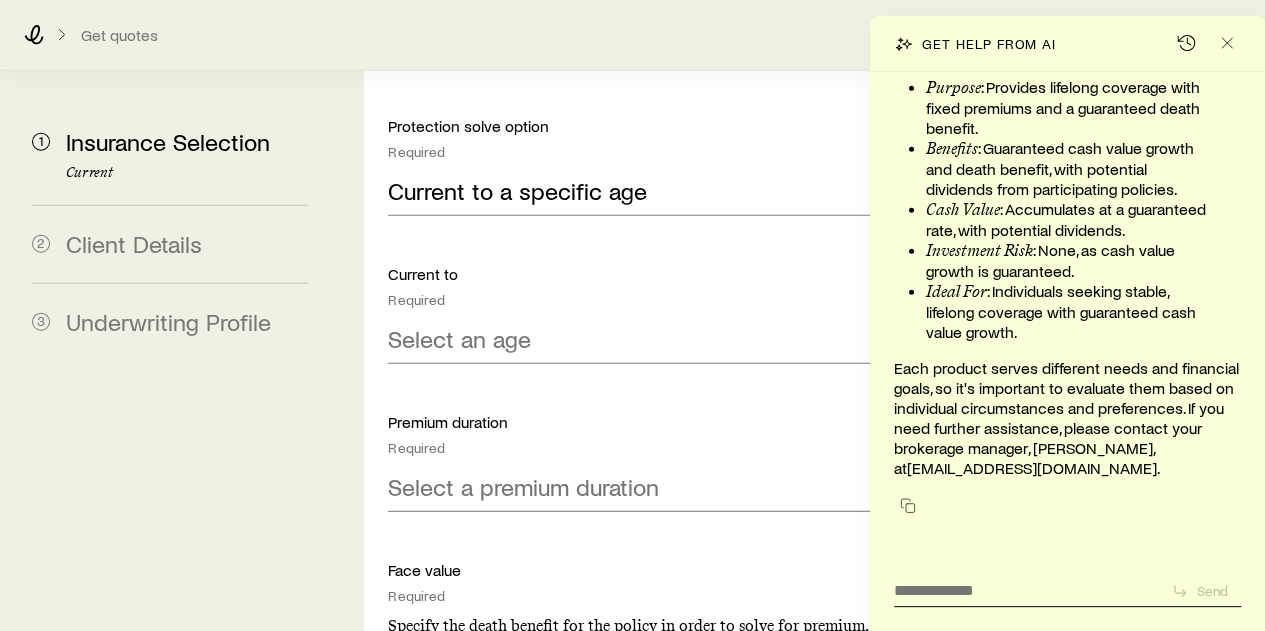 scroll, scrollTop: 2500, scrollLeft: 0, axis: vertical 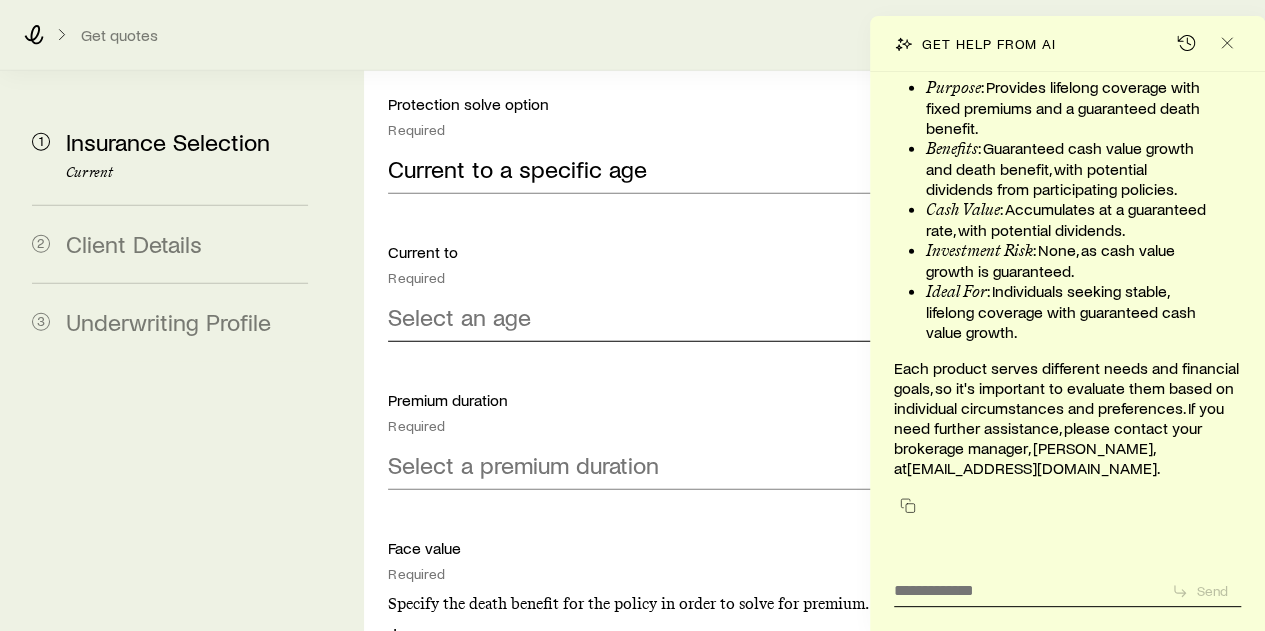 click on "Select an age" at bounding box center (459, 317) 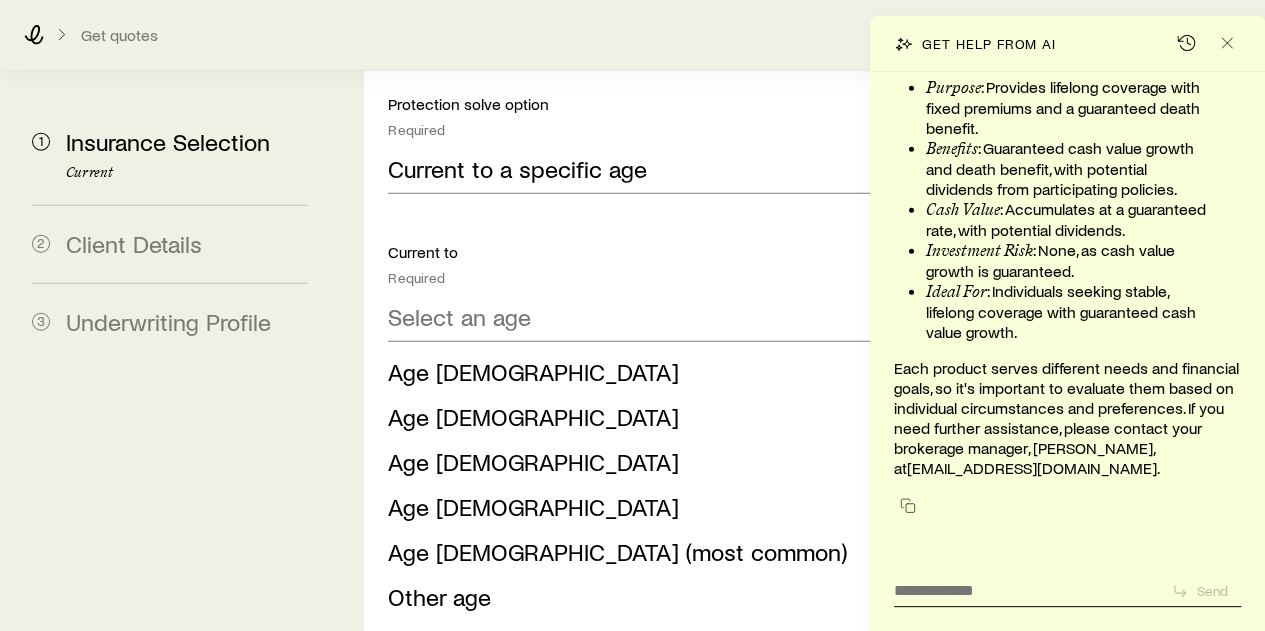click on "Age [DEMOGRAPHIC_DATA]" at bounding box center (533, 371) 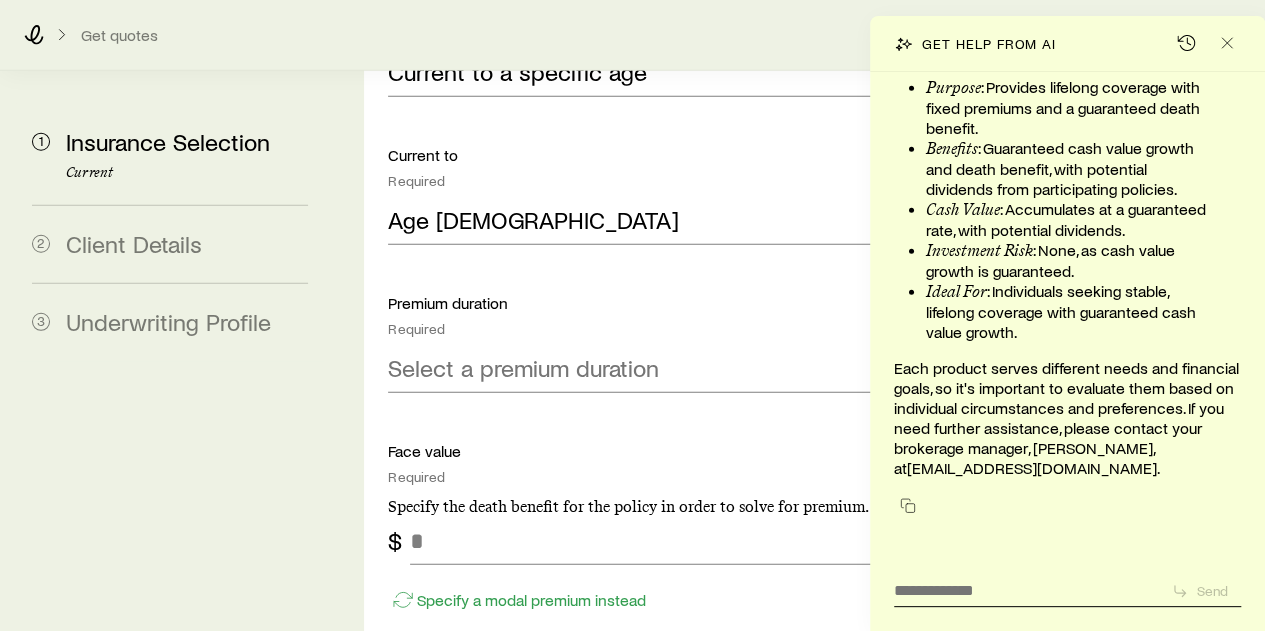 scroll, scrollTop: 2600, scrollLeft: 0, axis: vertical 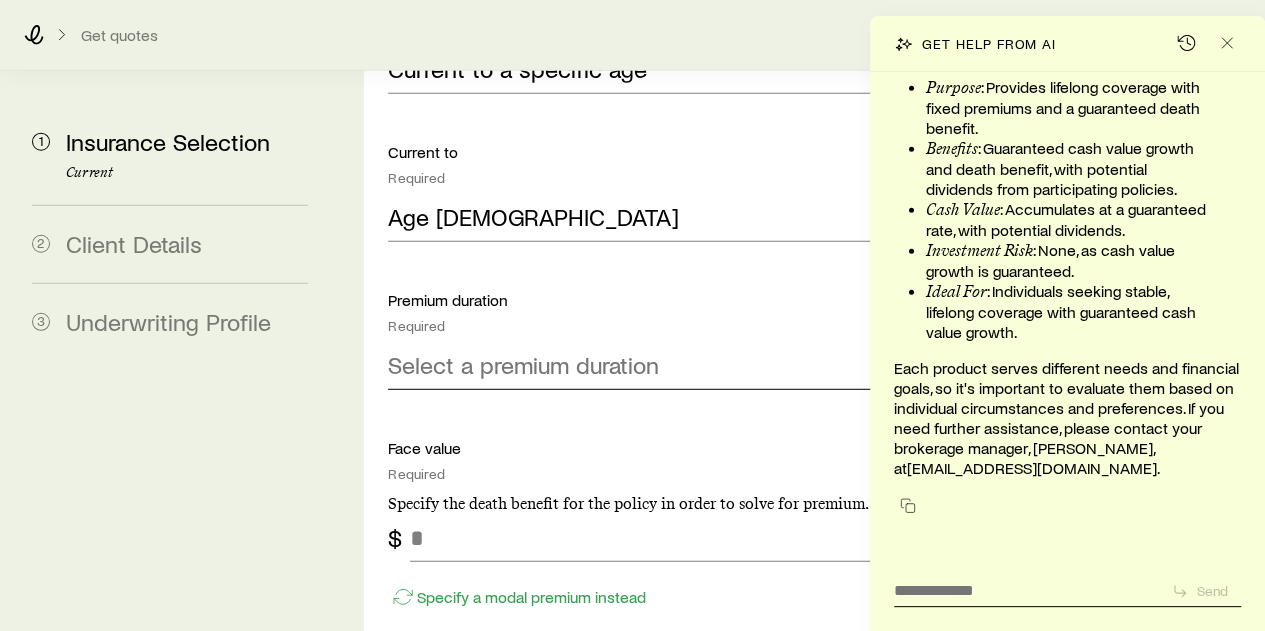 click on "Select a premium duration" at bounding box center [523, 365] 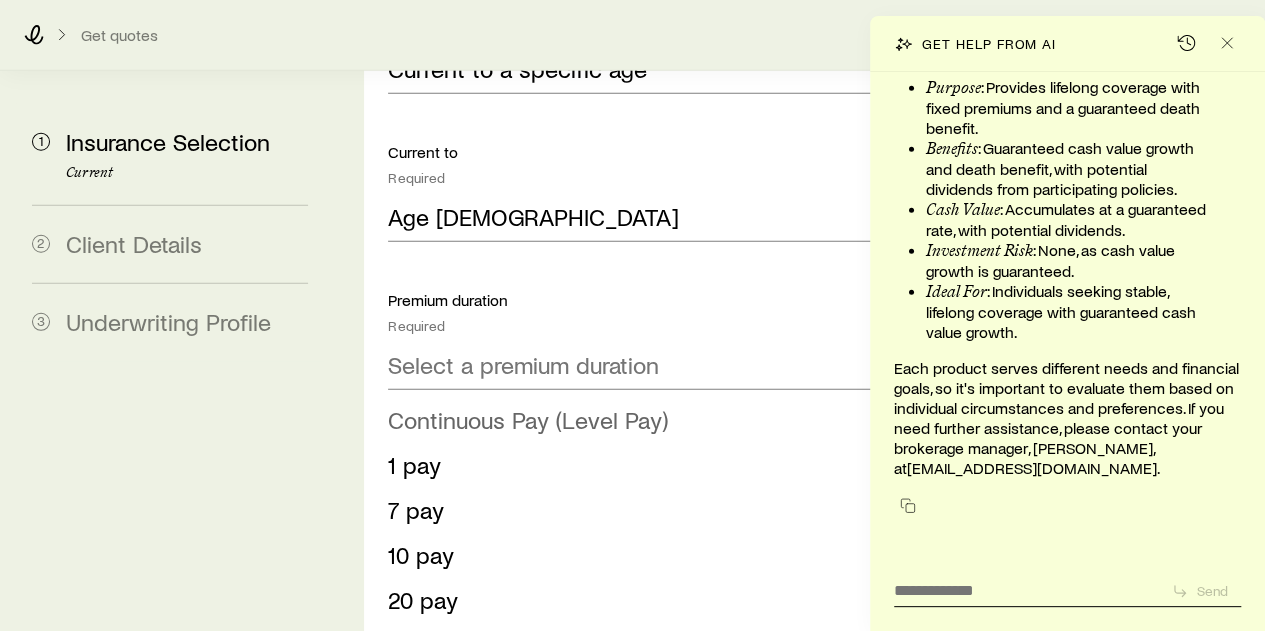 click on "Continuous Pay (Level Pay)" at bounding box center [528, 419] 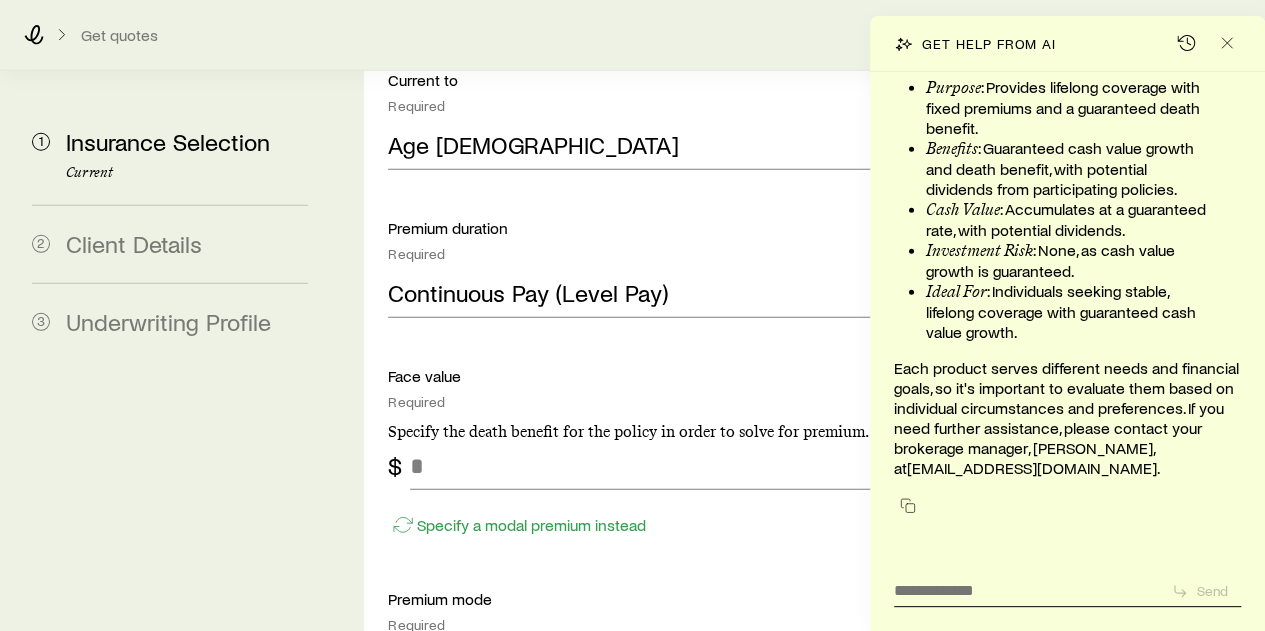 scroll, scrollTop: 2700, scrollLeft: 0, axis: vertical 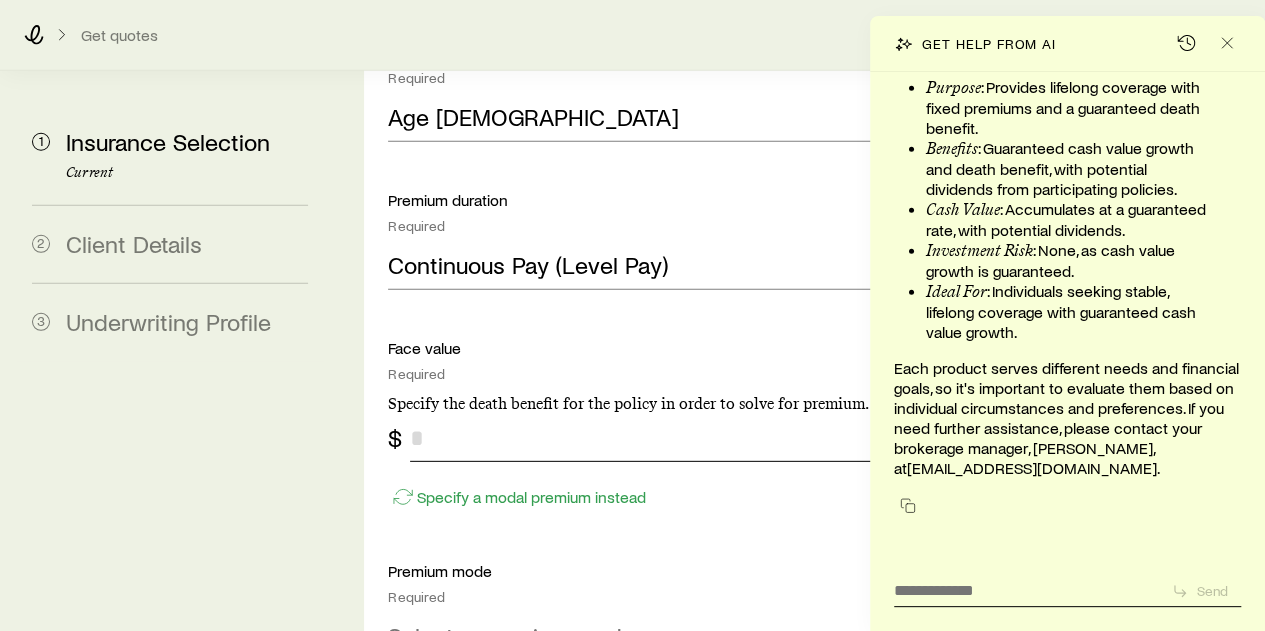click at bounding box center [659, 438] 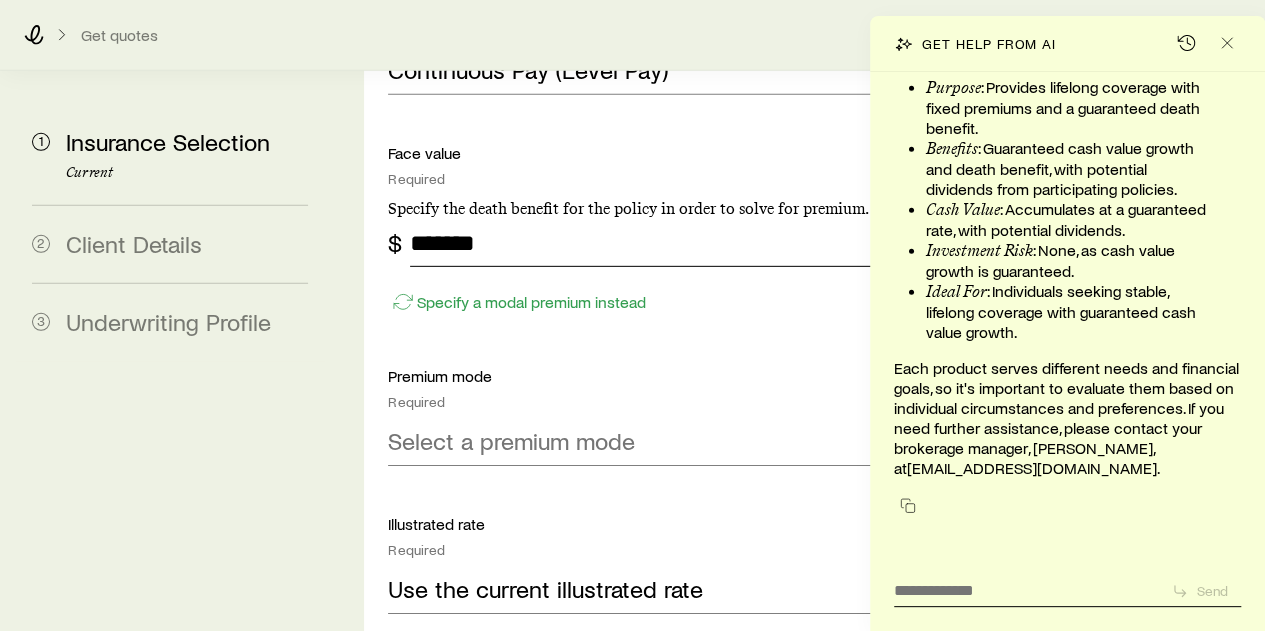 scroll, scrollTop: 2900, scrollLeft: 0, axis: vertical 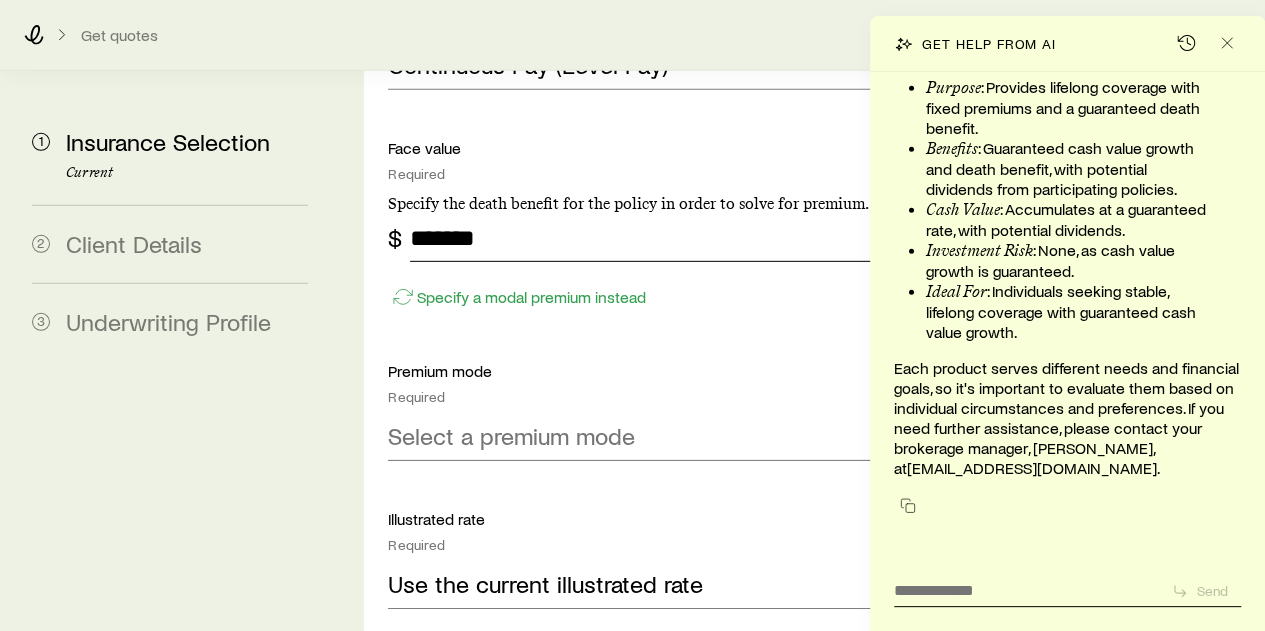 type on "*******" 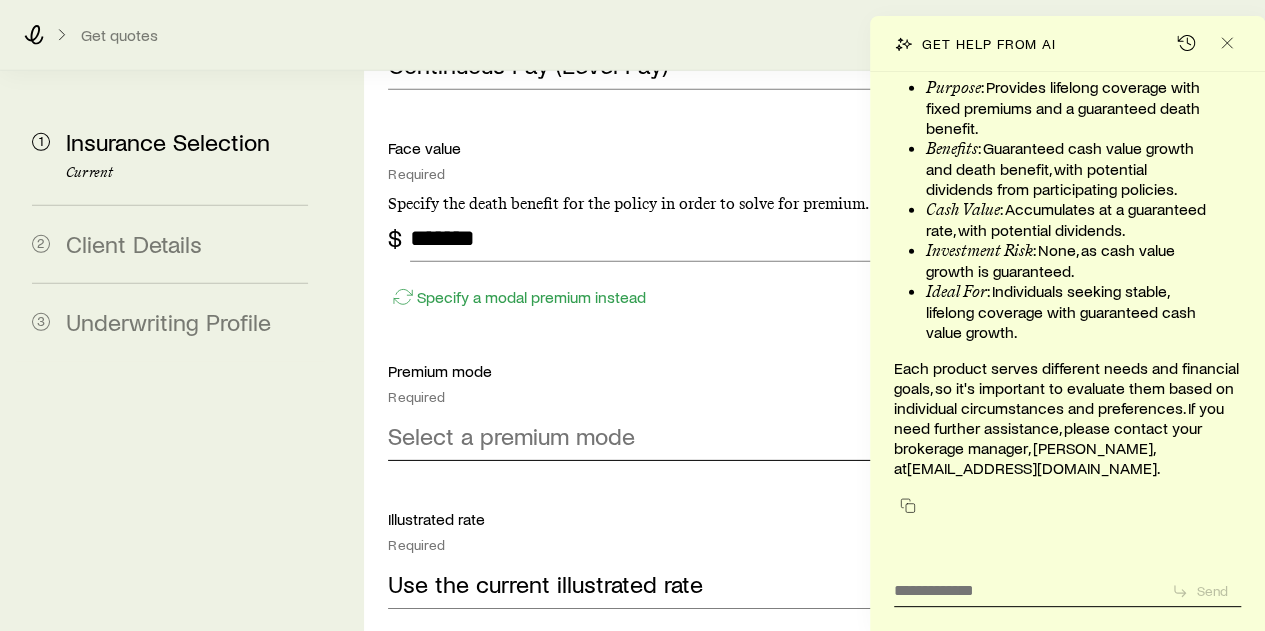 click on "Select a premium mode" at bounding box center (511, 436) 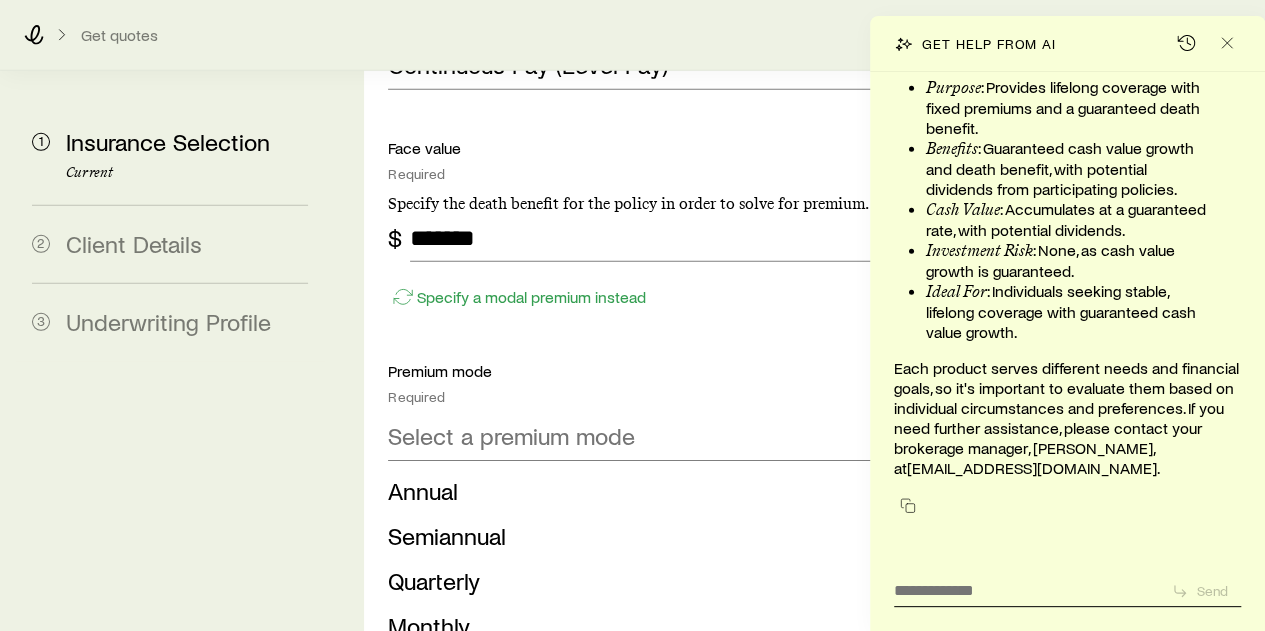 drag, startPoint x: 411, startPoint y: 359, endPoint x: 516, endPoint y: 344, distance: 106.06602 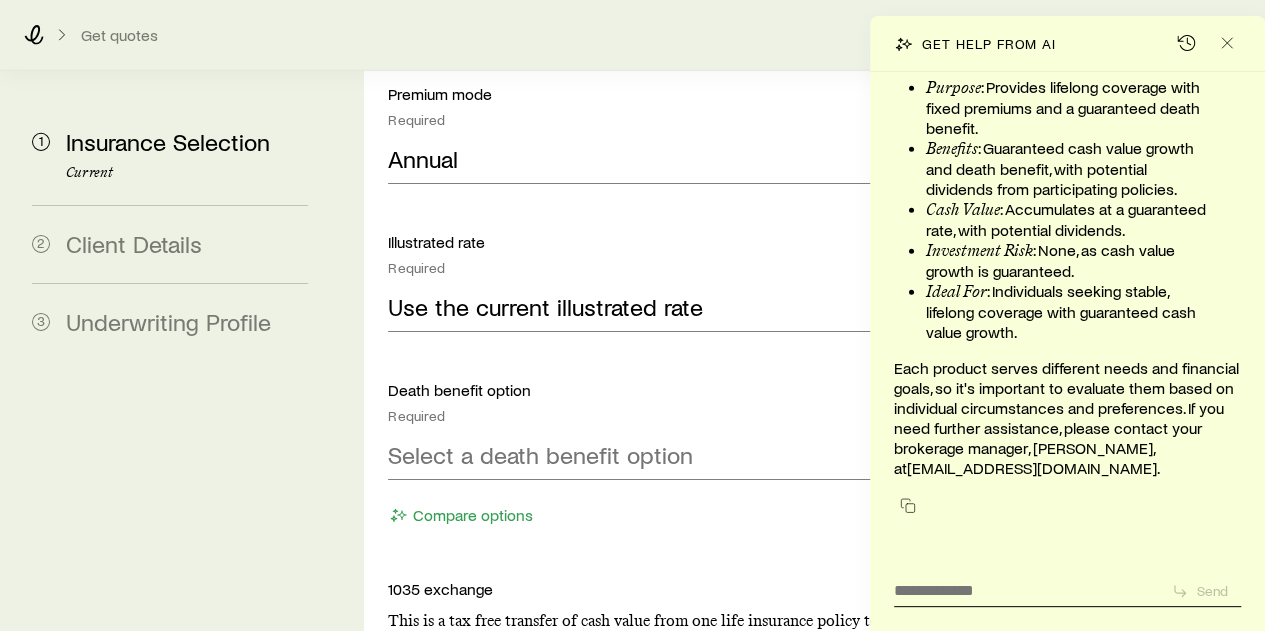 scroll, scrollTop: 3300, scrollLeft: 0, axis: vertical 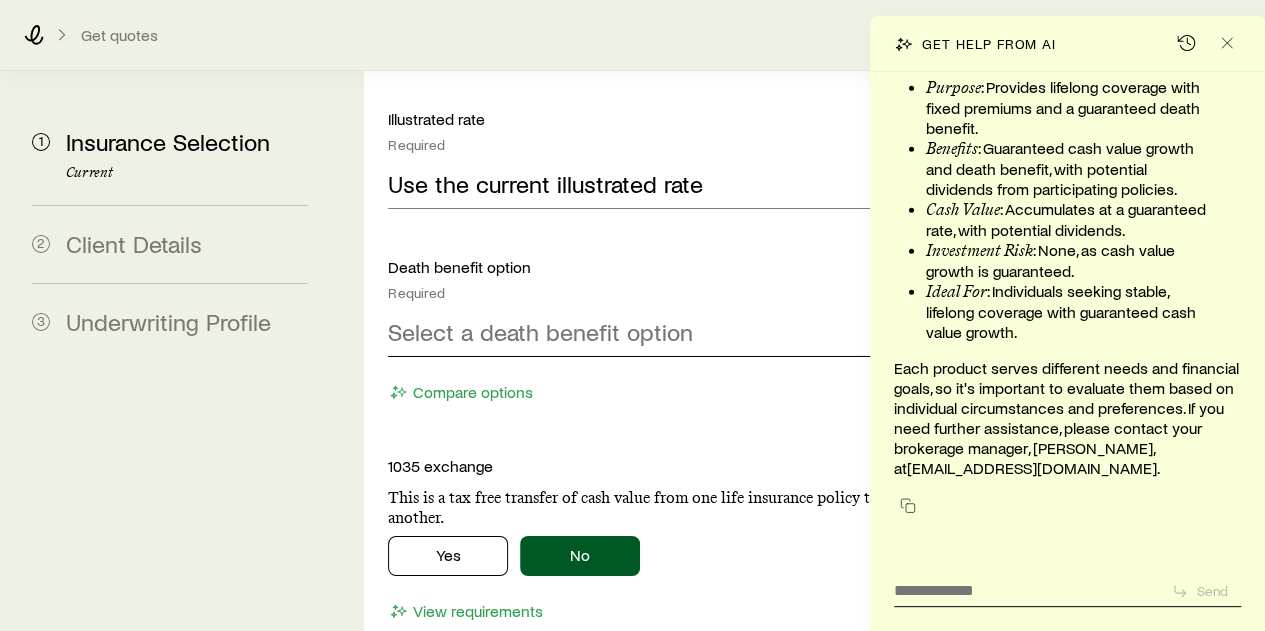 click on "Select a death benefit option" at bounding box center [540, 332] 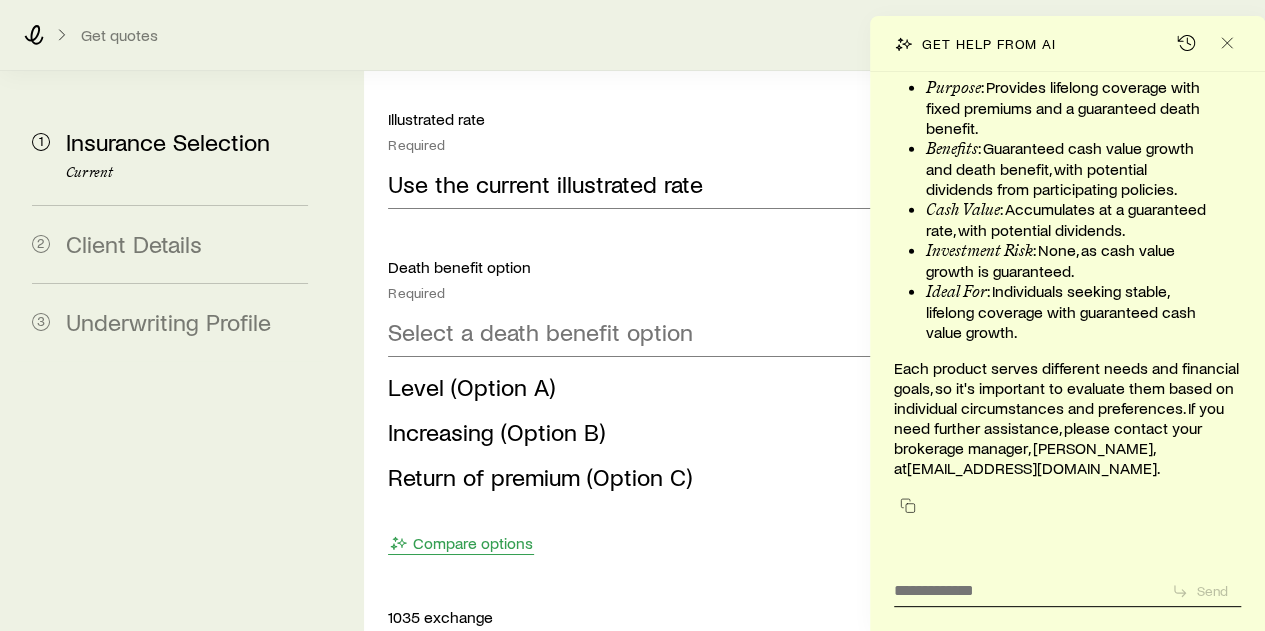 drag, startPoint x: 511, startPoint y: 250, endPoint x: 526, endPoint y: 248, distance: 15.132746 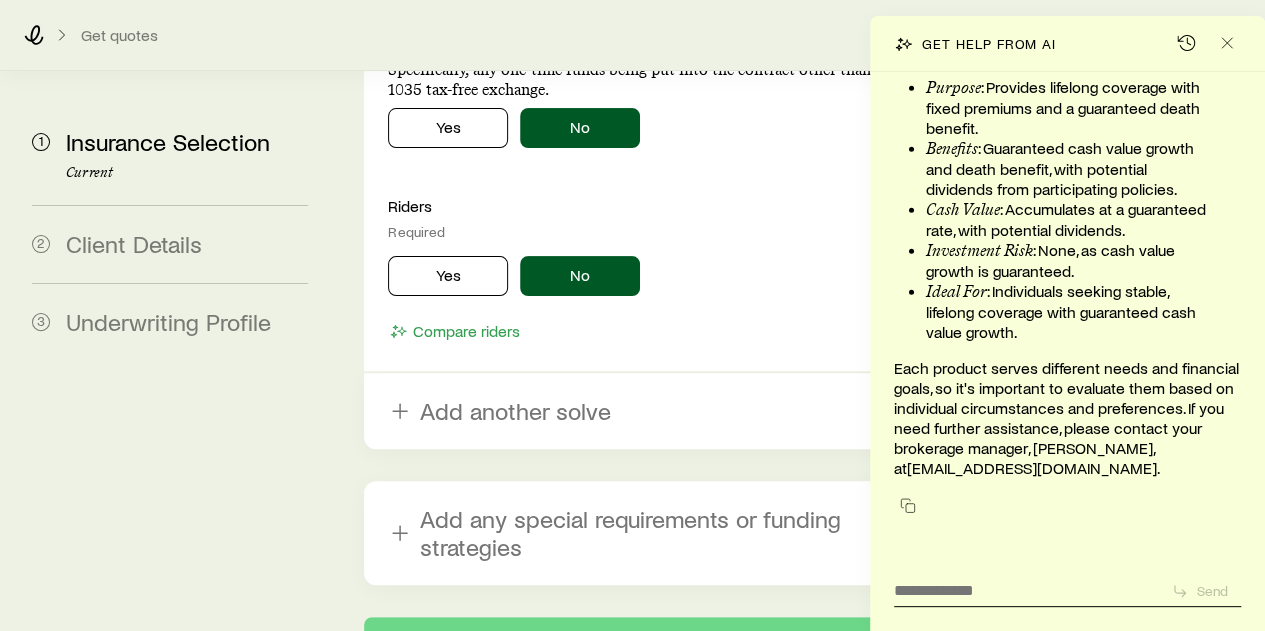 scroll, scrollTop: 3949, scrollLeft: 0, axis: vertical 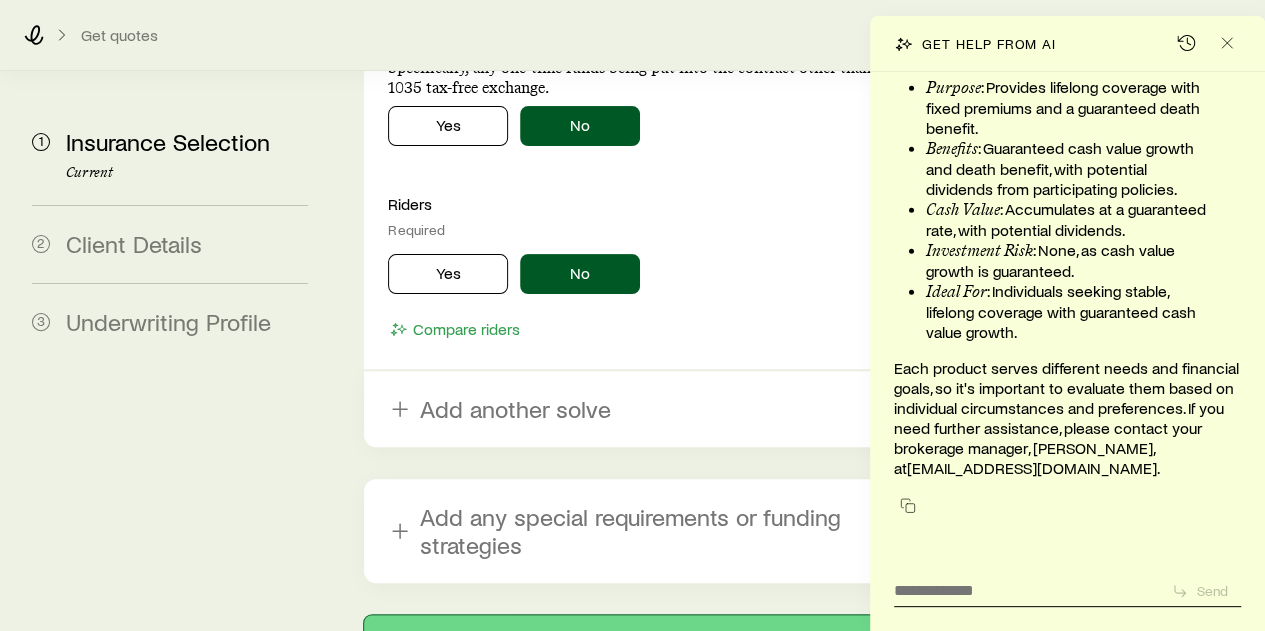 click on "Next: Client Details" at bounding box center (648, 639) 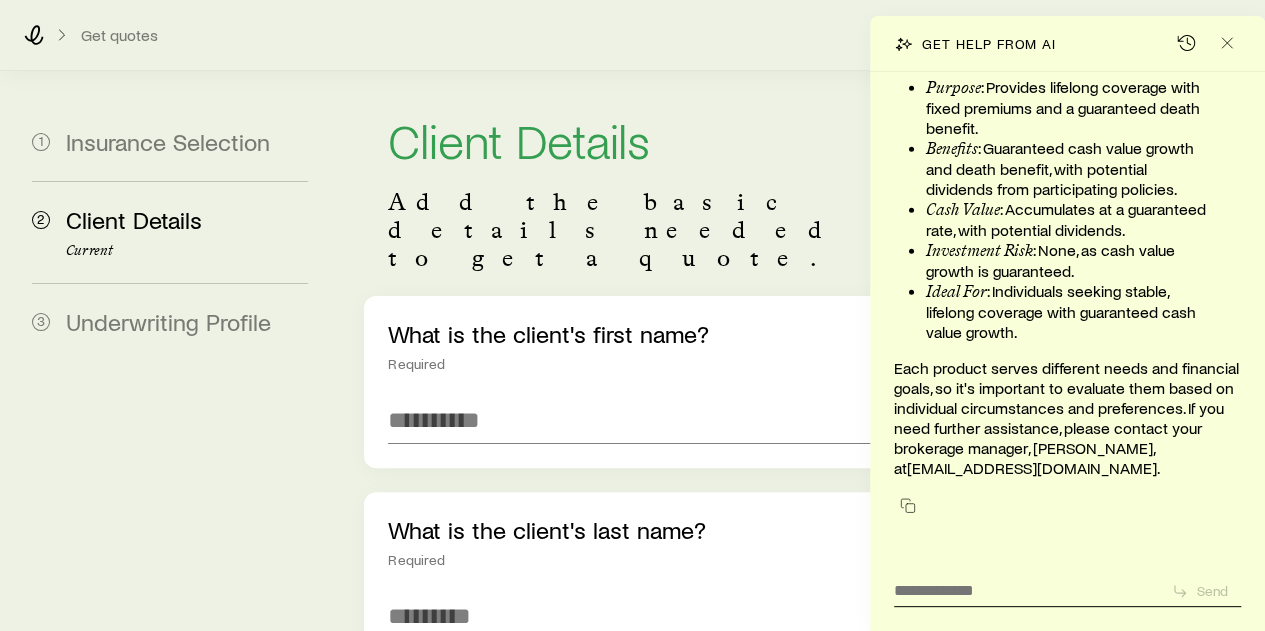 scroll, scrollTop: 0, scrollLeft: 0, axis: both 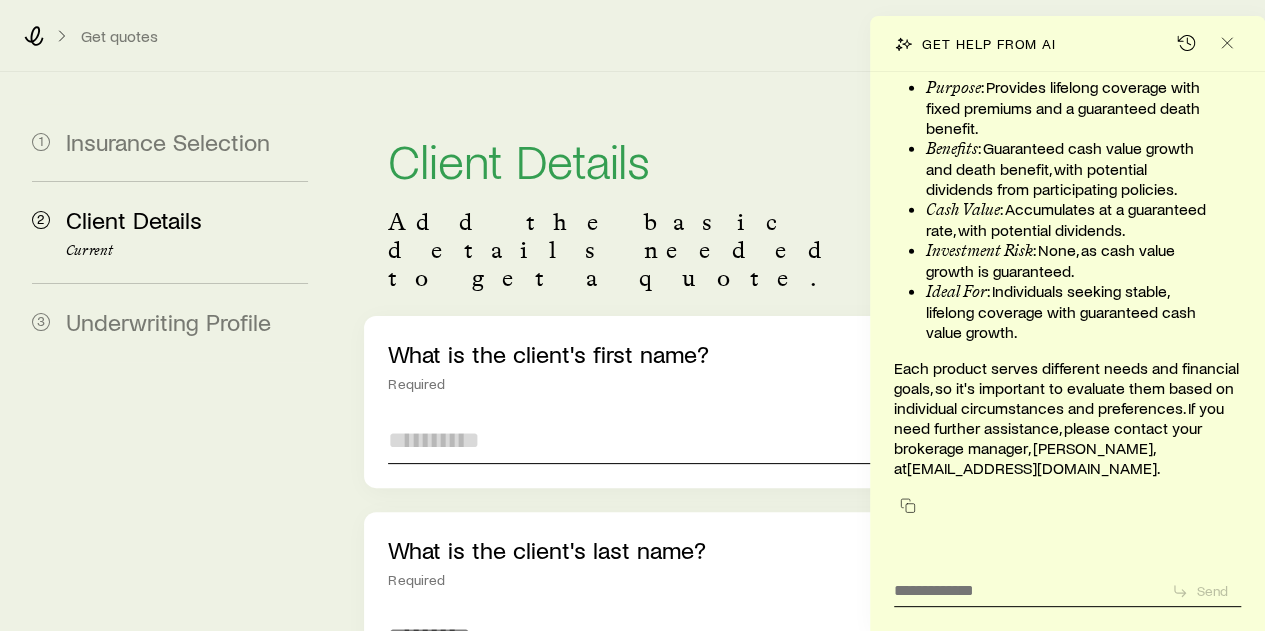 click at bounding box center [648, 440] 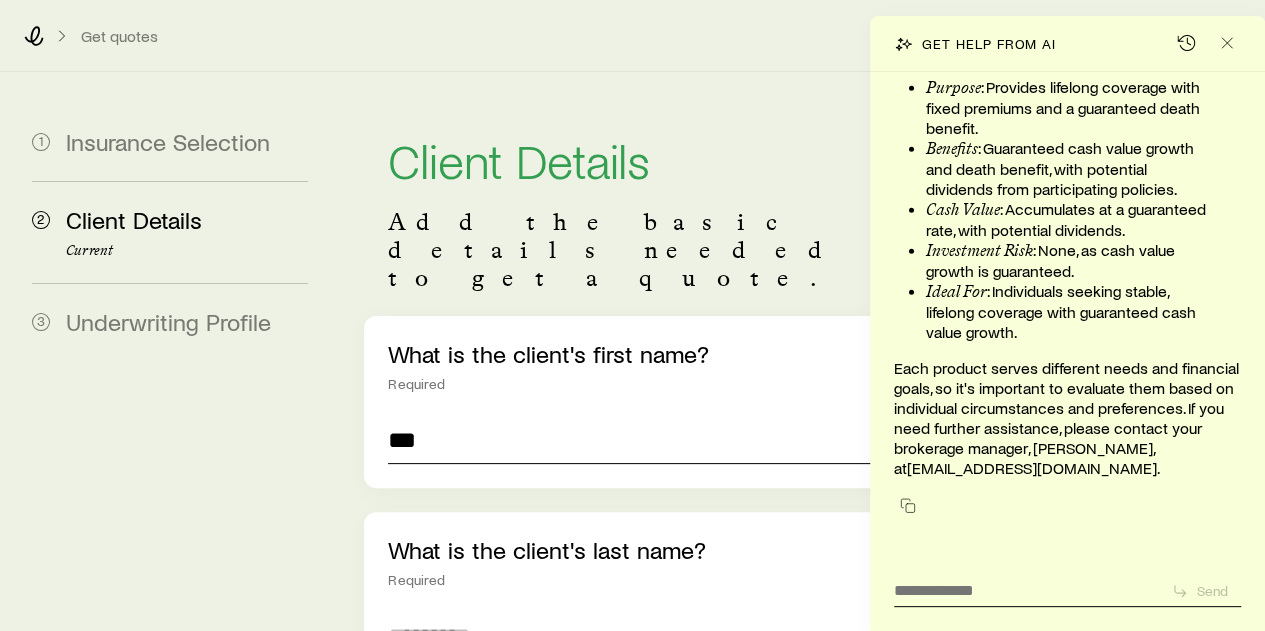 type on "***" 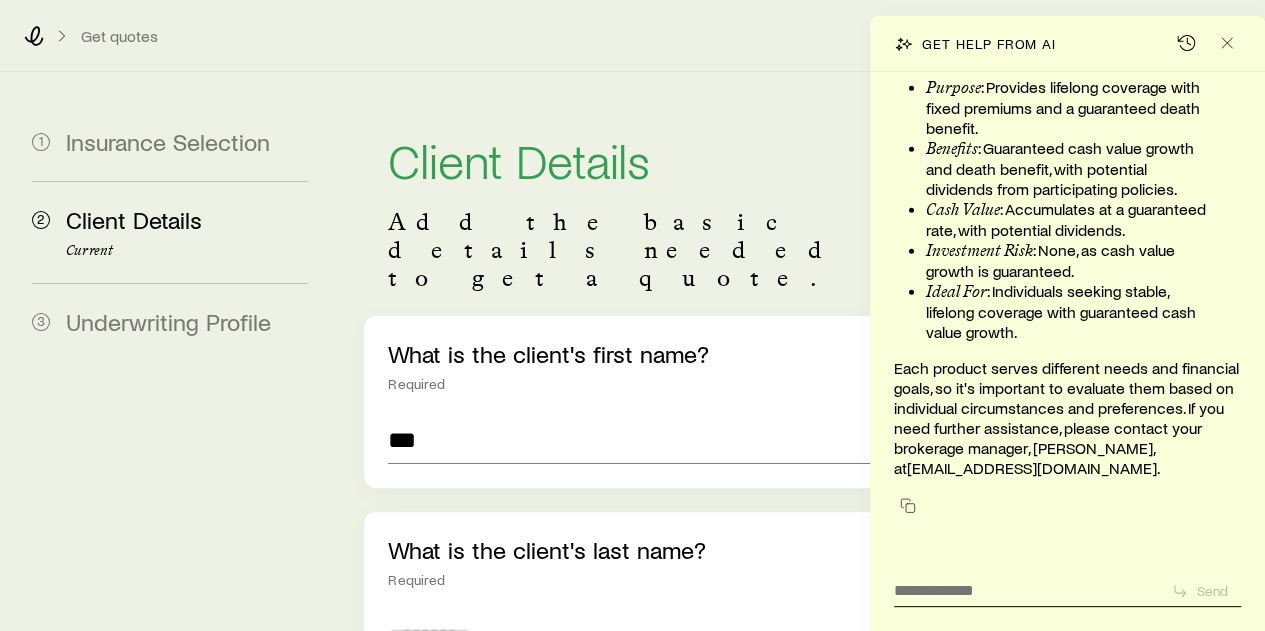 click at bounding box center [648, 636] 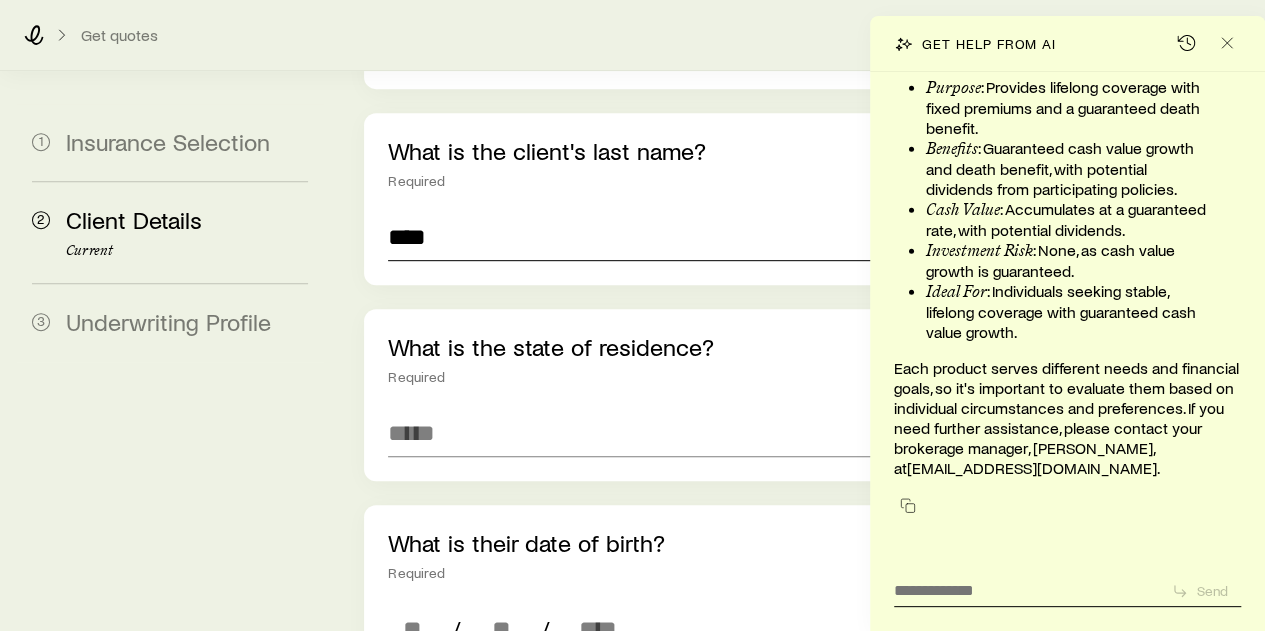 scroll, scrollTop: 400, scrollLeft: 0, axis: vertical 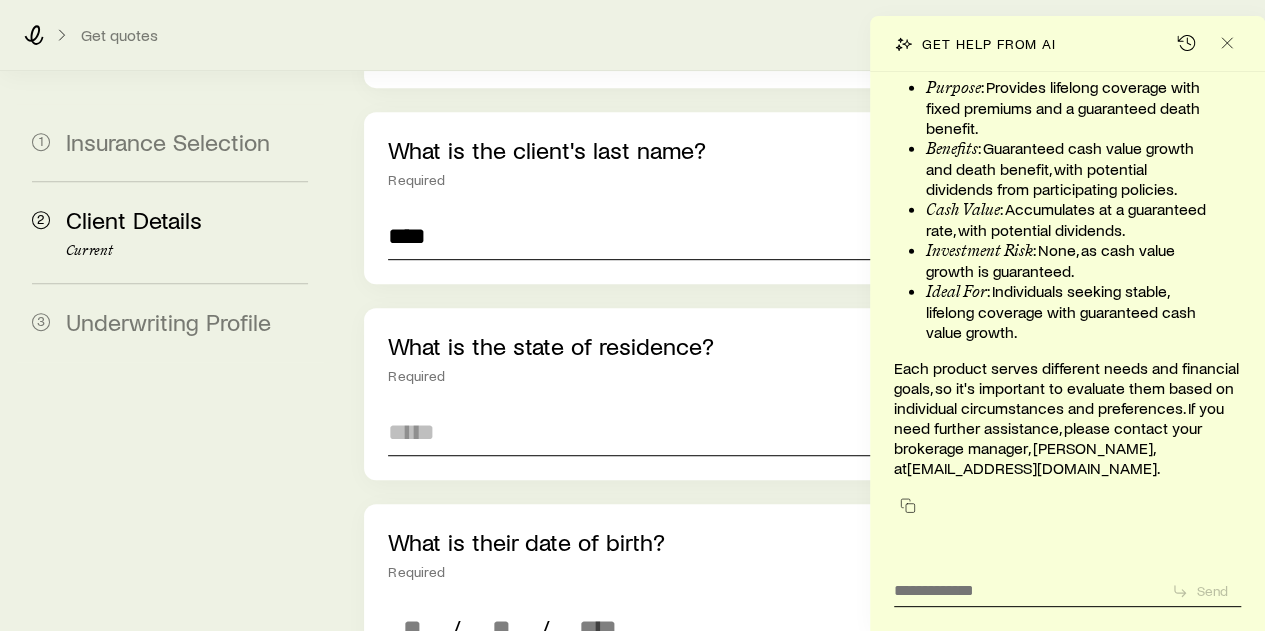 type on "****" 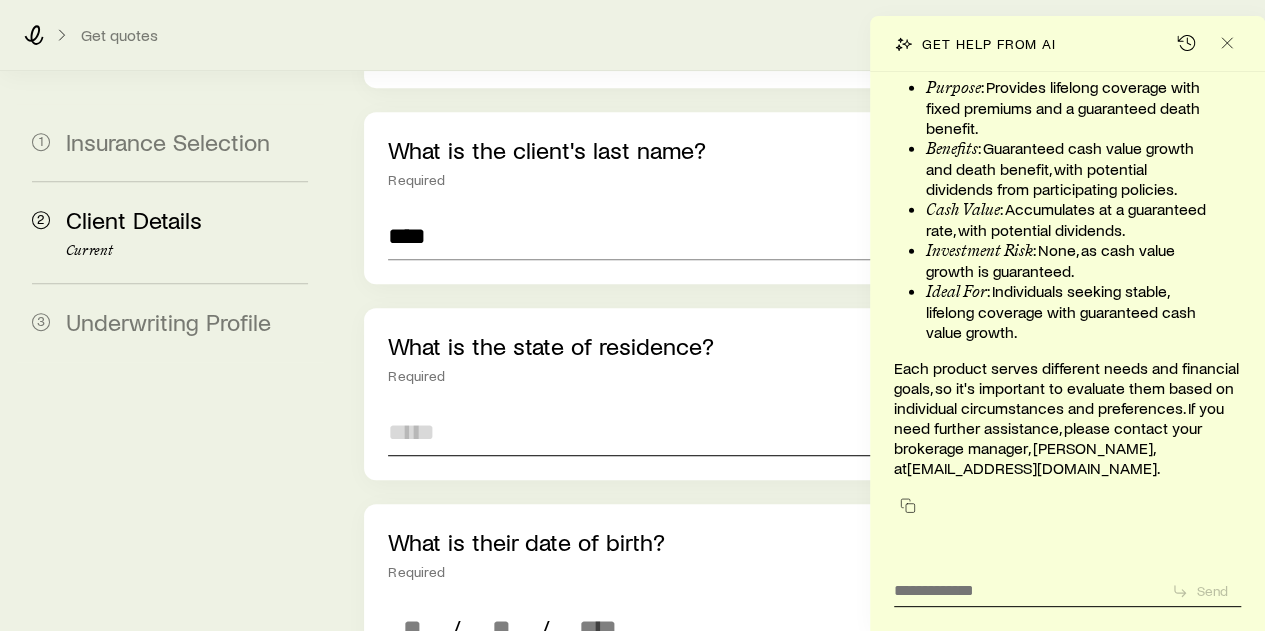 click at bounding box center (648, 432) 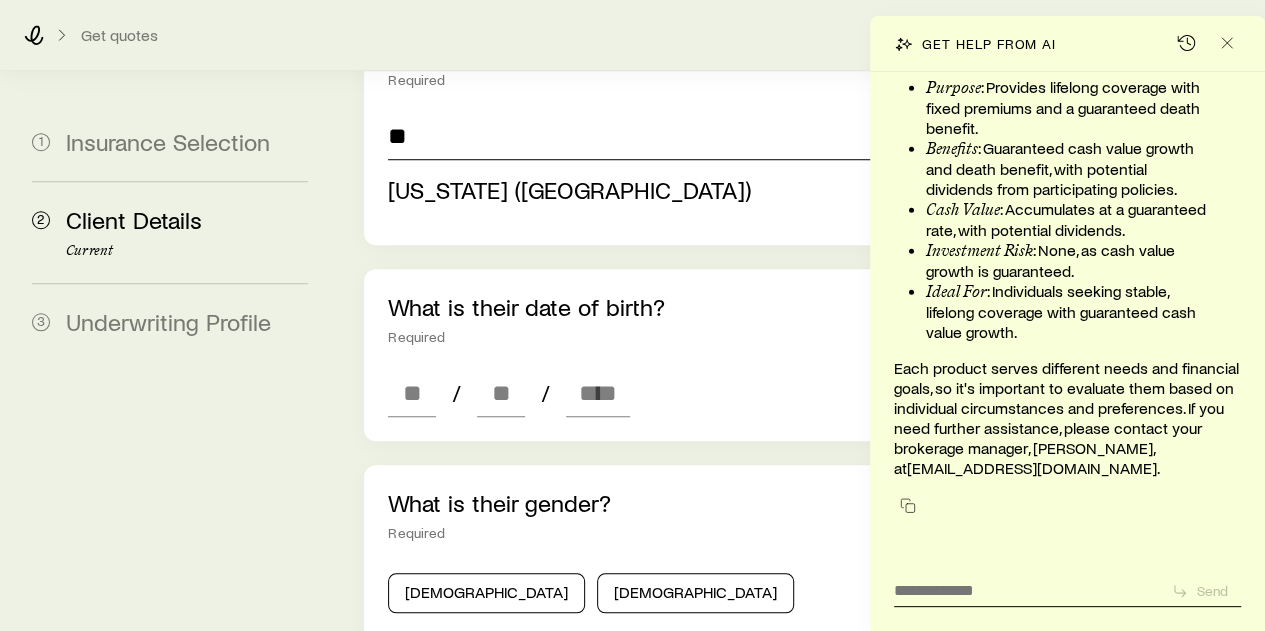 scroll, scrollTop: 700, scrollLeft: 0, axis: vertical 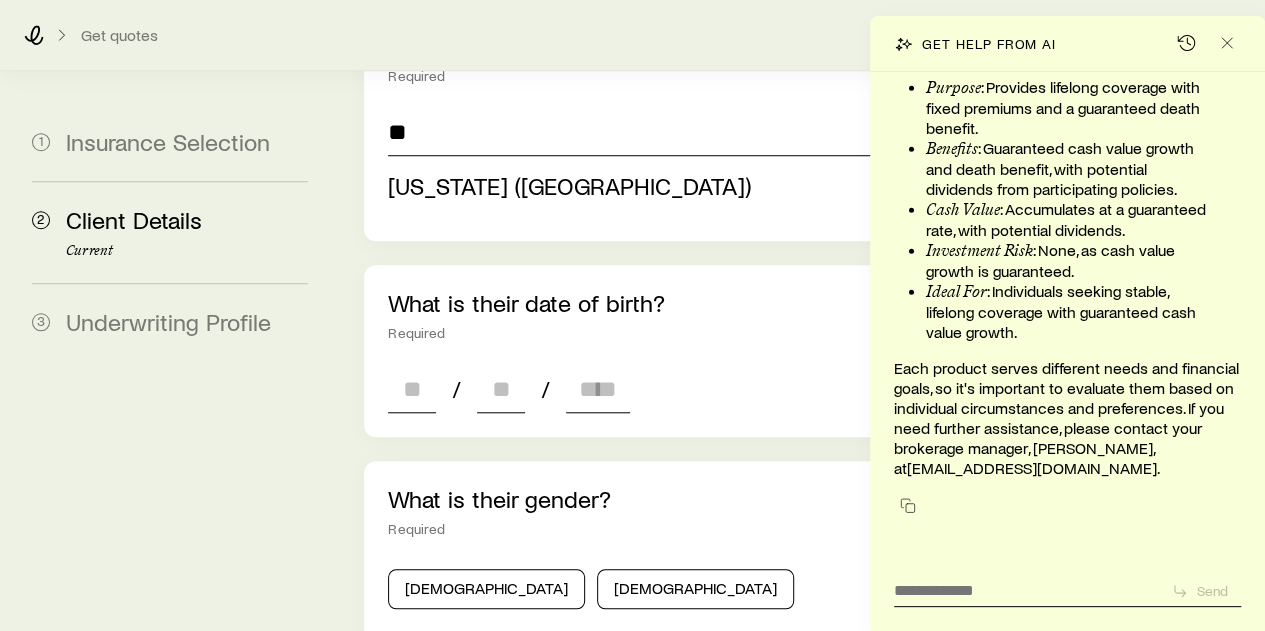 type on "**********" 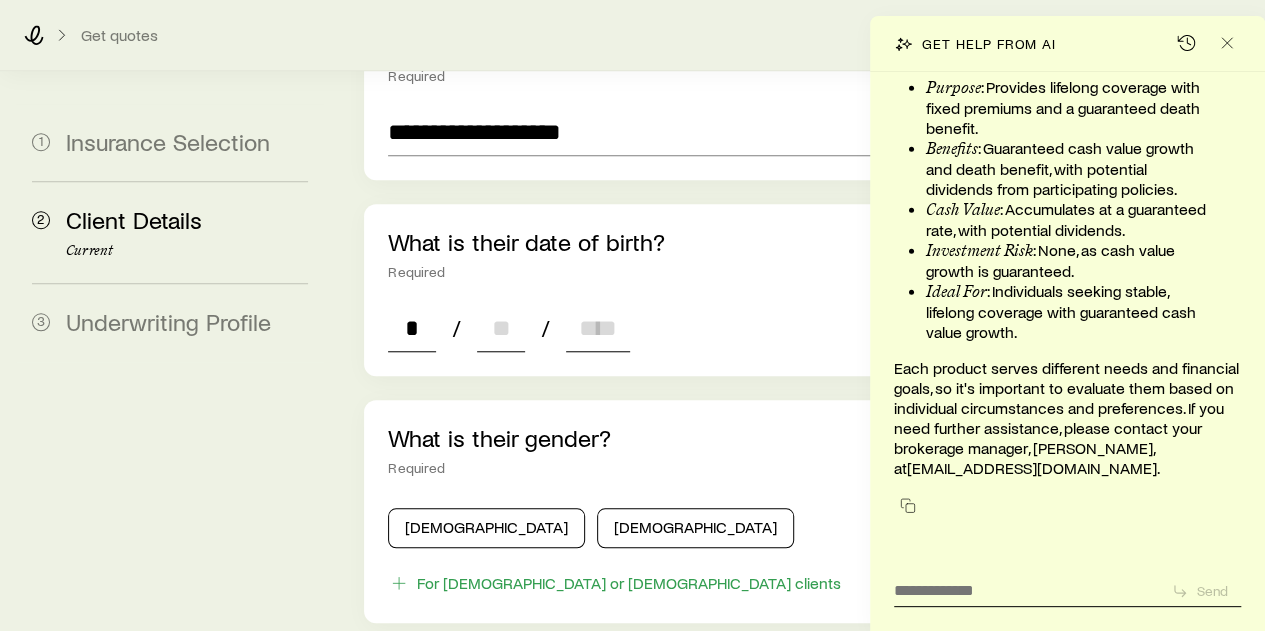type on "**" 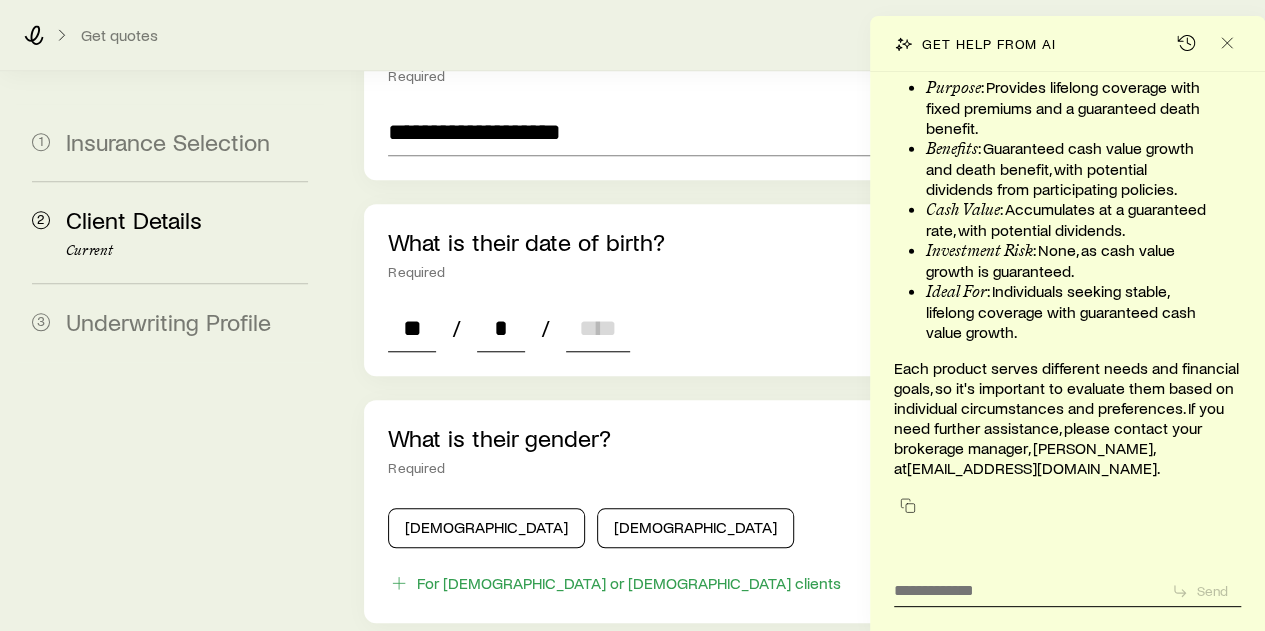 type on "**" 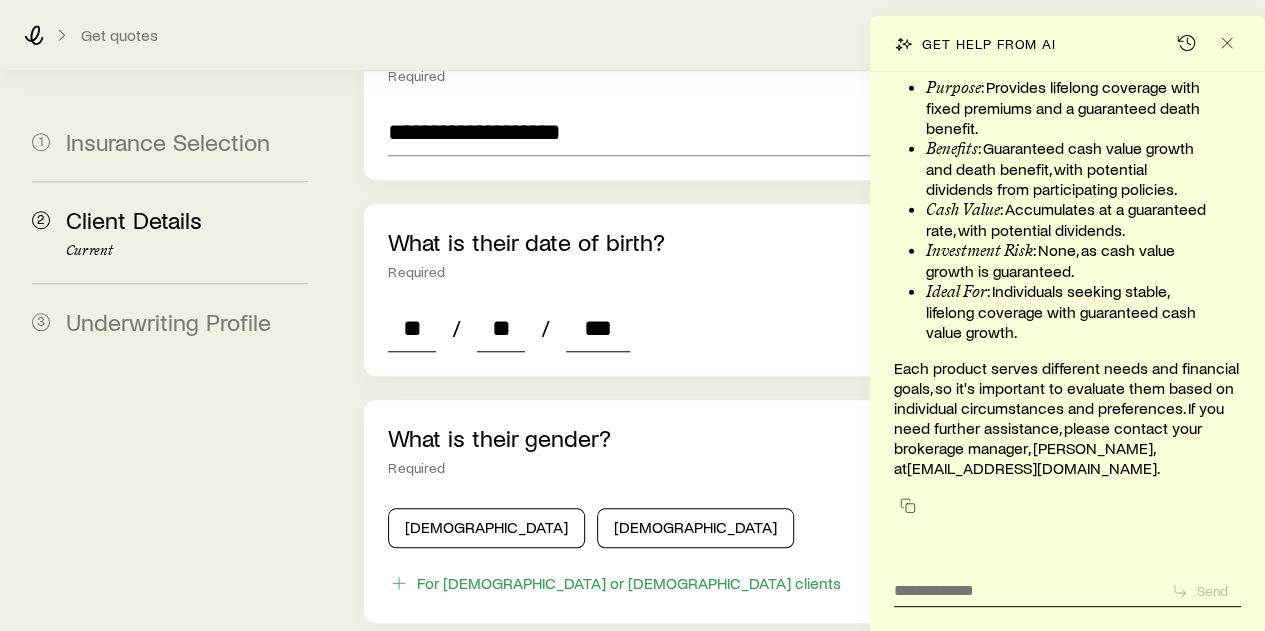 type on "****" 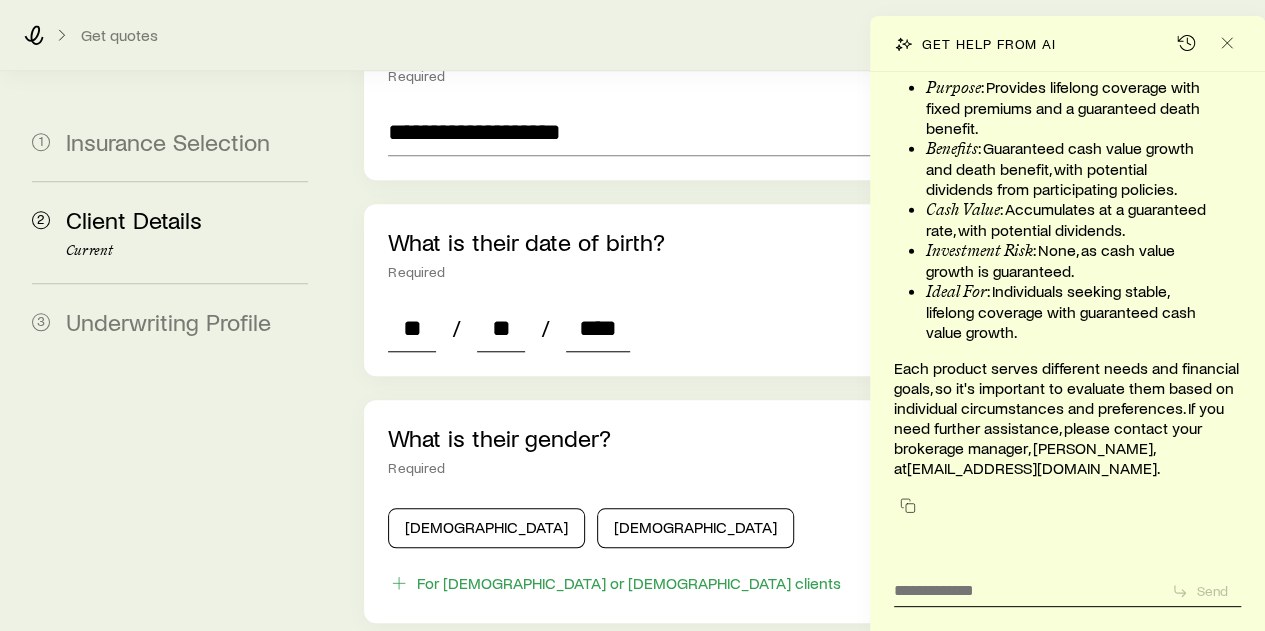 type on "*" 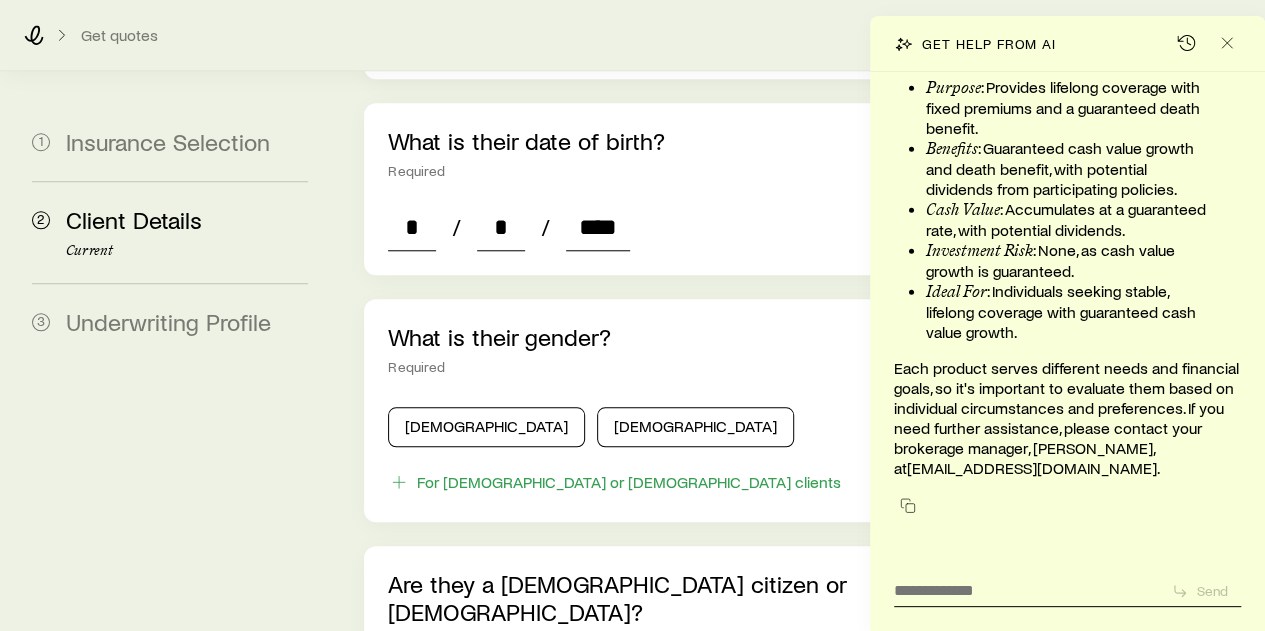 scroll, scrollTop: 900, scrollLeft: 0, axis: vertical 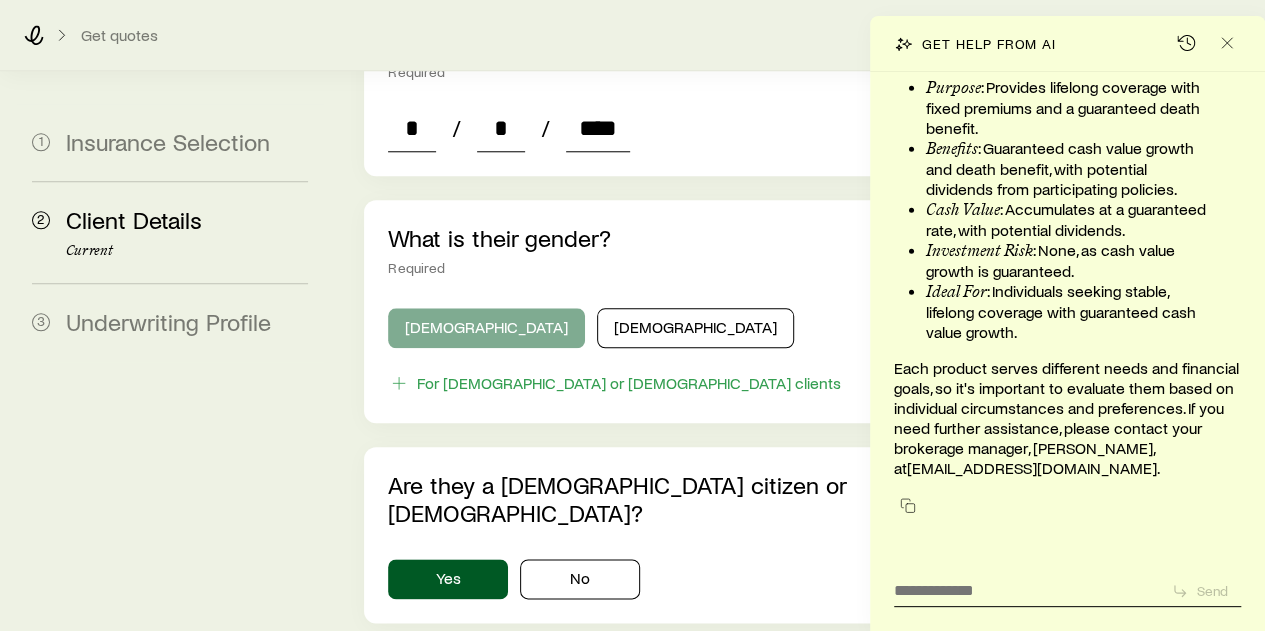 type on "****" 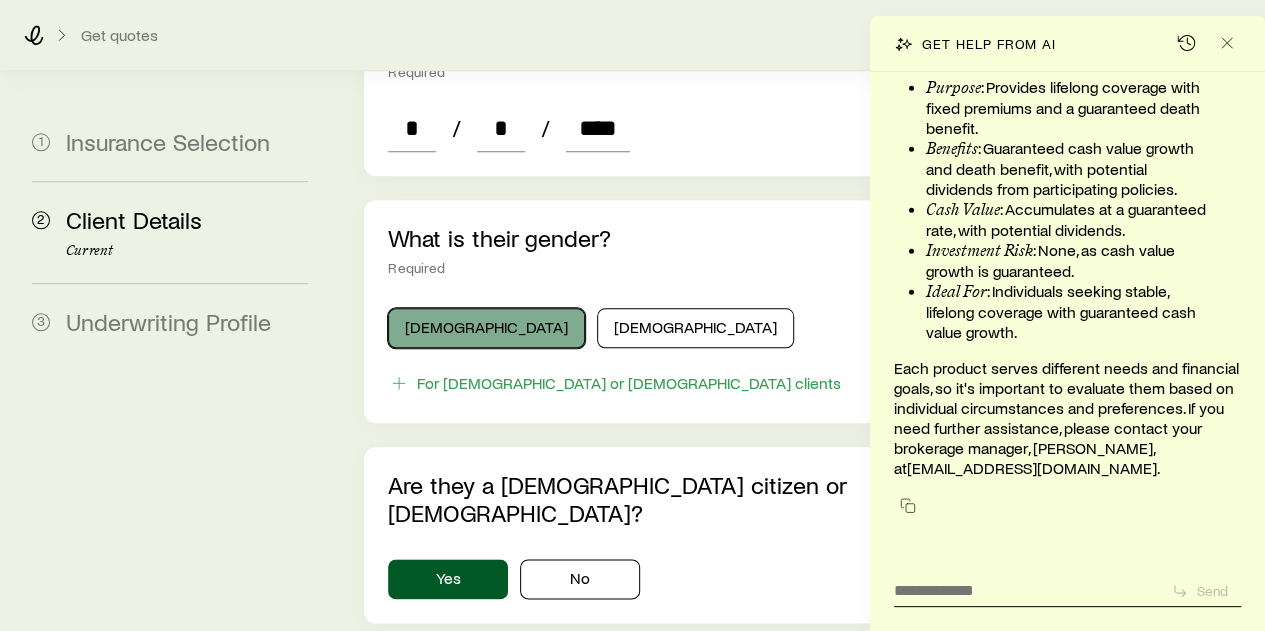 click on "[DEMOGRAPHIC_DATA]" at bounding box center (486, 328) 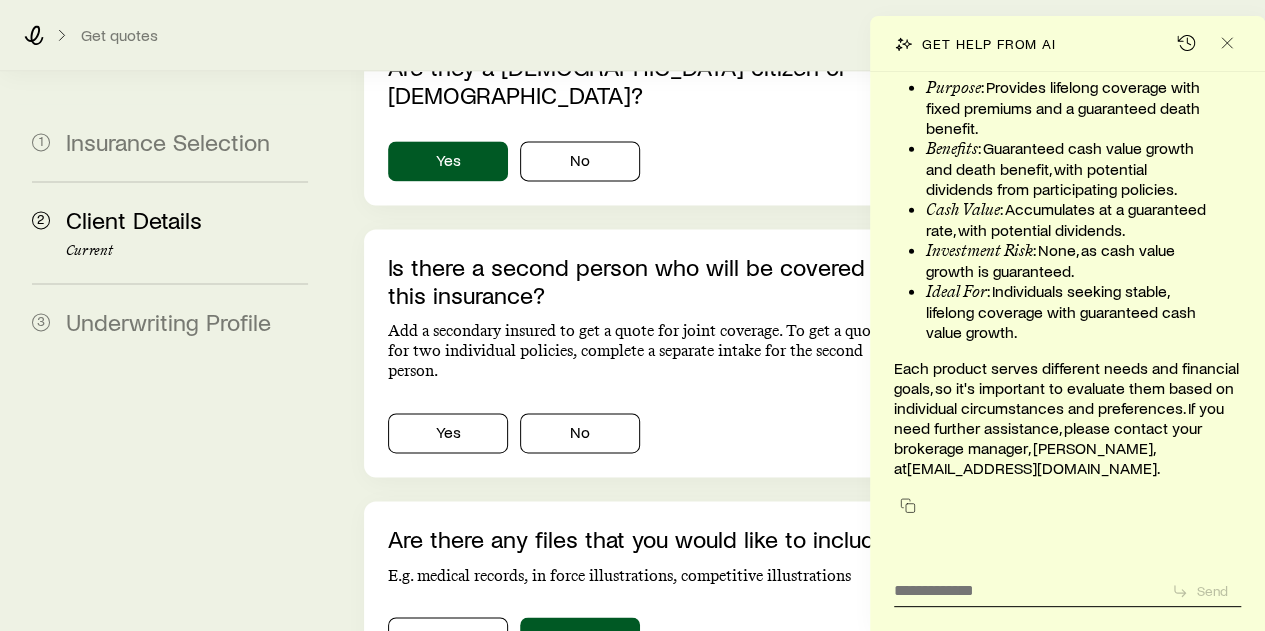 scroll, scrollTop: 1300, scrollLeft: 0, axis: vertical 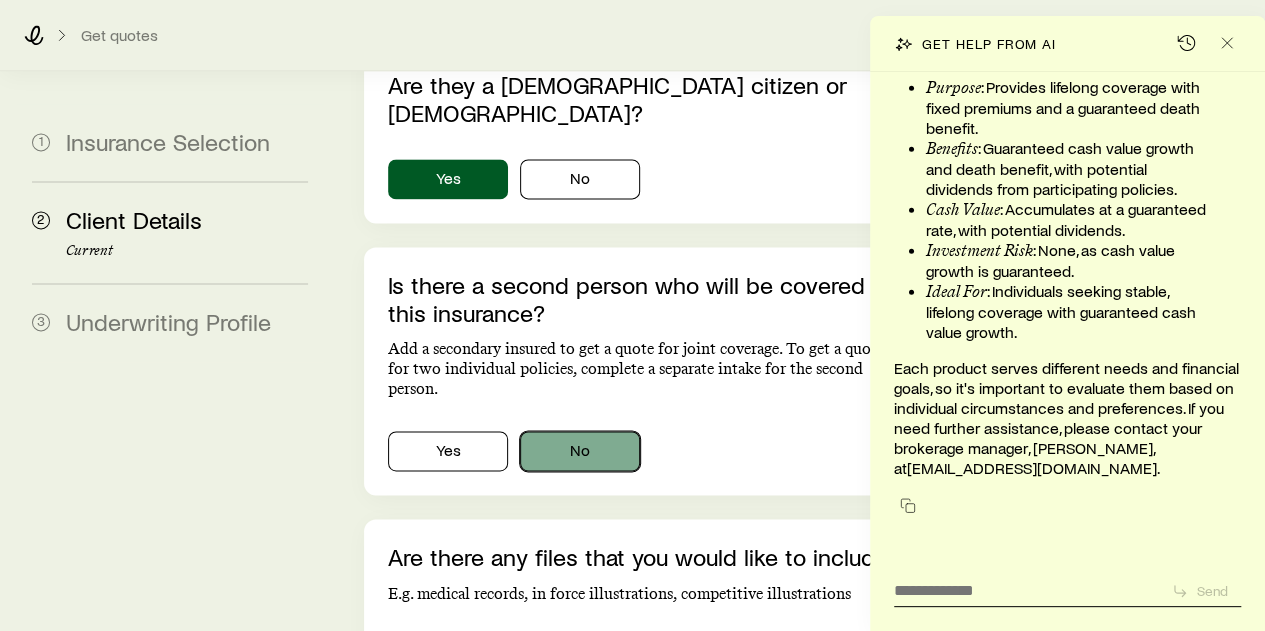 click on "No" at bounding box center (580, 451) 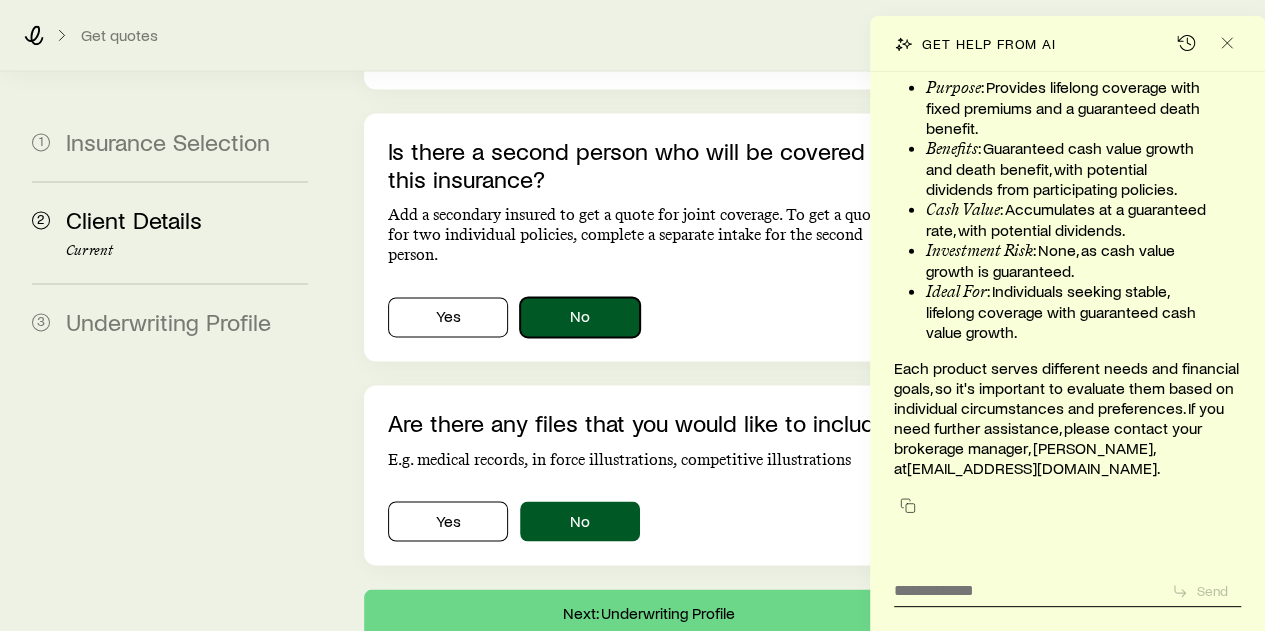 scroll, scrollTop: 1448, scrollLeft: 0, axis: vertical 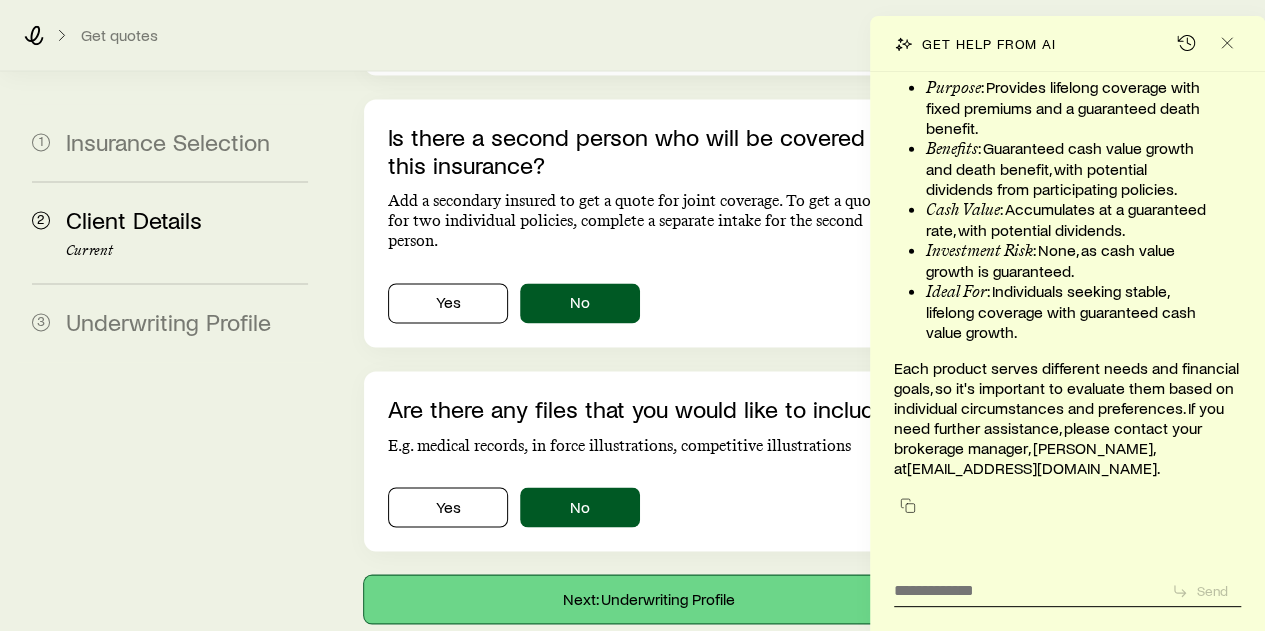 click on "Next: Underwriting Profile" at bounding box center (648, 599) 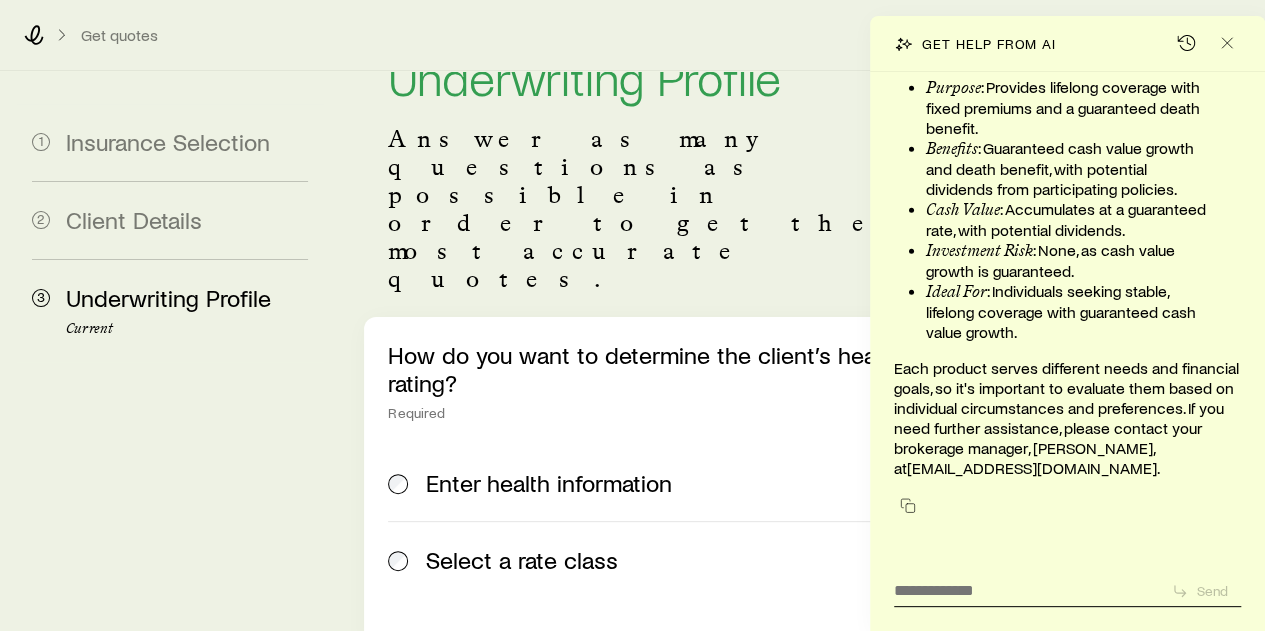 scroll, scrollTop: 200, scrollLeft: 0, axis: vertical 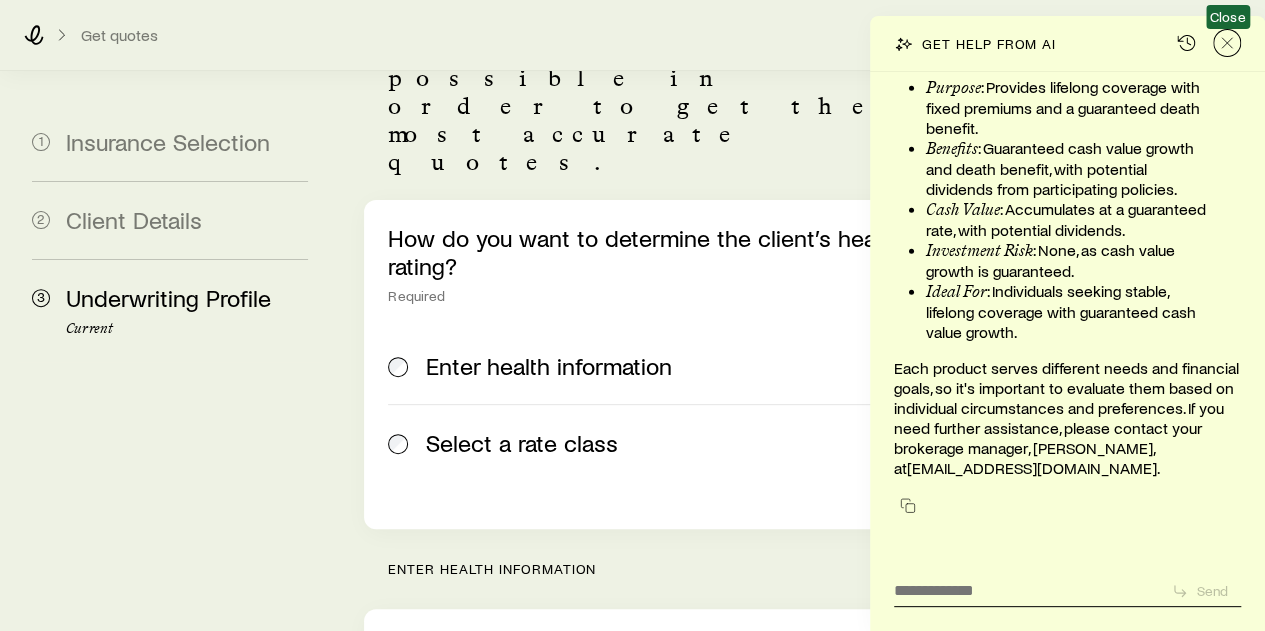 click 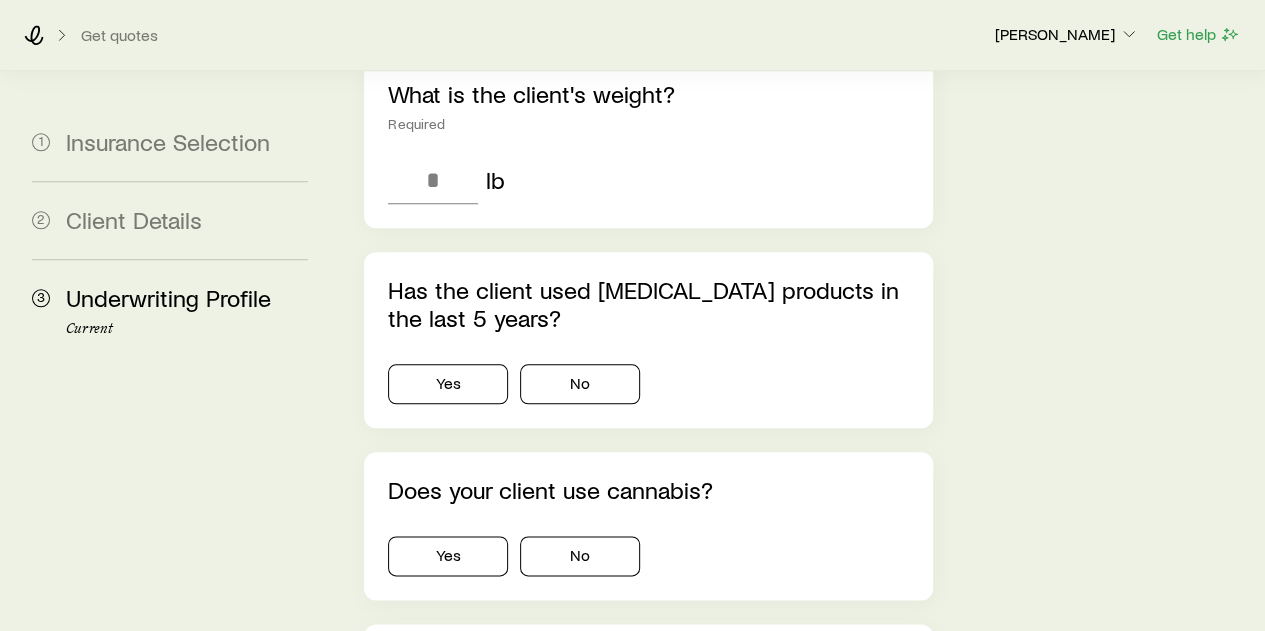 scroll, scrollTop: 1000, scrollLeft: 0, axis: vertical 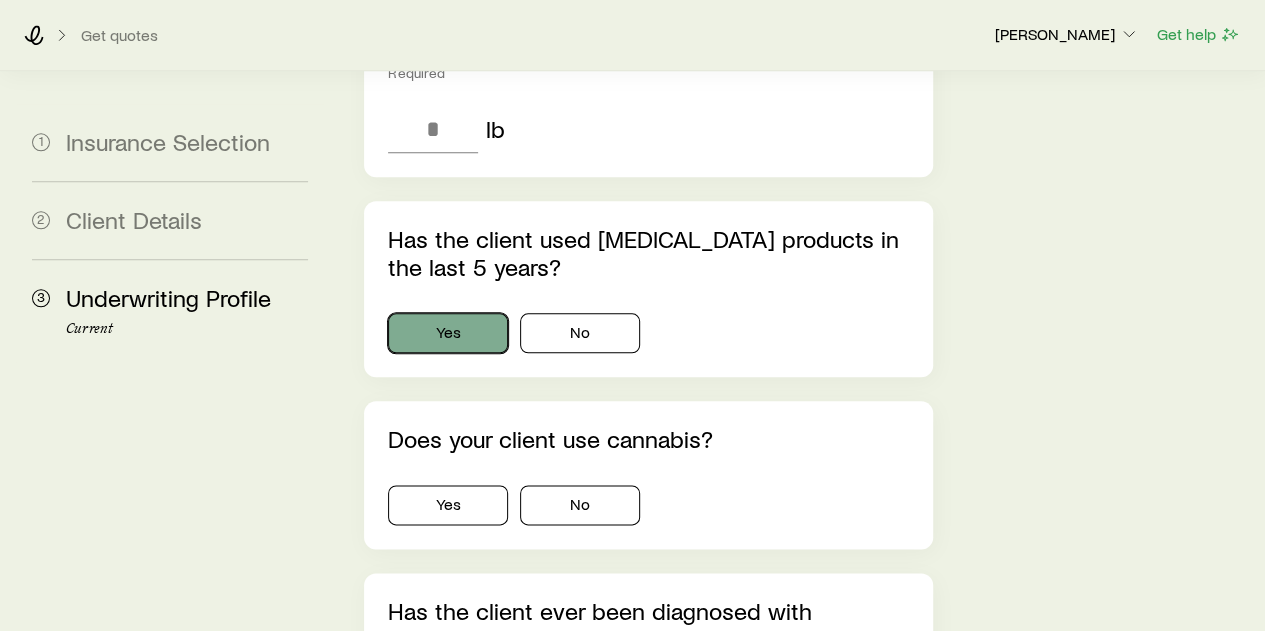 click on "Yes" at bounding box center [448, 333] 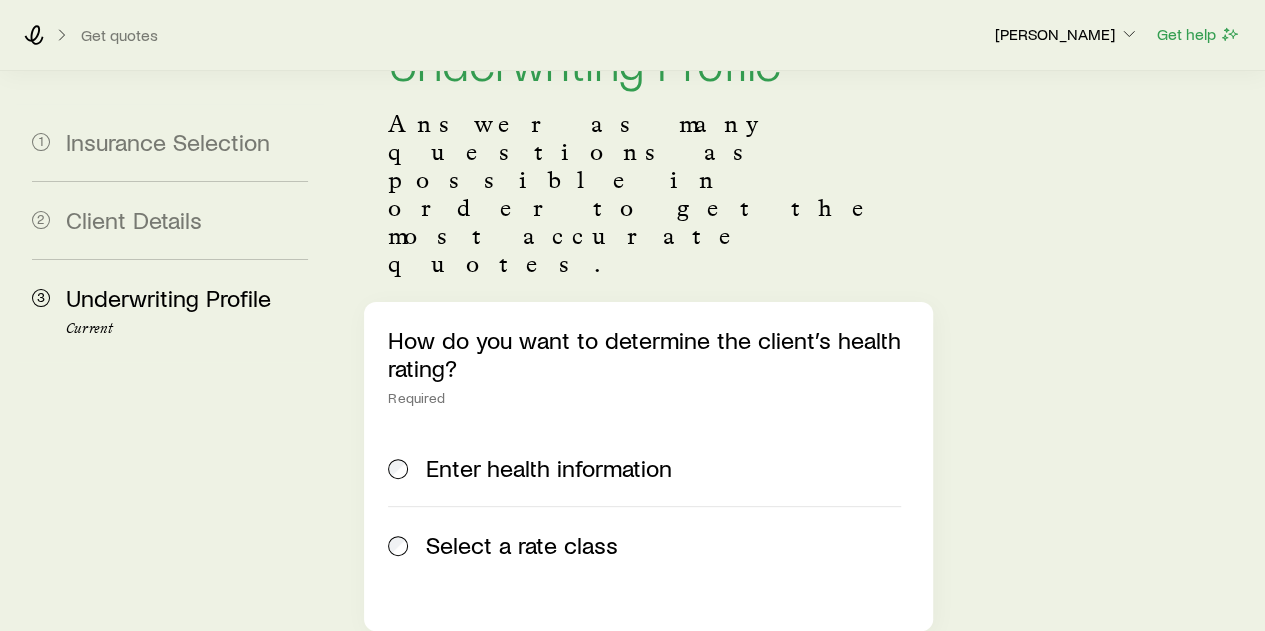 scroll, scrollTop: 0, scrollLeft: 0, axis: both 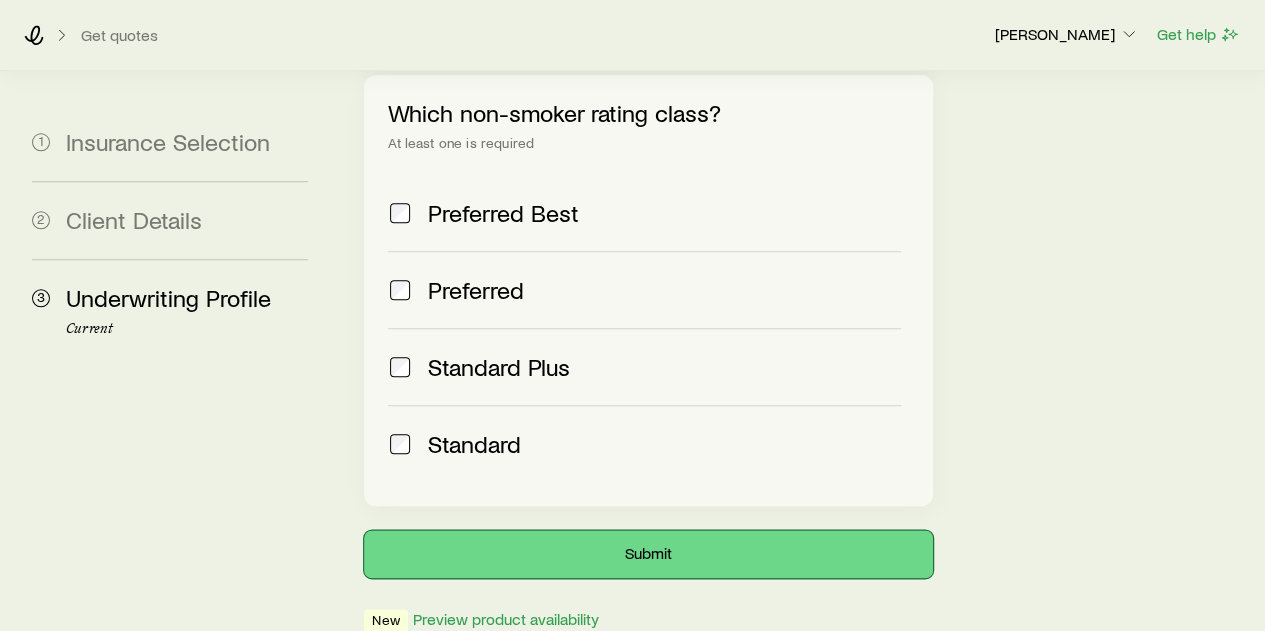 click on "Submit" at bounding box center [648, 554] 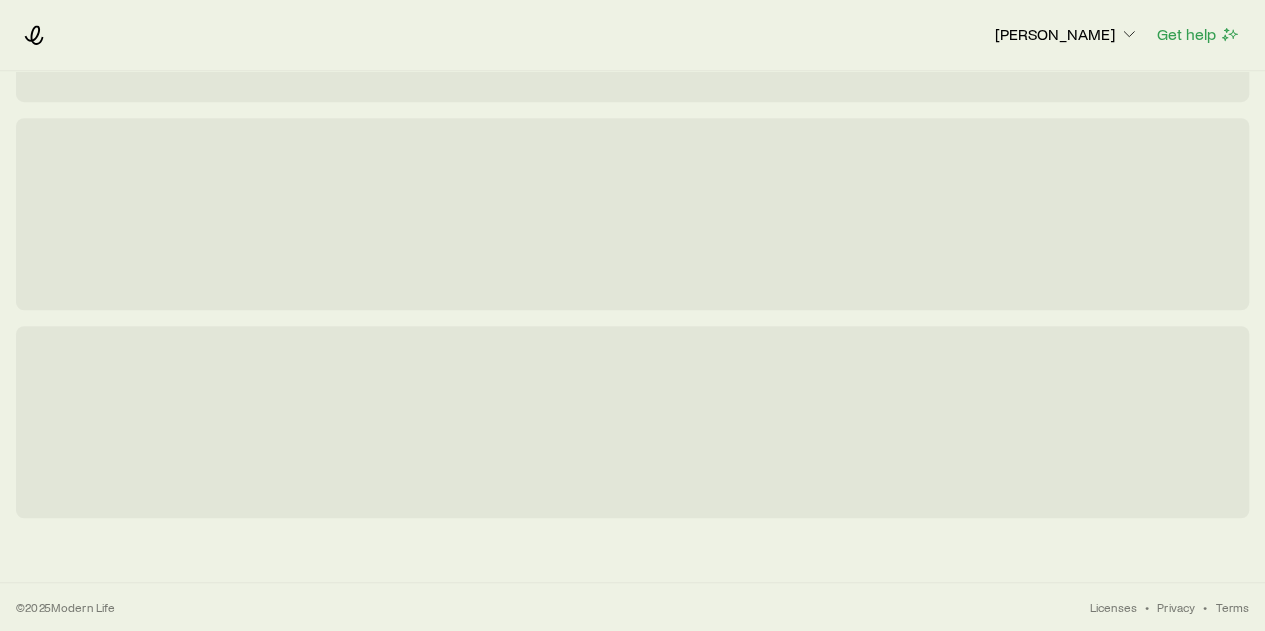 scroll, scrollTop: 0, scrollLeft: 0, axis: both 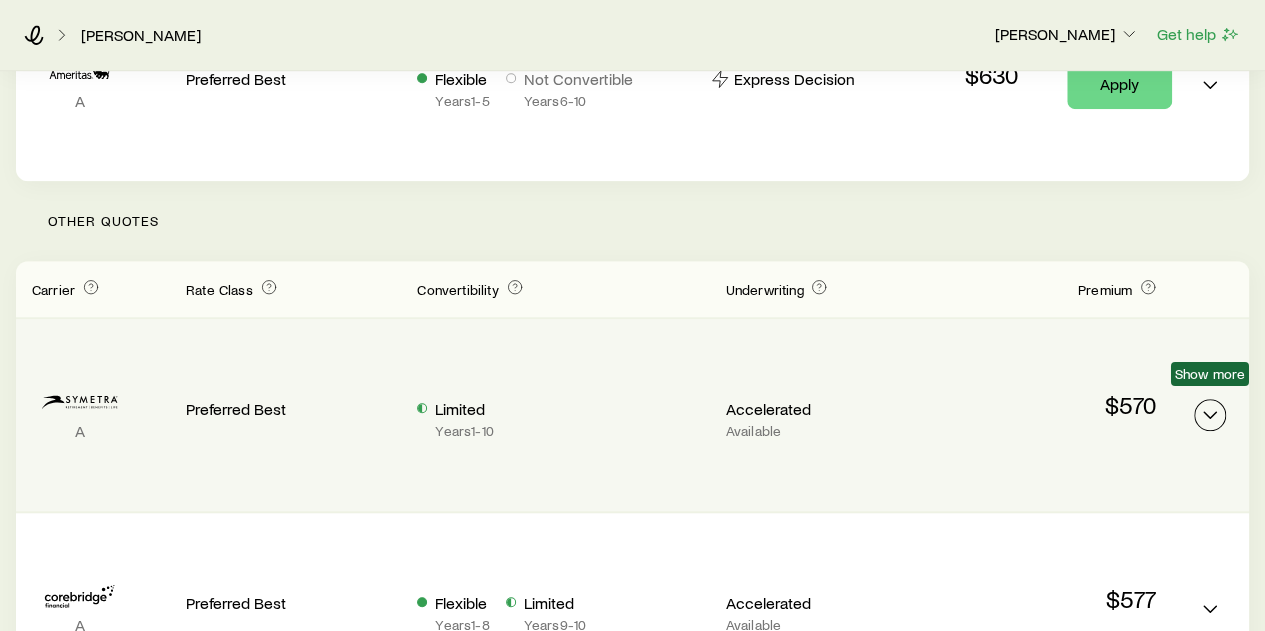 click 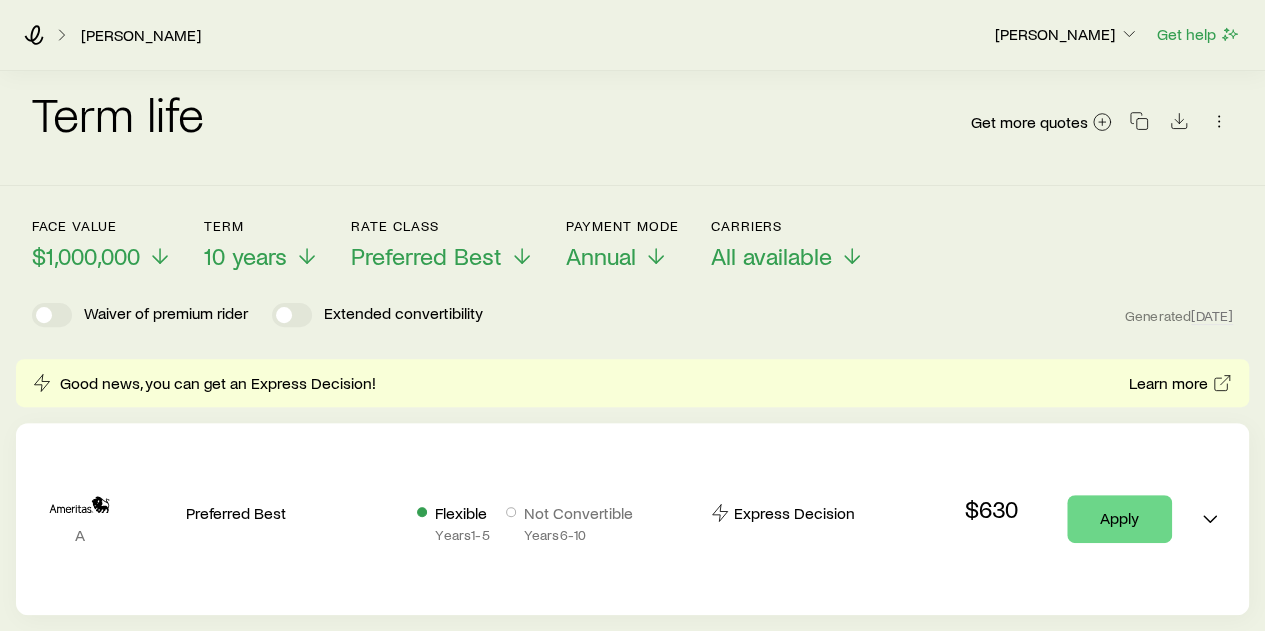 scroll, scrollTop: 0, scrollLeft: 0, axis: both 